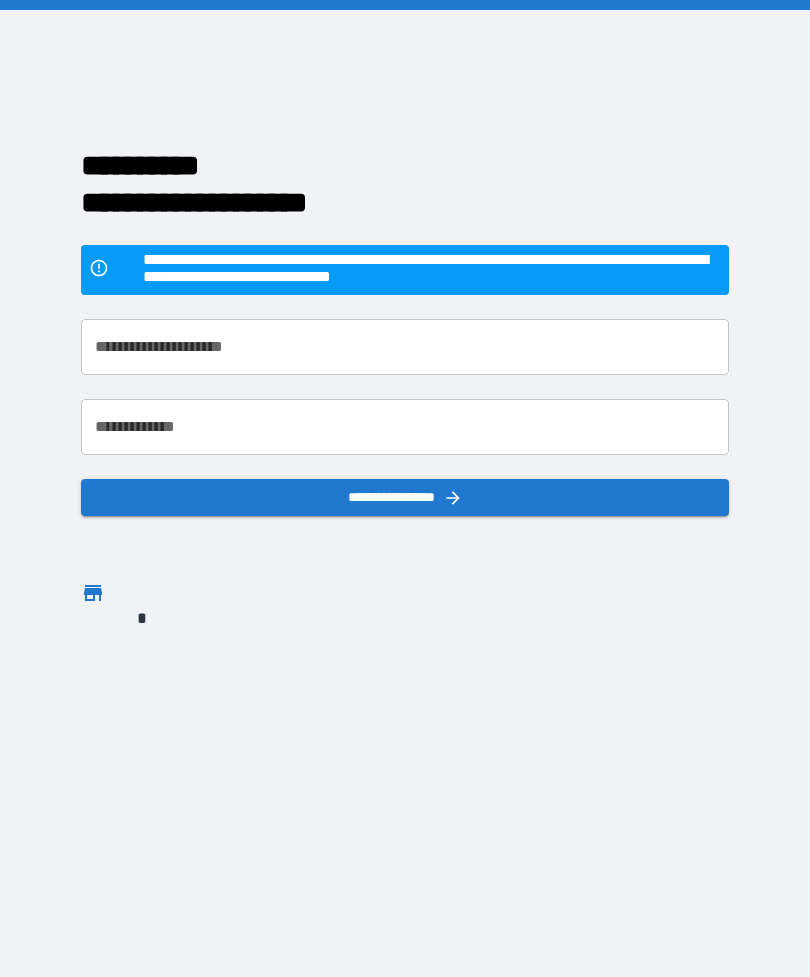 scroll, scrollTop: 64, scrollLeft: 0, axis: vertical 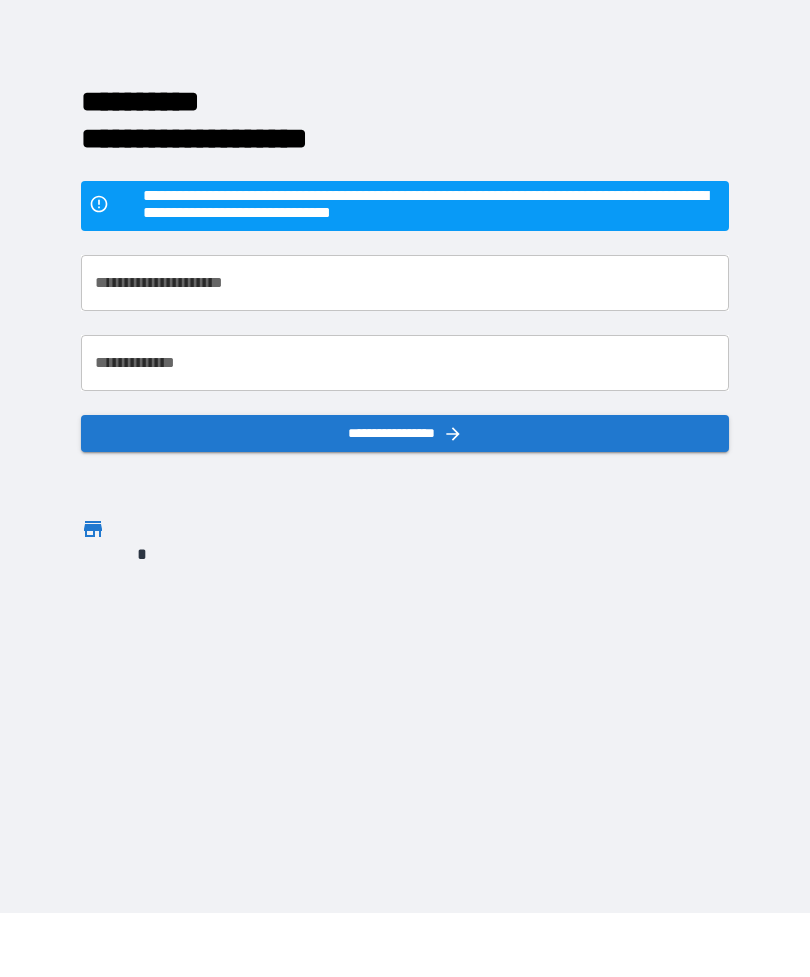 click 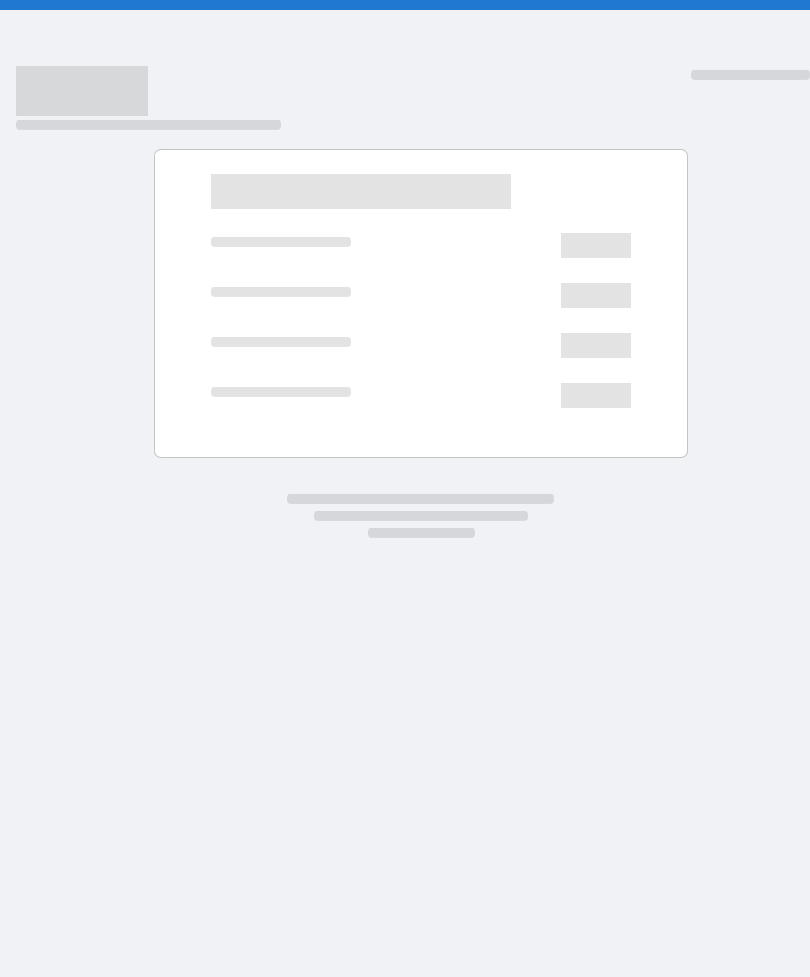 scroll, scrollTop: 0, scrollLeft: 0, axis: both 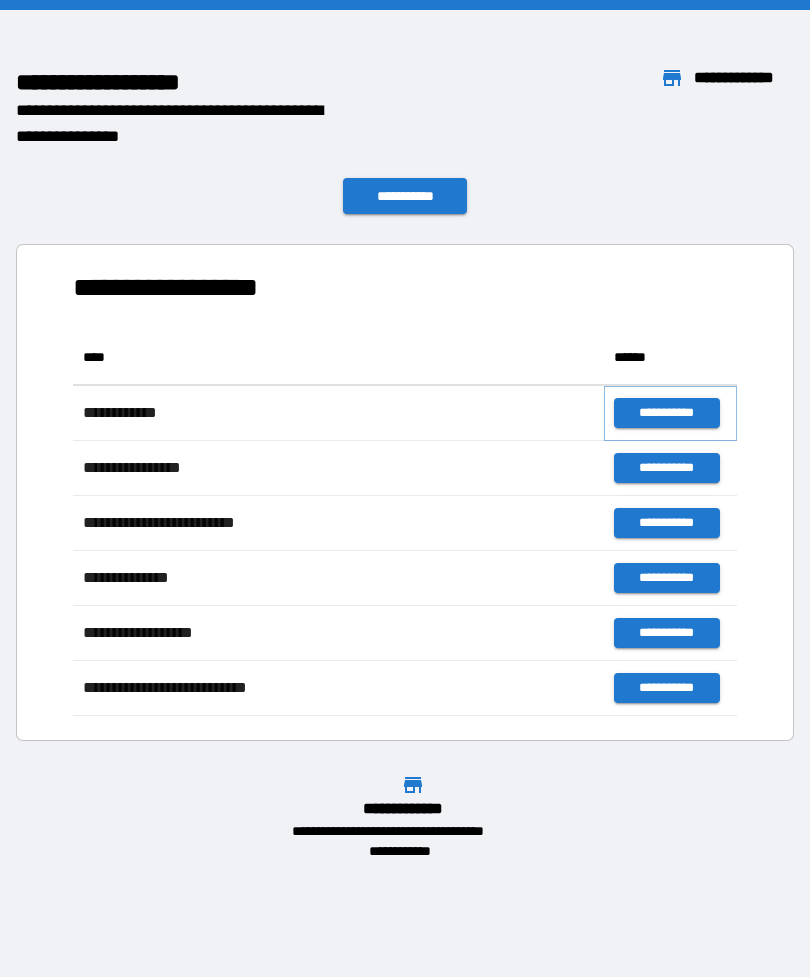 click on "**********" at bounding box center (666, 413) 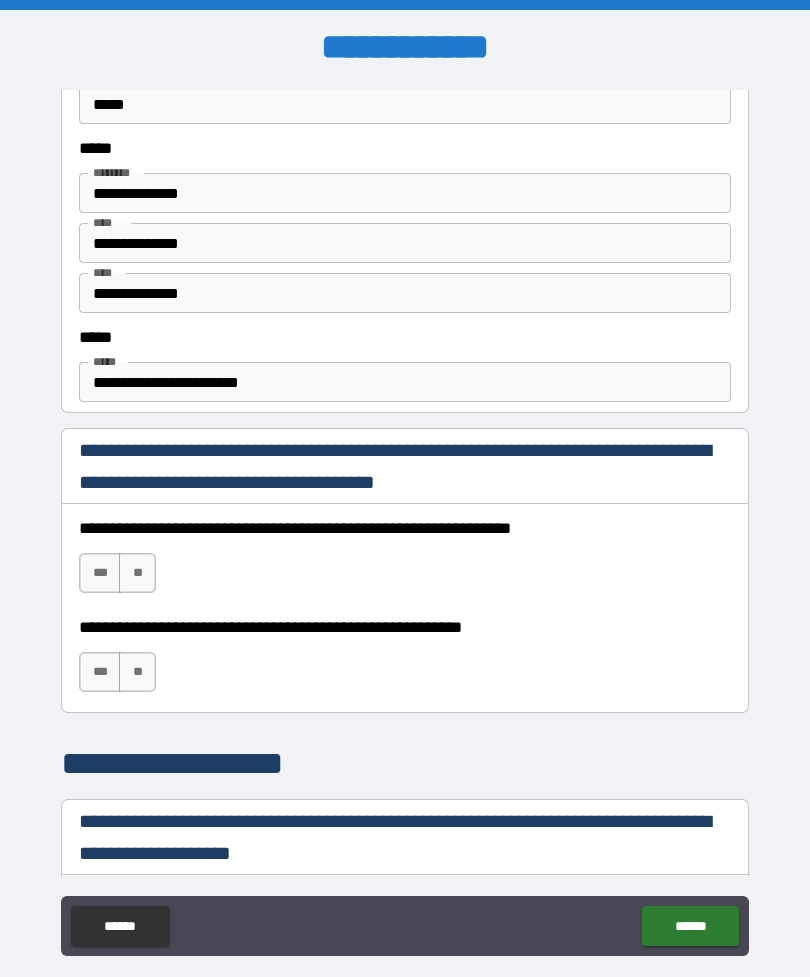 scroll, scrollTop: 1022, scrollLeft: 0, axis: vertical 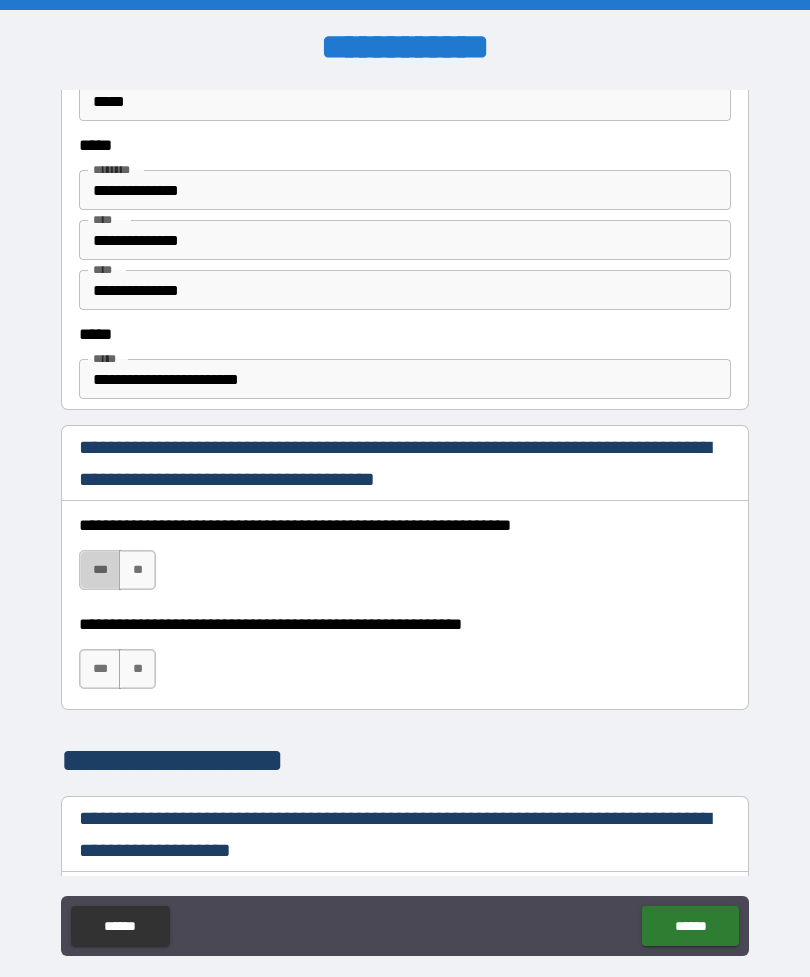 click on "***" at bounding box center [100, 570] 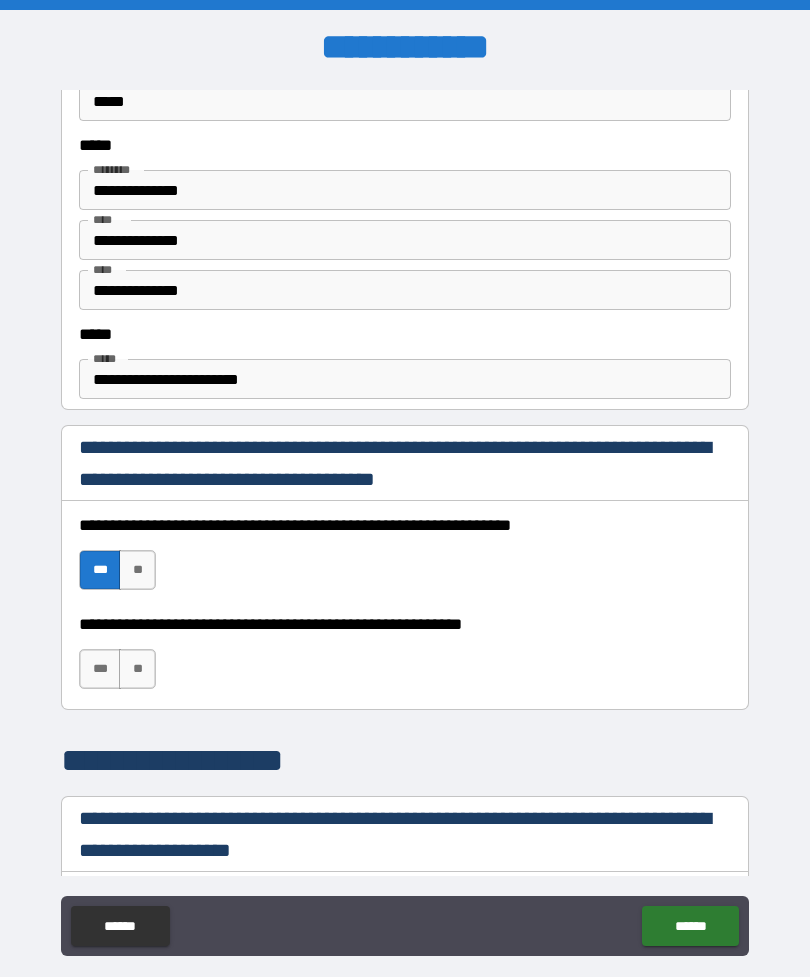 click on "***" at bounding box center (100, 669) 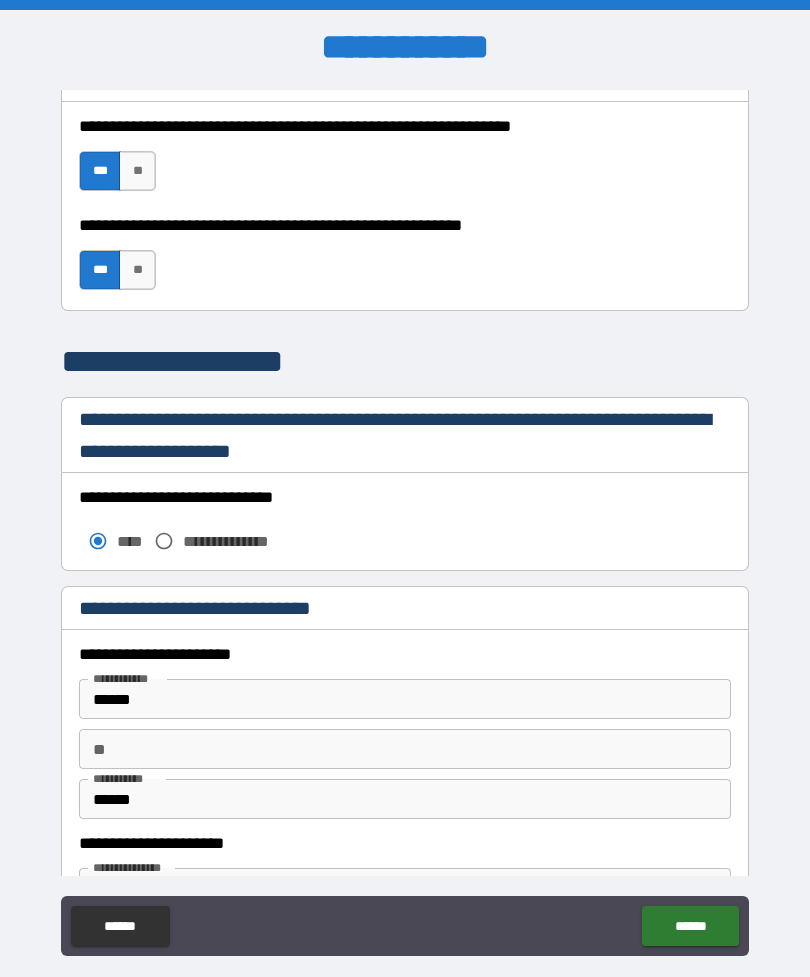 click on "**********" at bounding box center [405, 522] 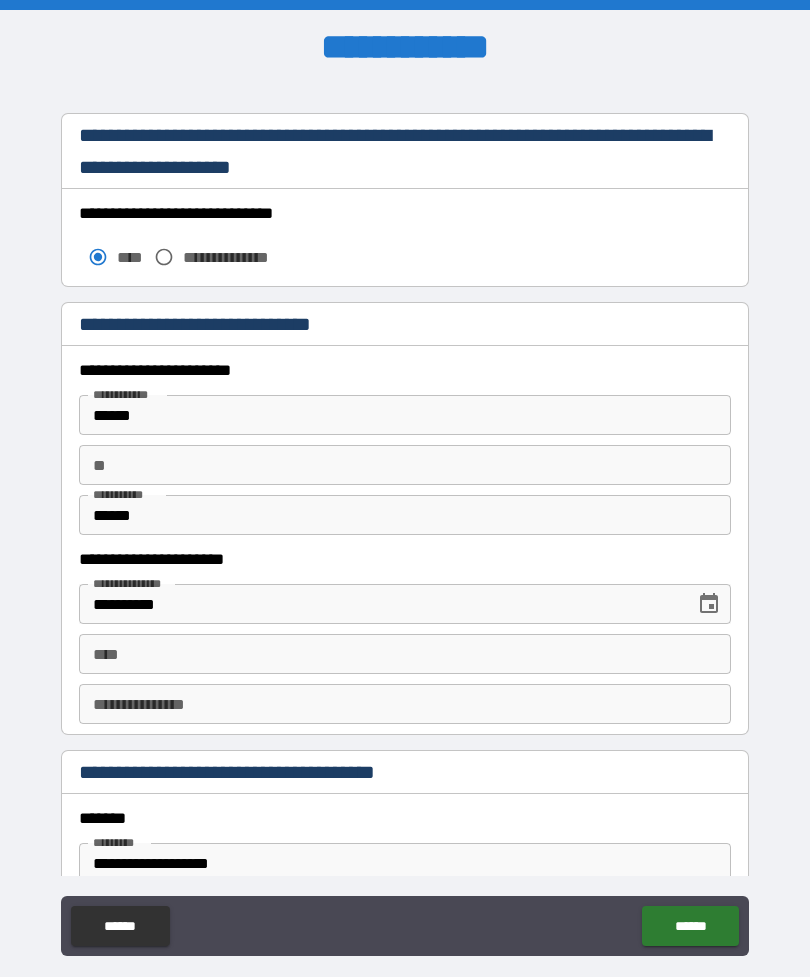 scroll, scrollTop: 1714, scrollLeft: 0, axis: vertical 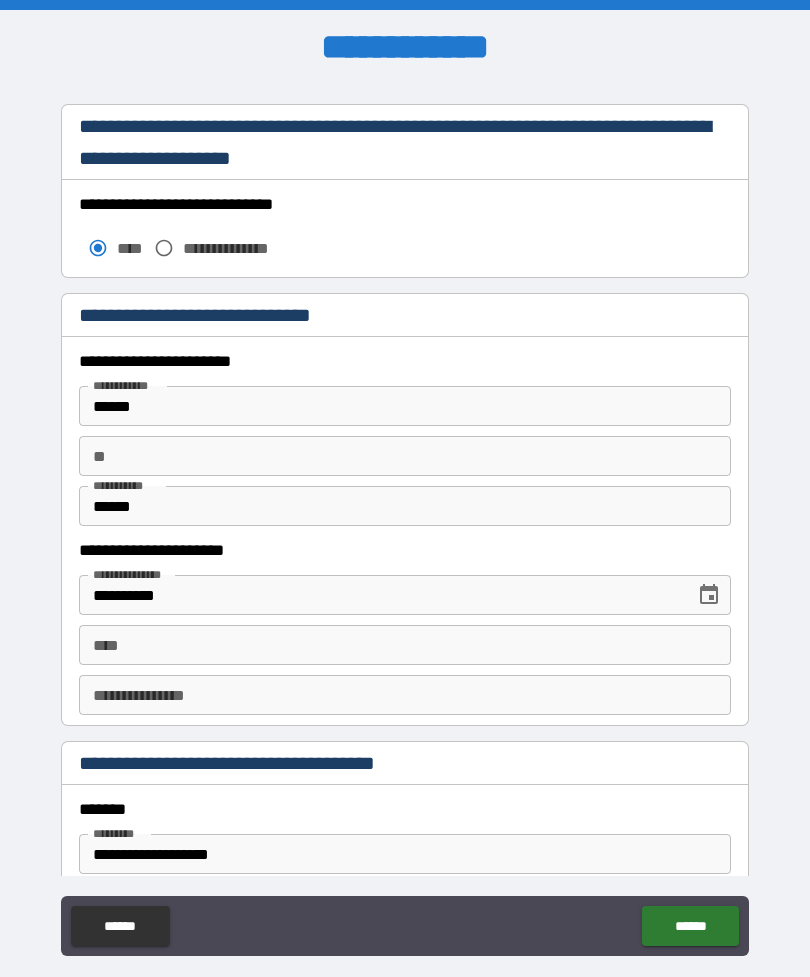 click on "****" at bounding box center (405, 645) 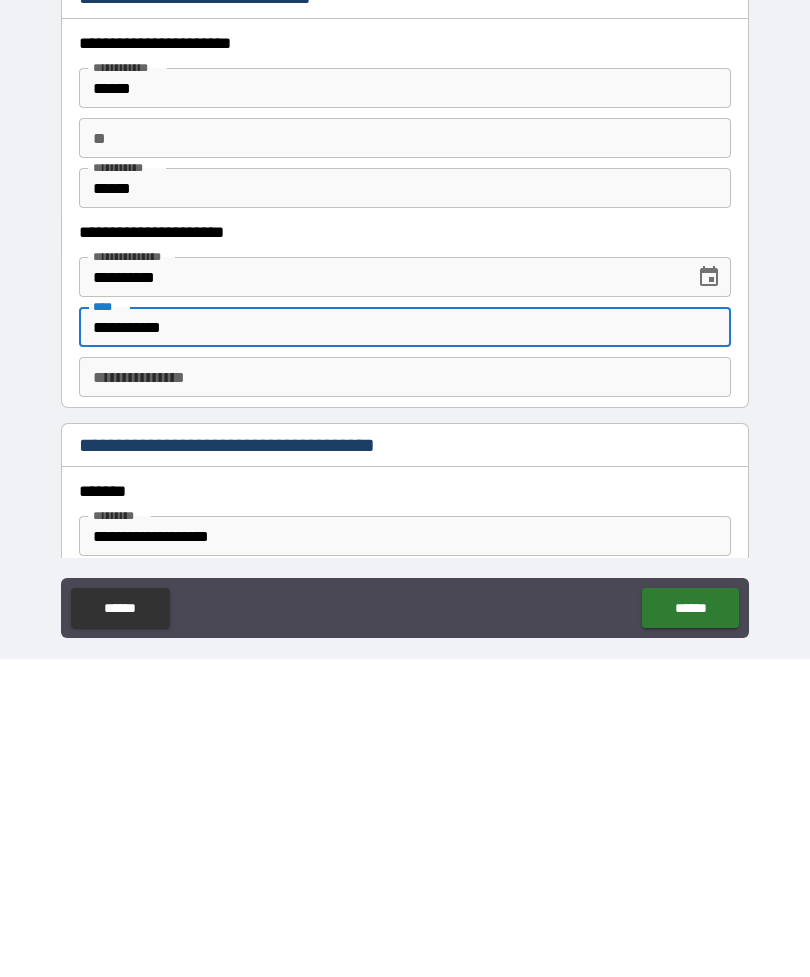 type on "**********" 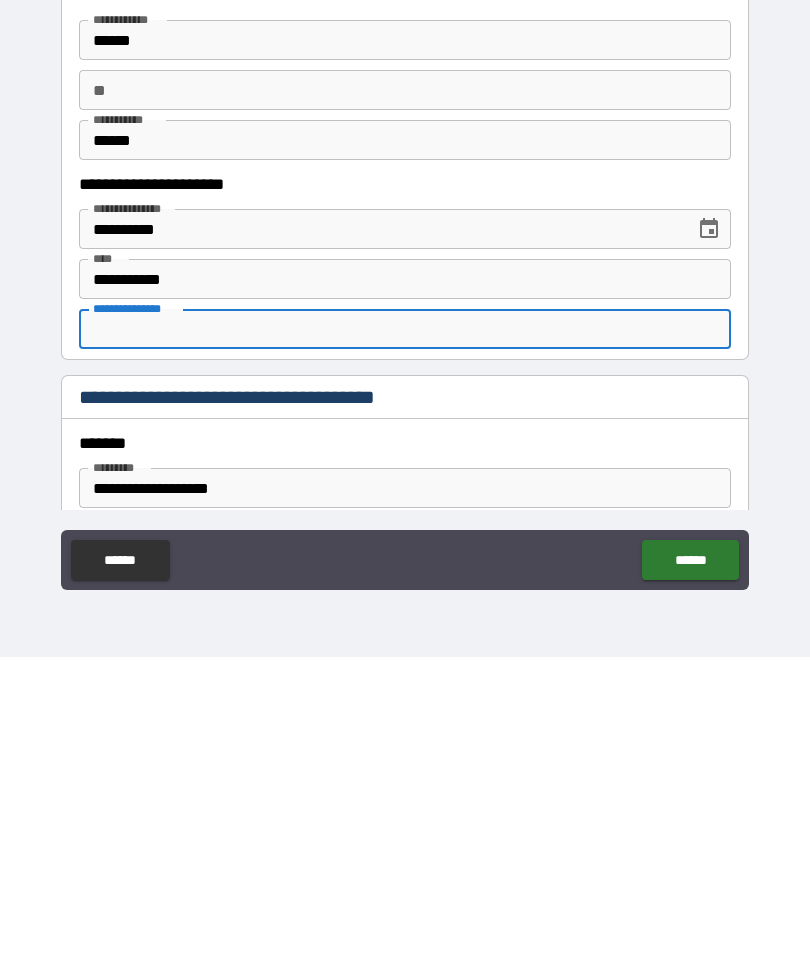 scroll, scrollTop: 64, scrollLeft: 0, axis: vertical 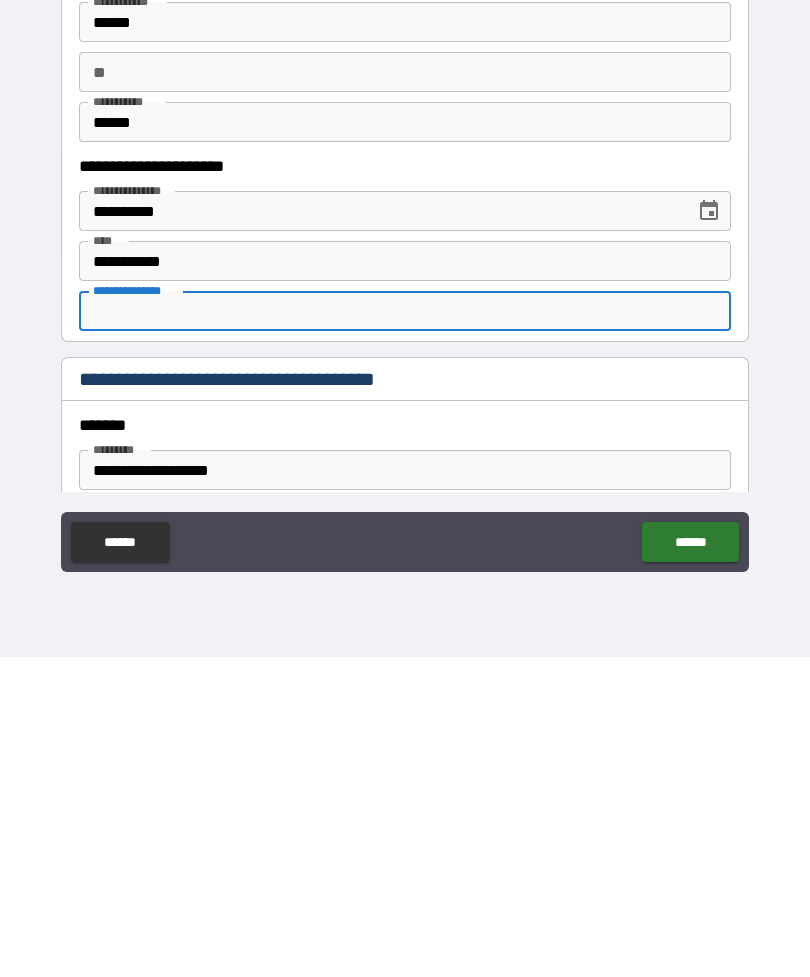 click on "******" at bounding box center [690, 862] 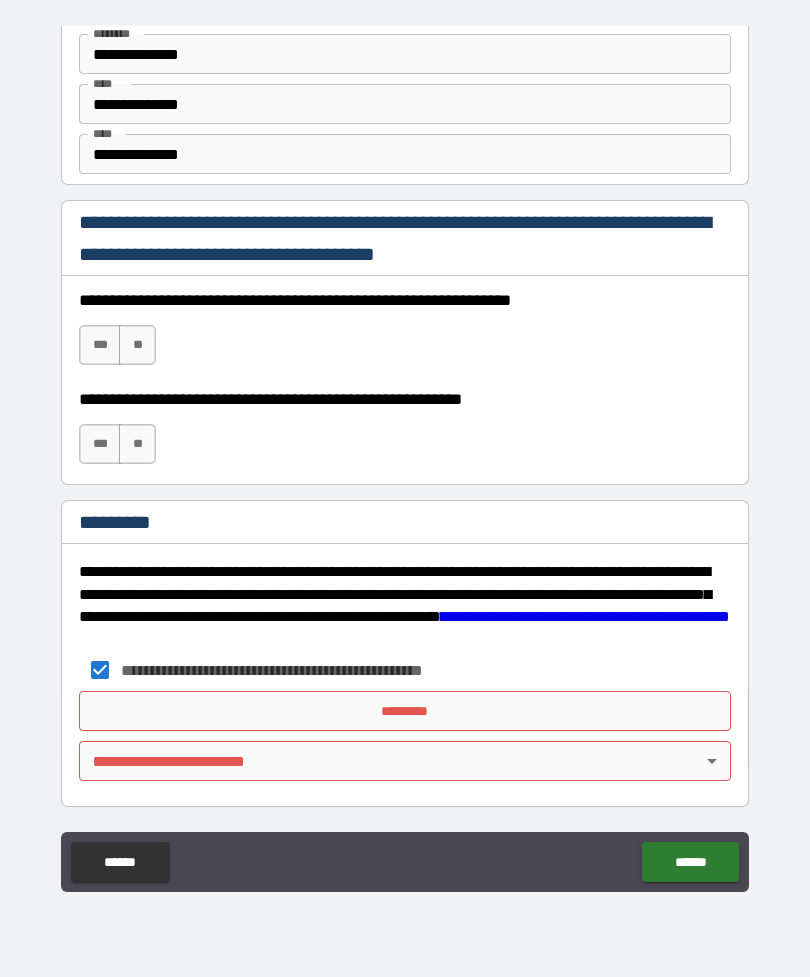 scroll, scrollTop: 2820, scrollLeft: 0, axis: vertical 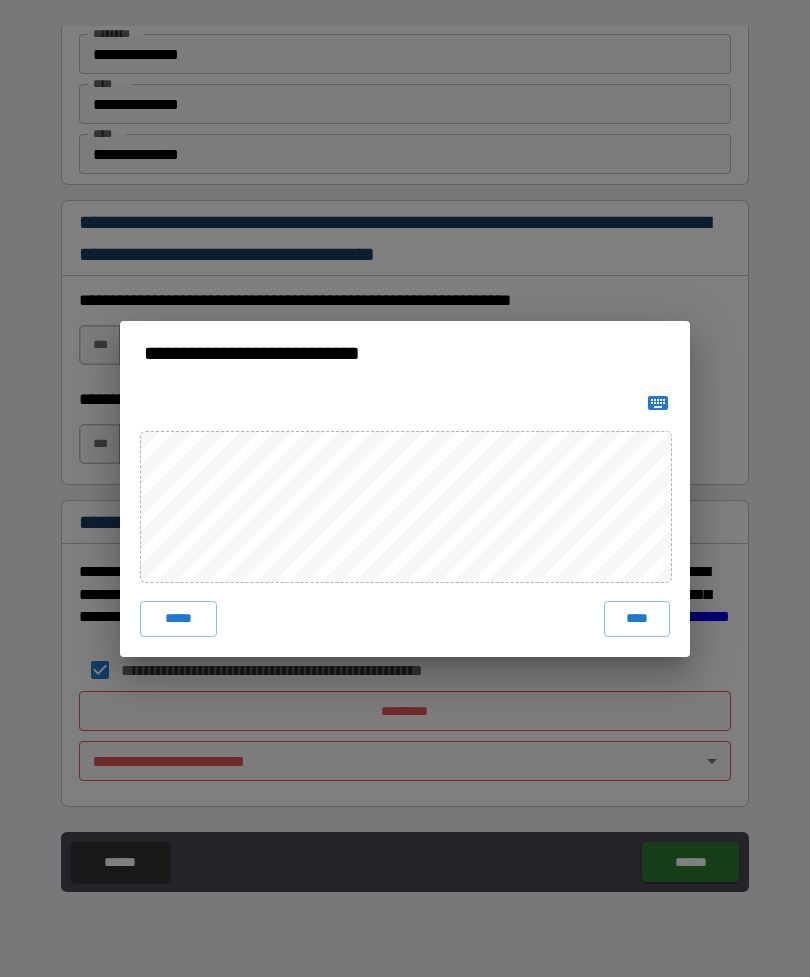 click on "****" at bounding box center [637, 619] 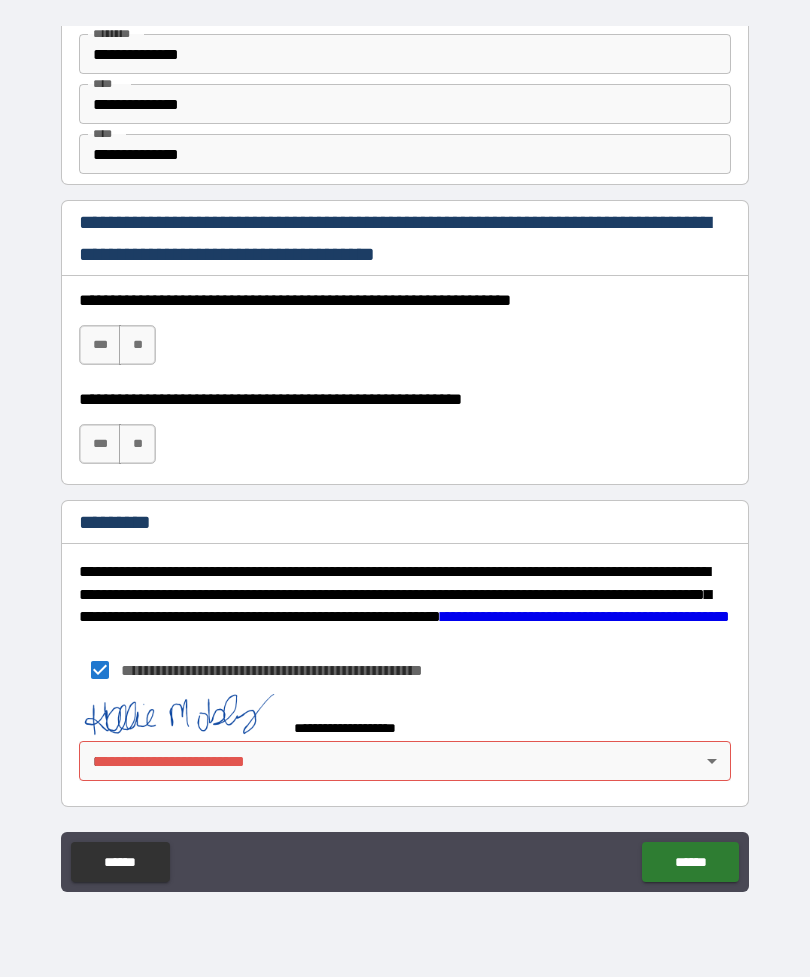 scroll, scrollTop: 2810, scrollLeft: 0, axis: vertical 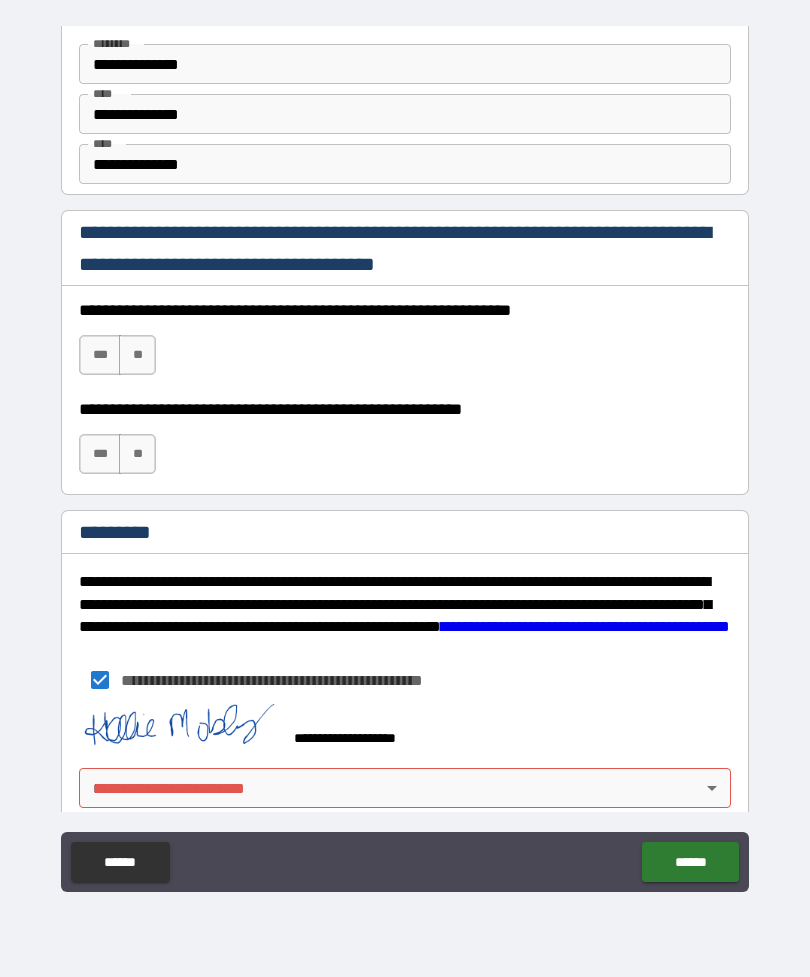 click on "**********" at bounding box center [405, 456] 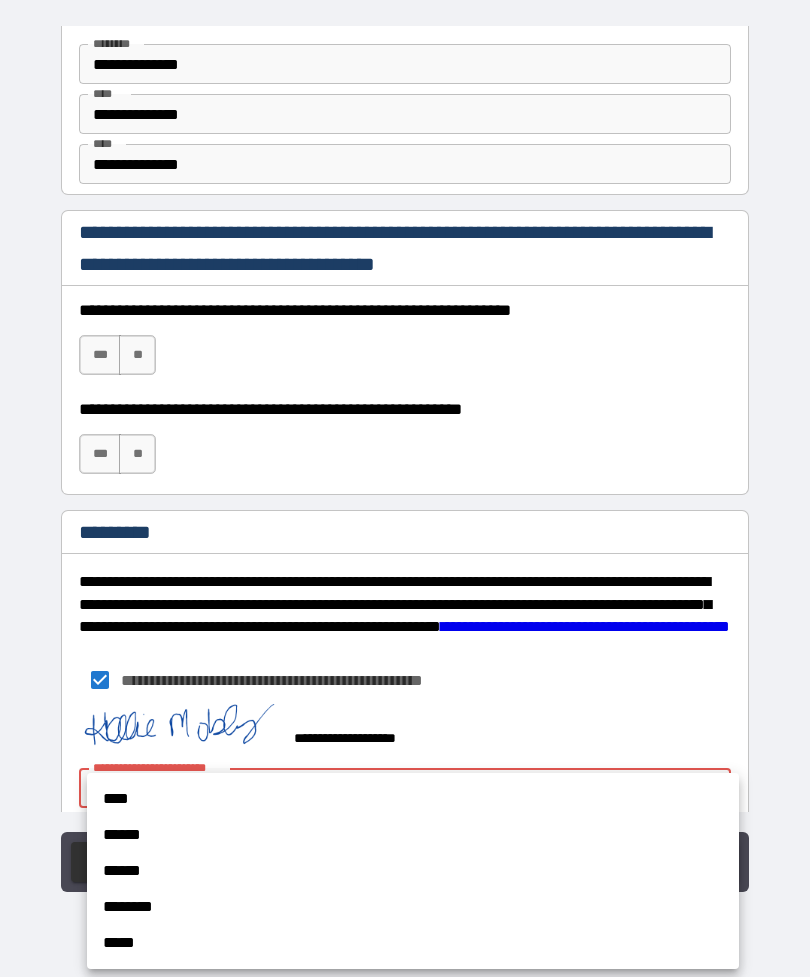click on "****" at bounding box center [413, 799] 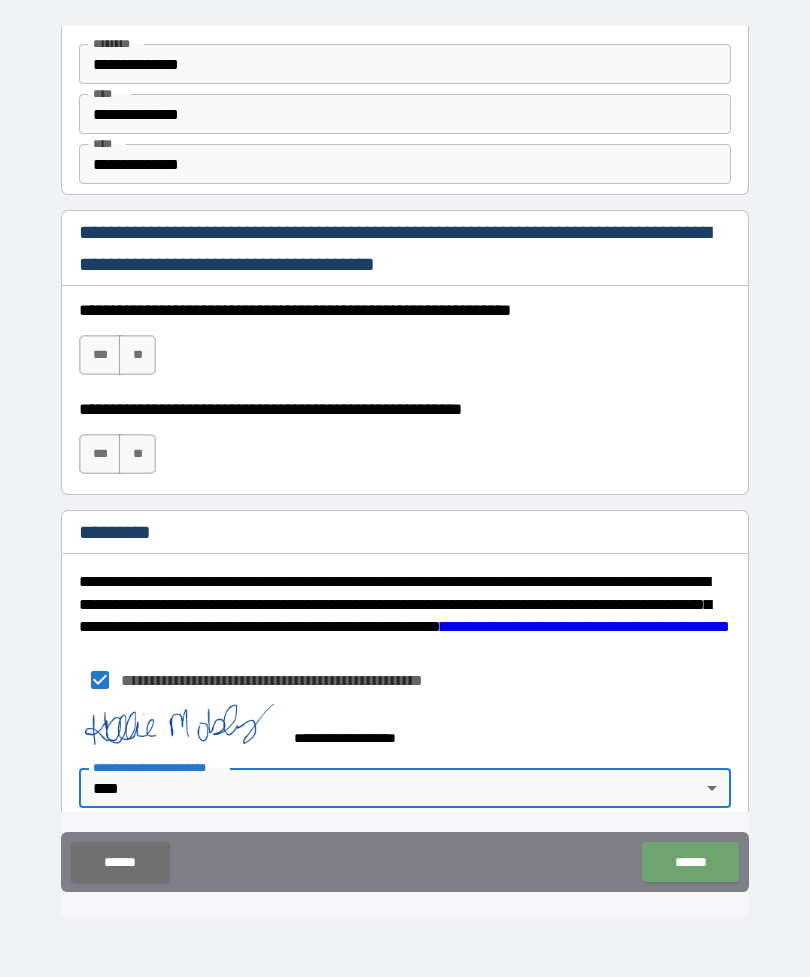 click on "******" at bounding box center (690, 862) 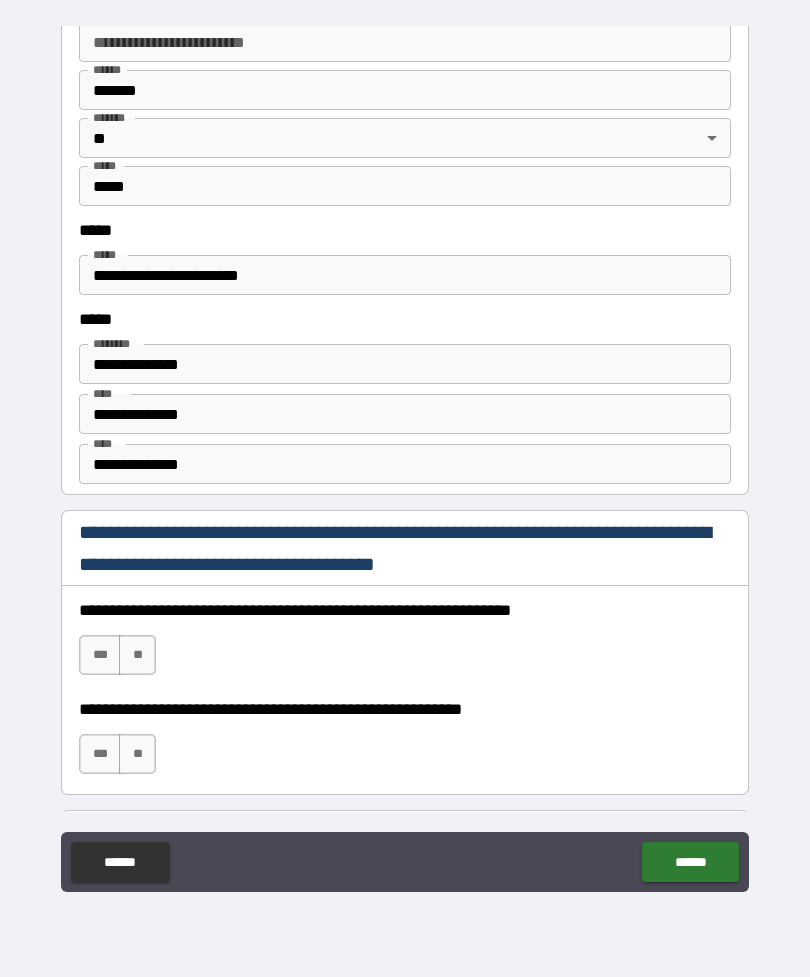 scroll, scrollTop: 2517, scrollLeft: 0, axis: vertical 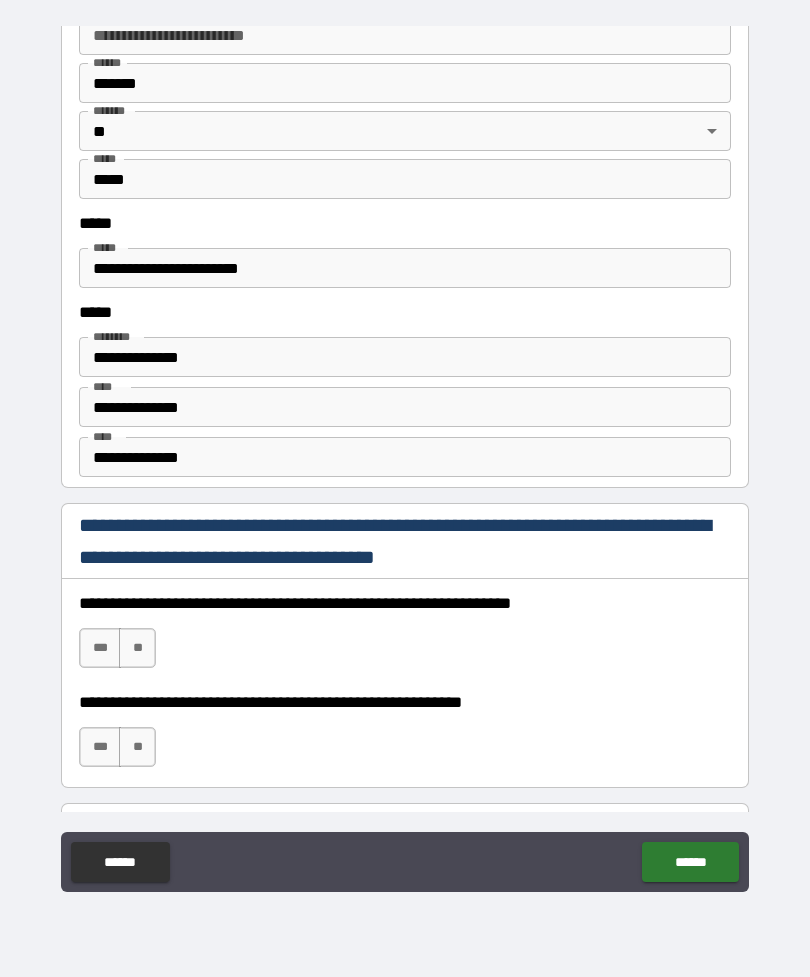 click on "***" at bounding box center (100, 648) 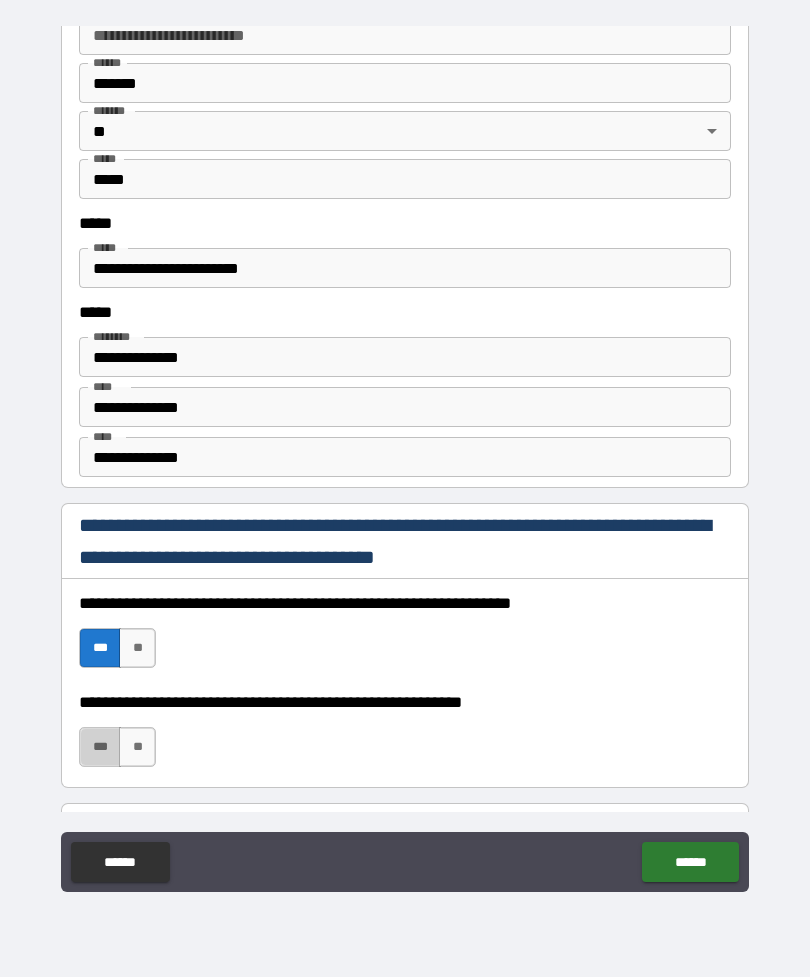 click on "***" at bounding box center [100, 747] 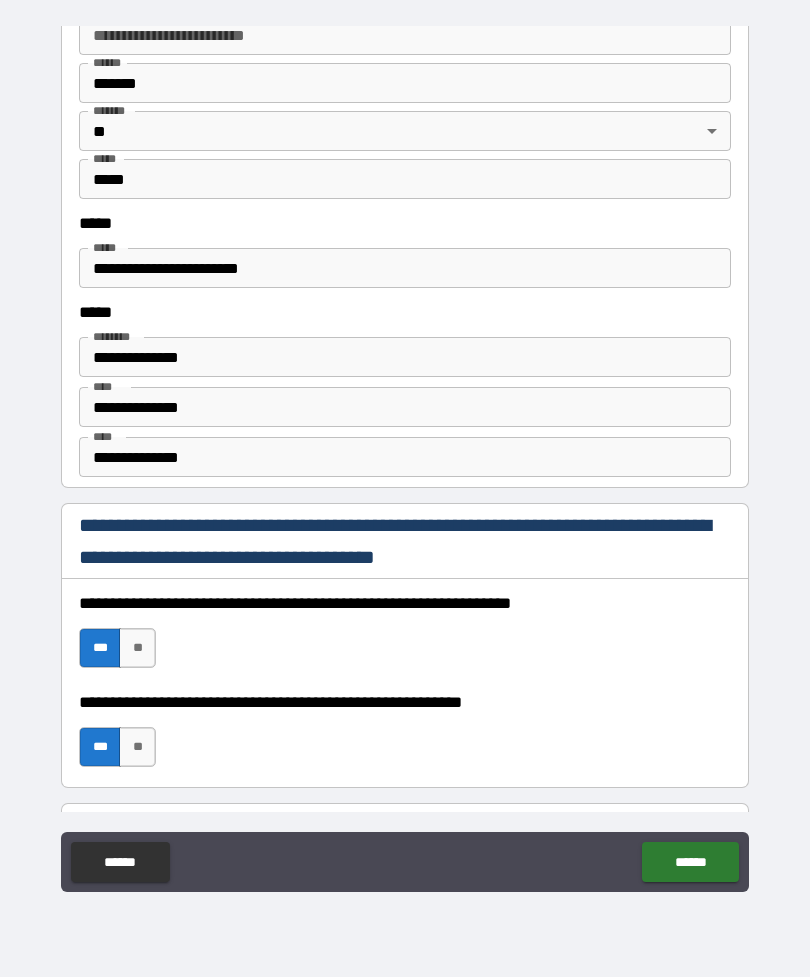 click on "**********" at bounding box center (405, 633) 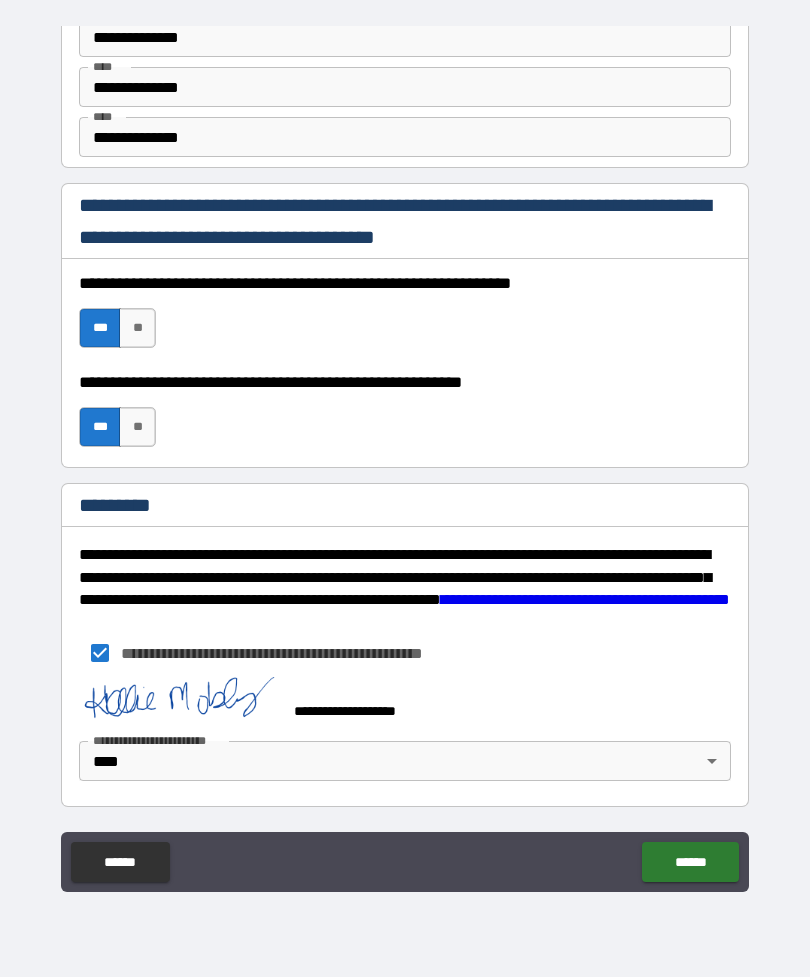scroll, scrollTop: 2837, scrollLeft: 0, axis: vertical 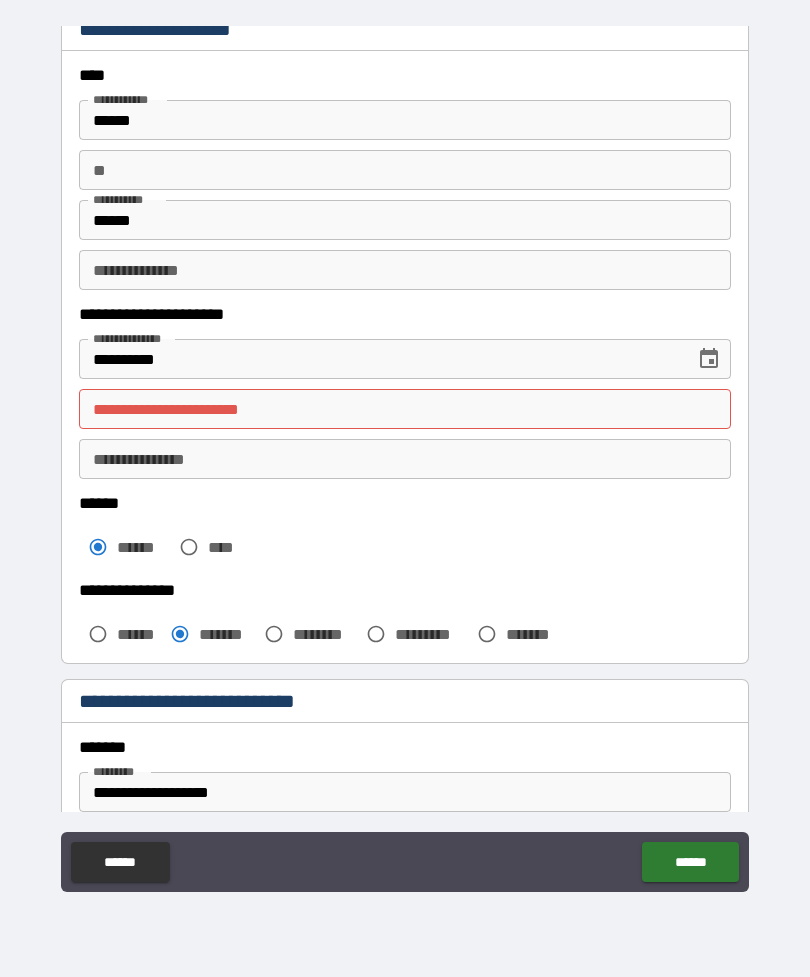 click on "**********" at bounding box center [405, 409] 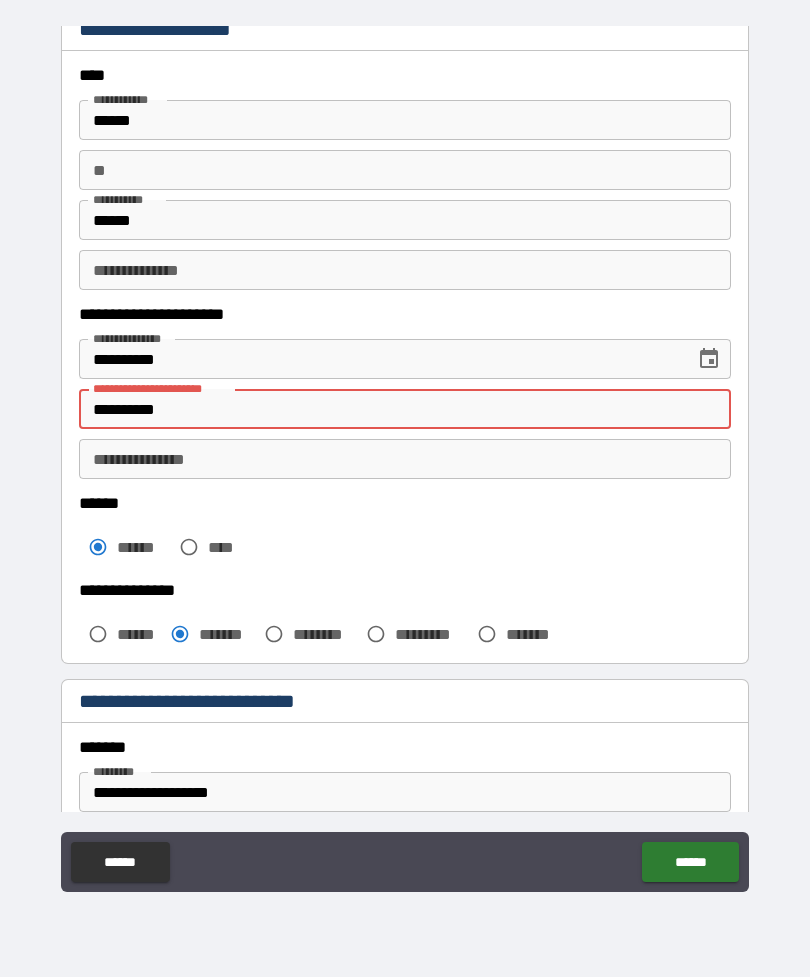 type on "**********" 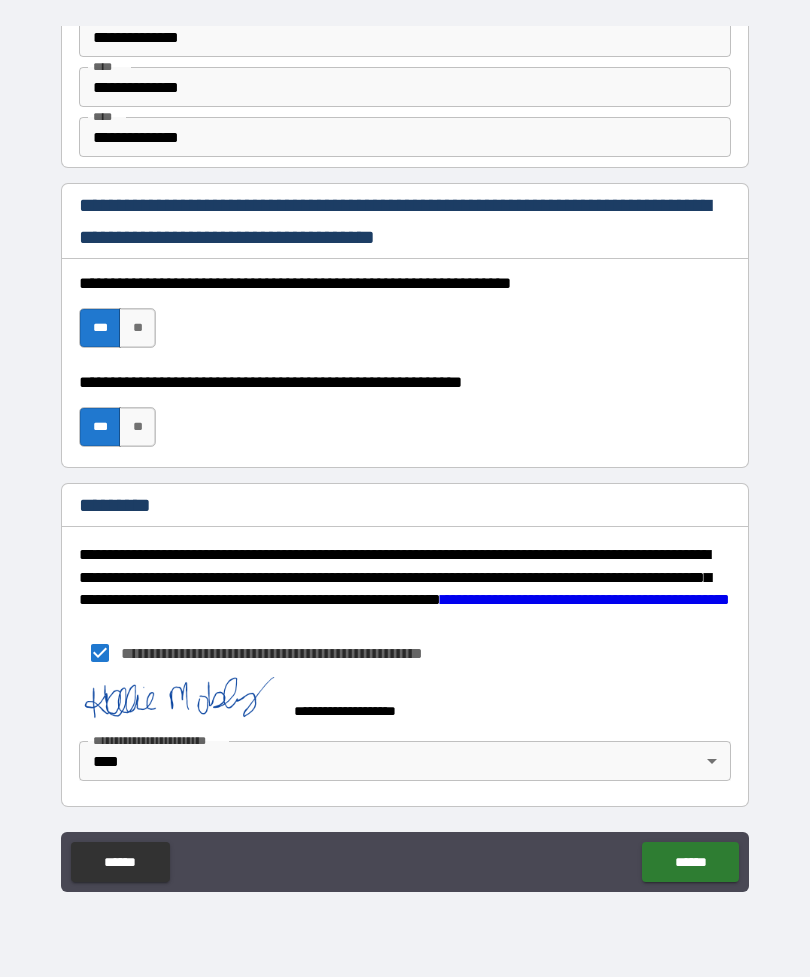 scroll, scrollTop: 2837, scrollLeft: 0, axis: vertical 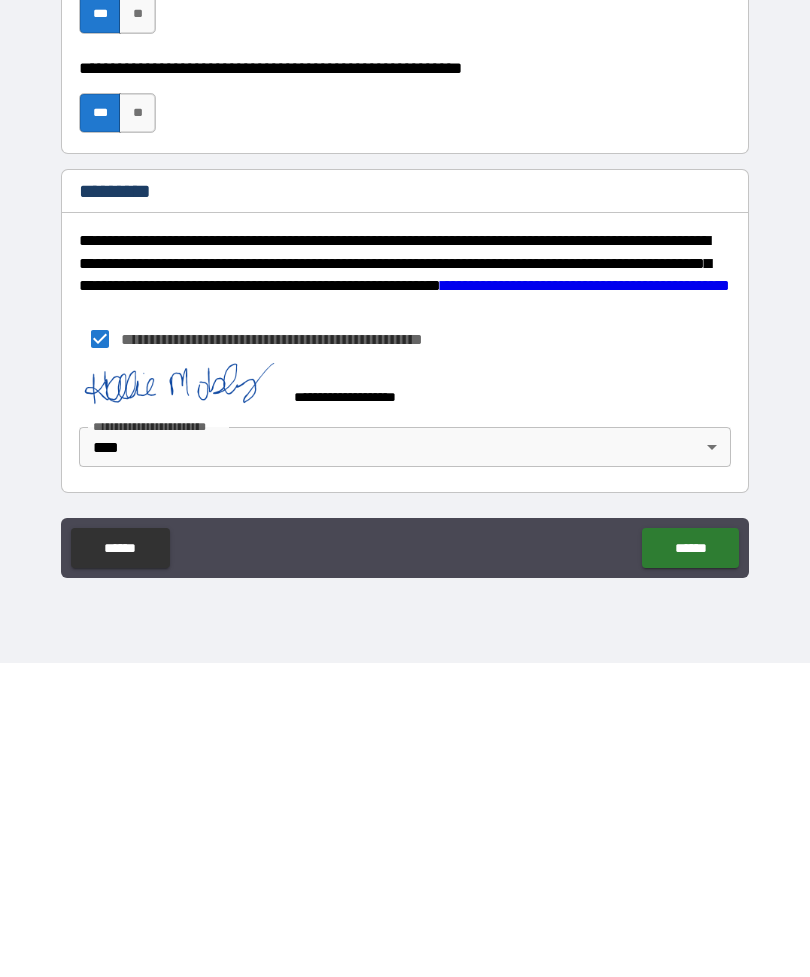 click on "******" at bounding box center [690, 862] 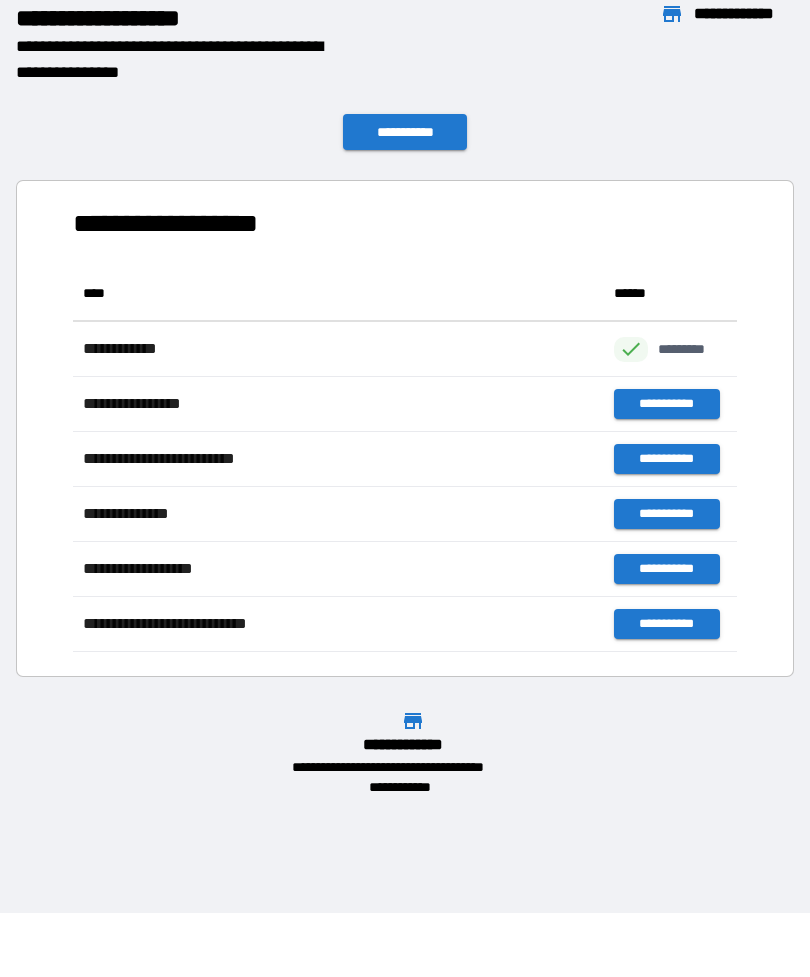 scroll, scrollTop: 1, scrollLeft: 1, axis: both 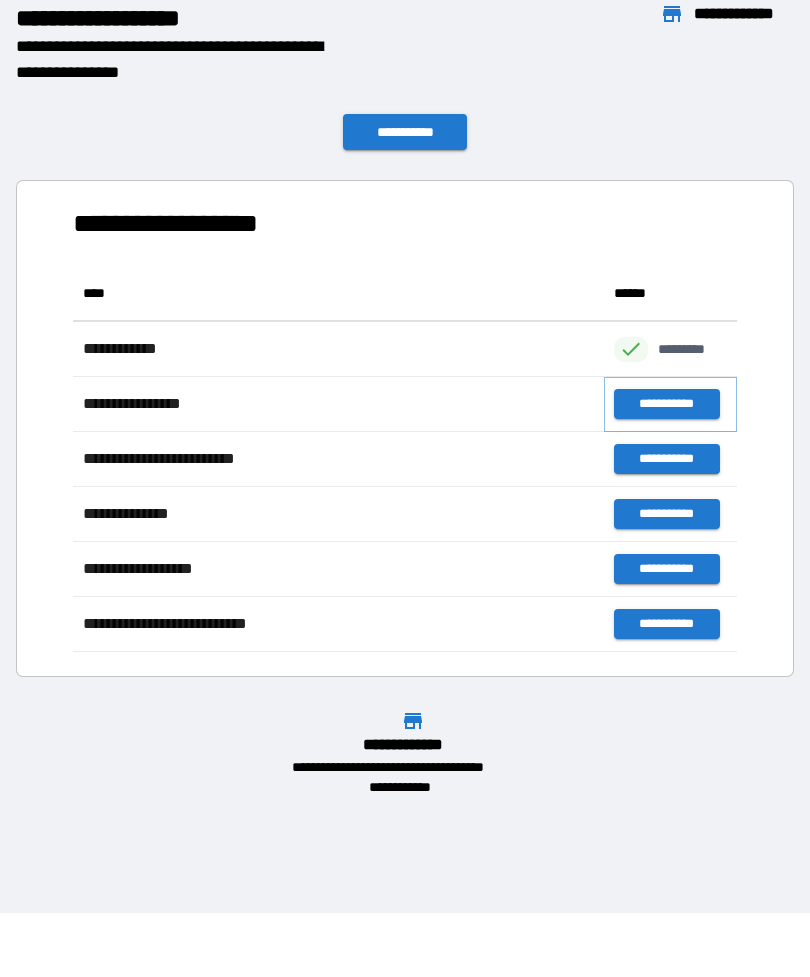 click on "**********" at bounding box center [666, 404] 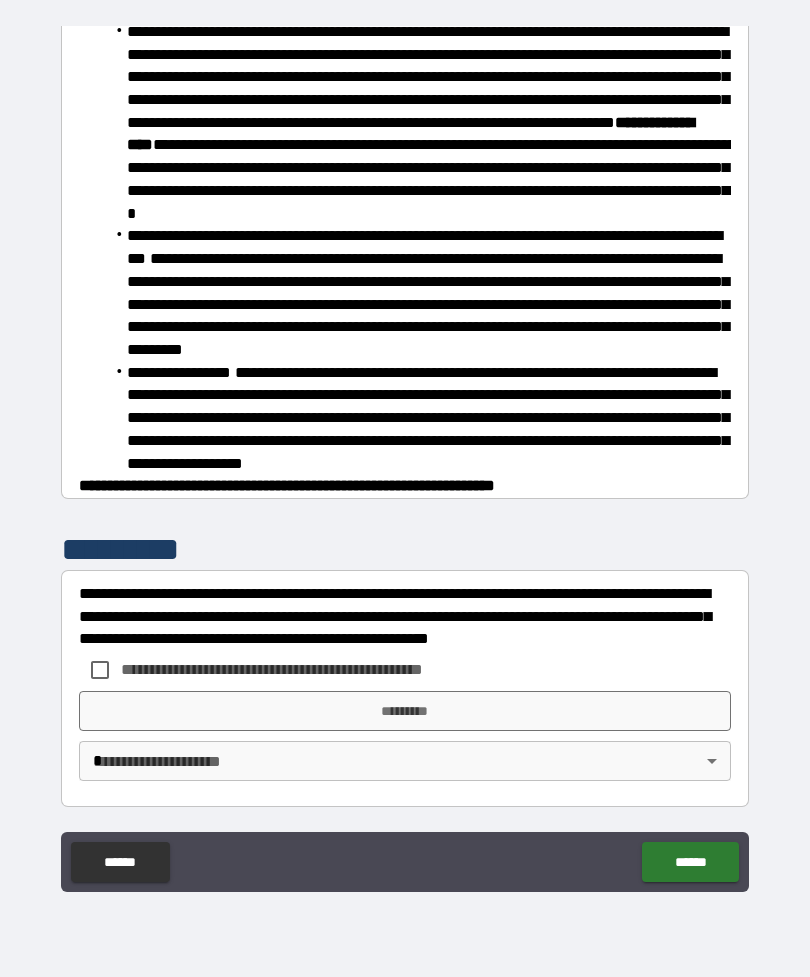 scroll, scrollTop: 492, scrollLeft: 0, axis: vertical 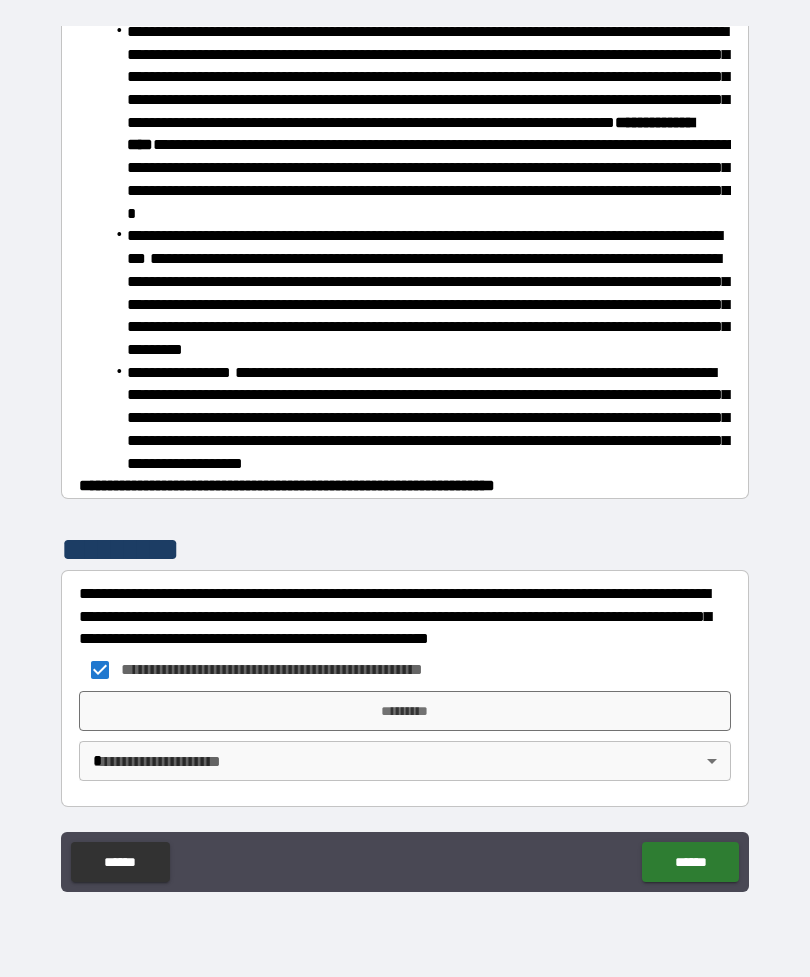 click on "*********" at bounding box center (405, 711) 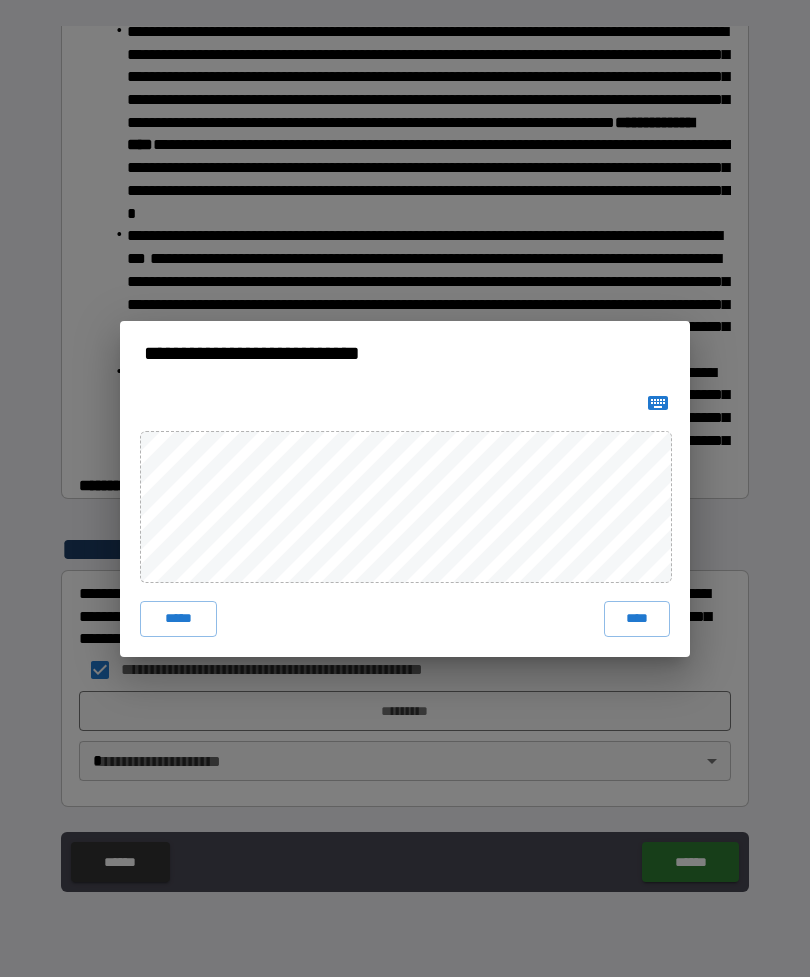 click on "****" at bounding box center (637, 619) 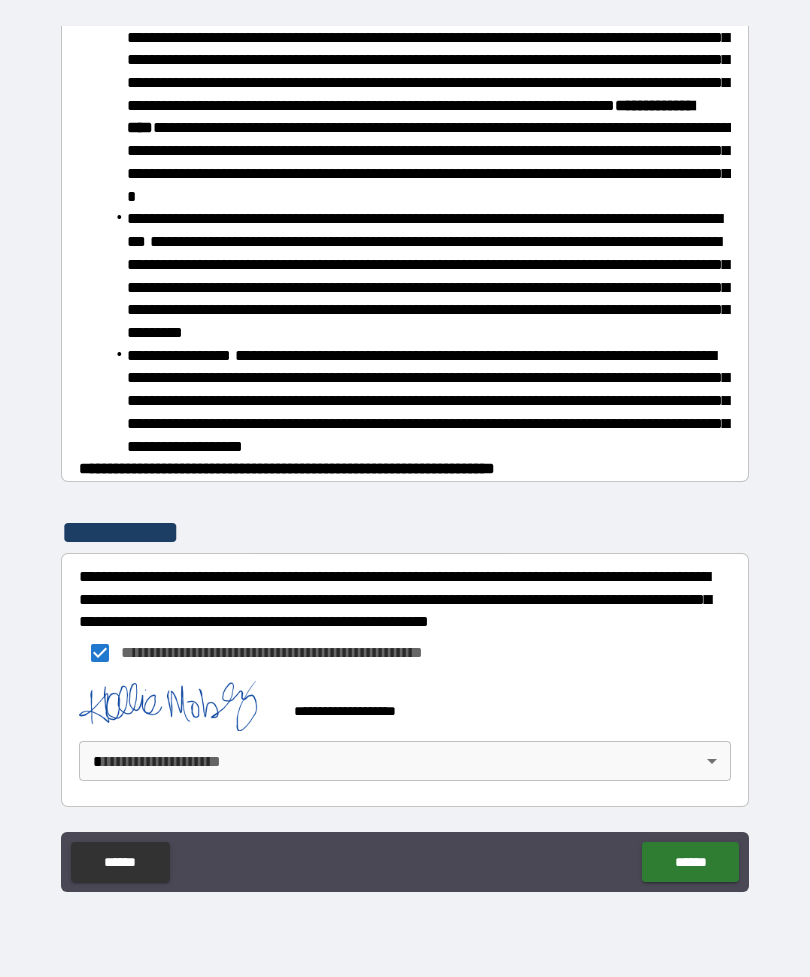 scroll, scrollTop: 509, scrollLeft: 0, axis: vertical 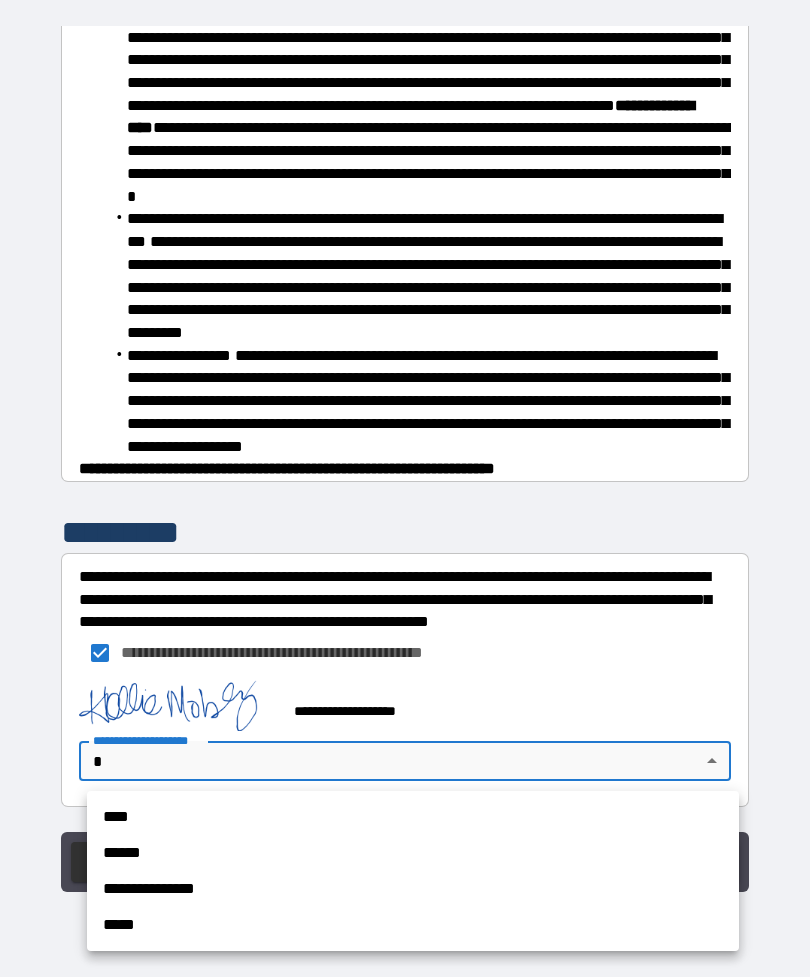 click on "****" at bounding box center (413, 817) 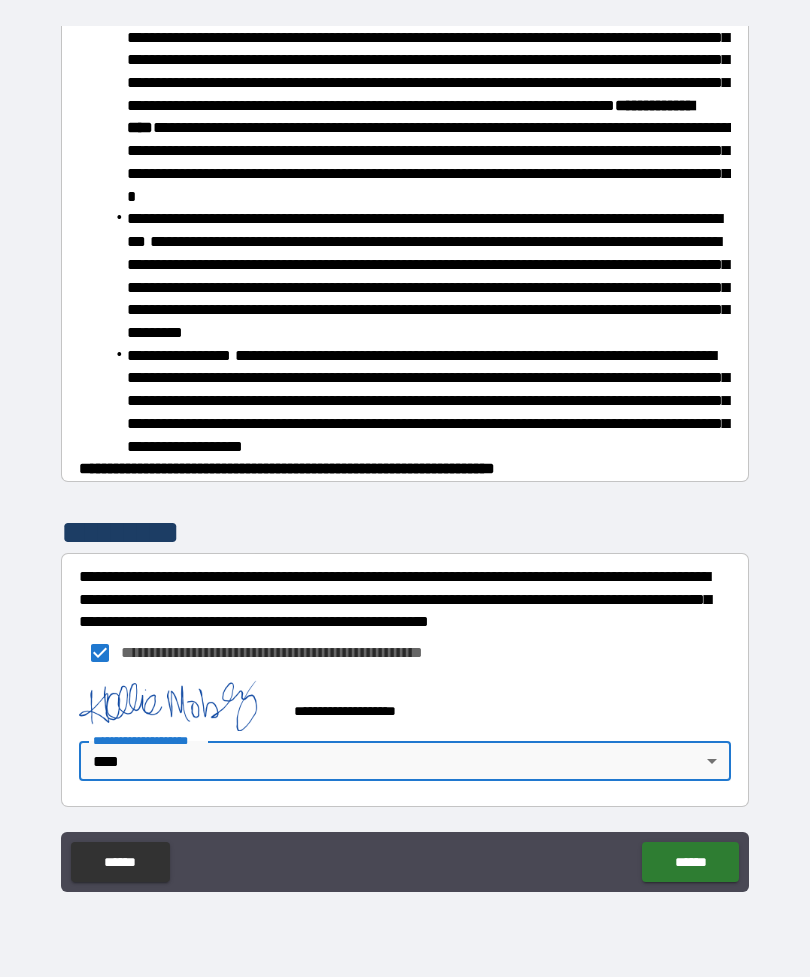 click on "******" at bounding box center [690, 862] 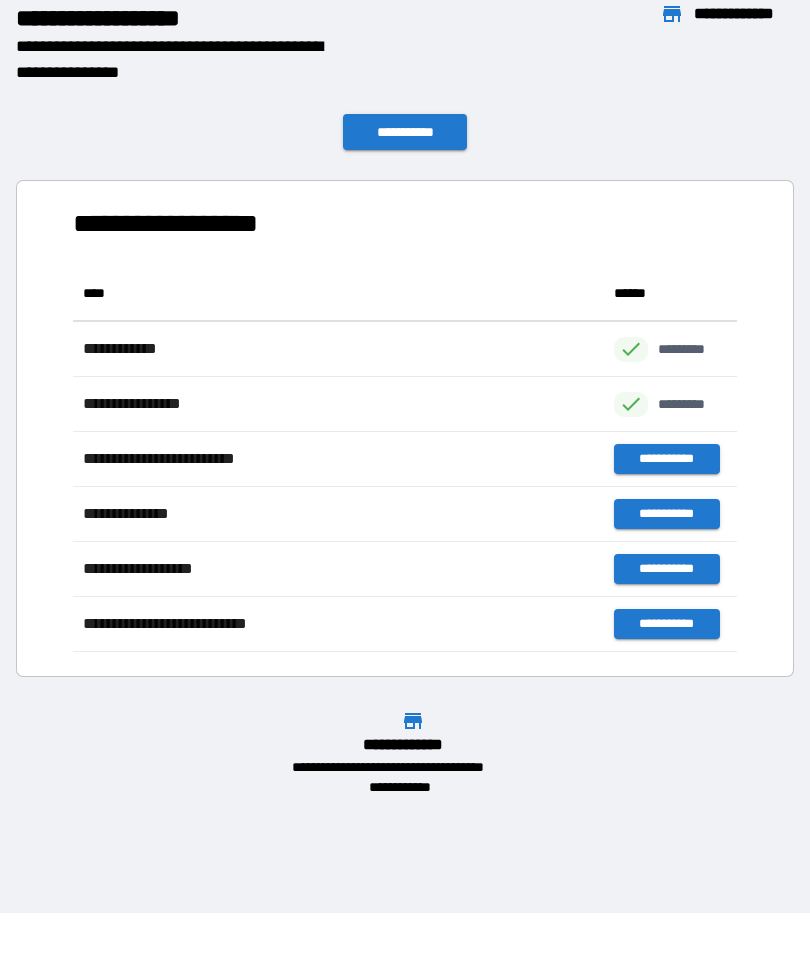 scroll, scrollTop: 1, scrollLeft: 1, axis: both 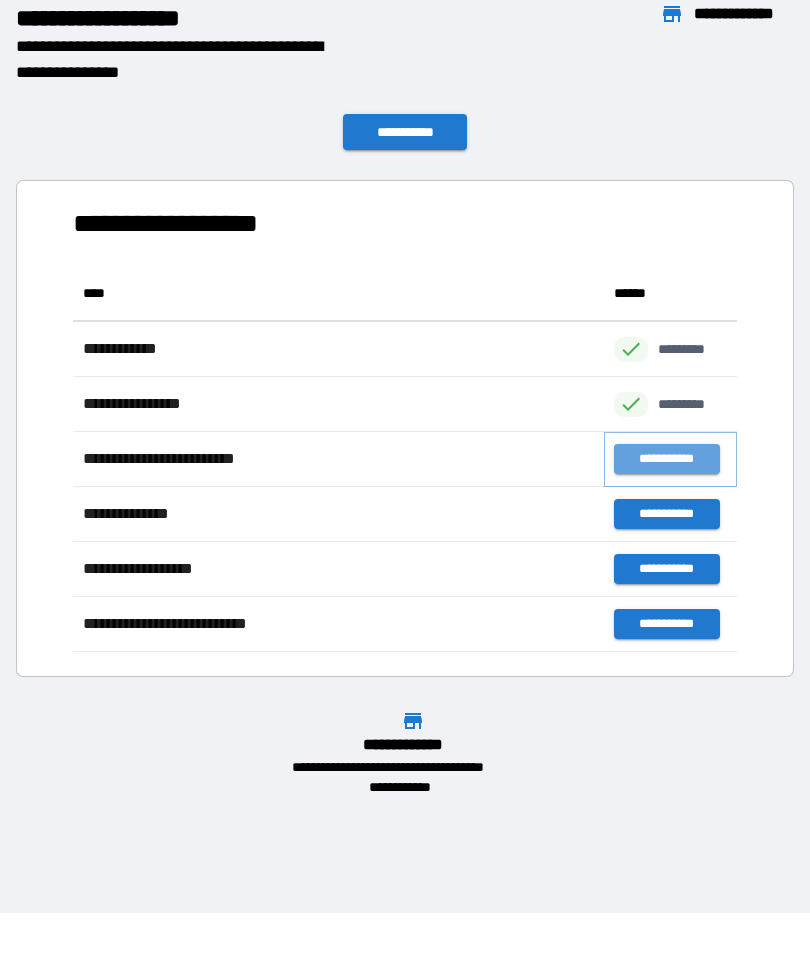 click on "**********" at bounding box center [666, 459] 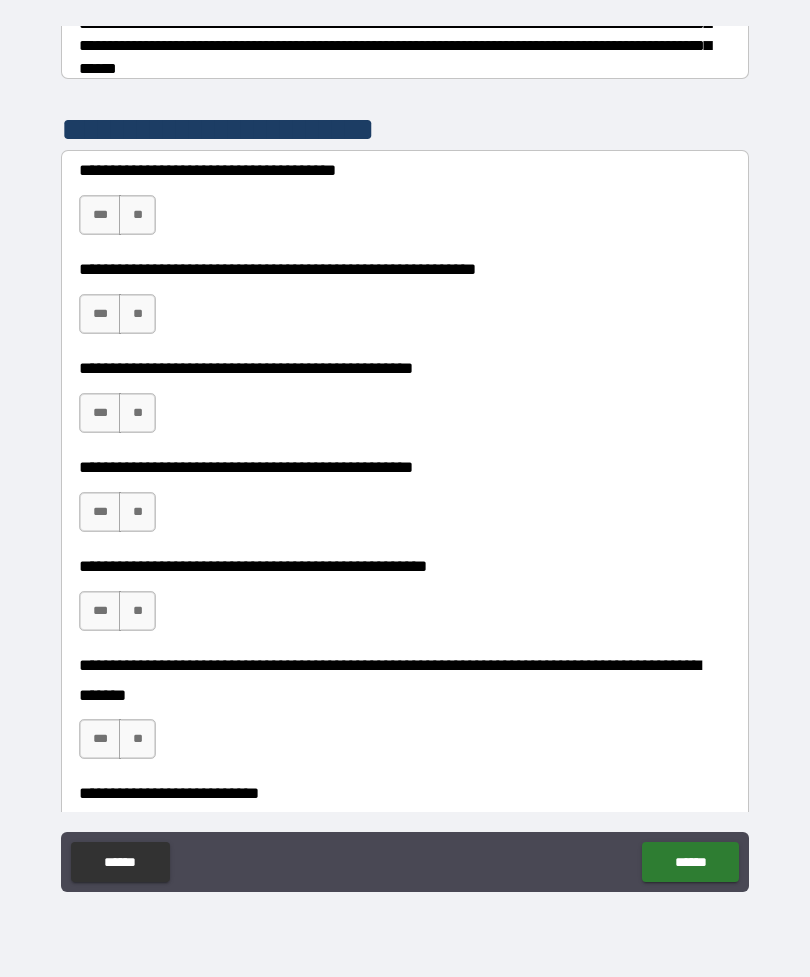scroll, scrollTop: 368, scrollLeft: 0, axis: vertical 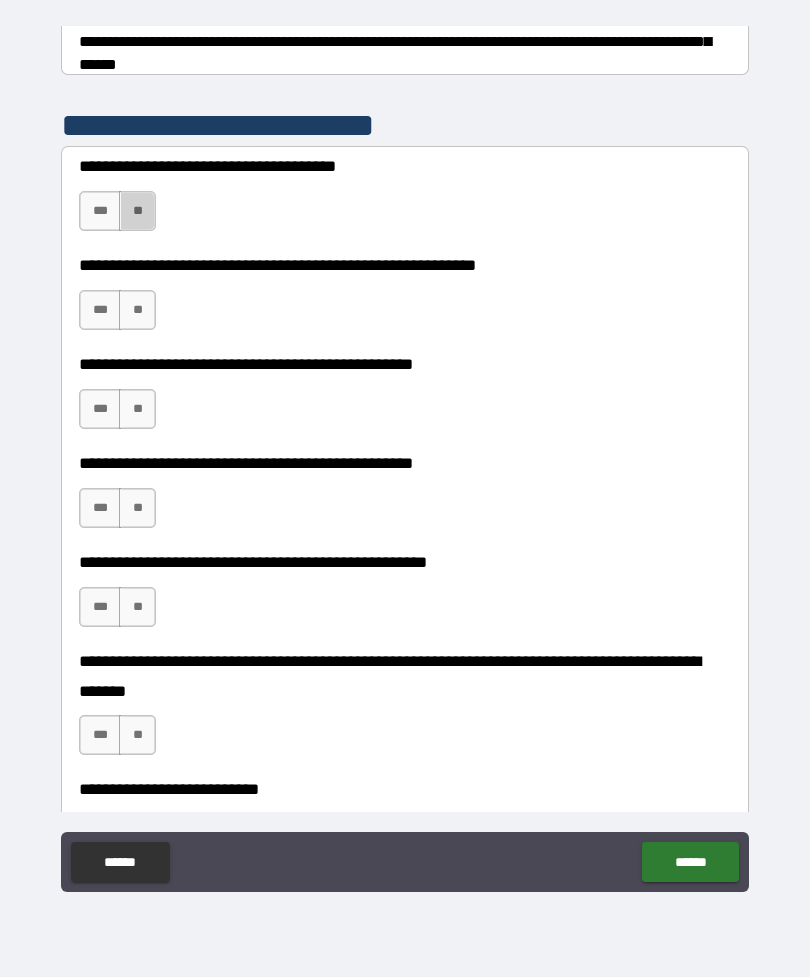 click on "**" at bounding box center [137, 211] 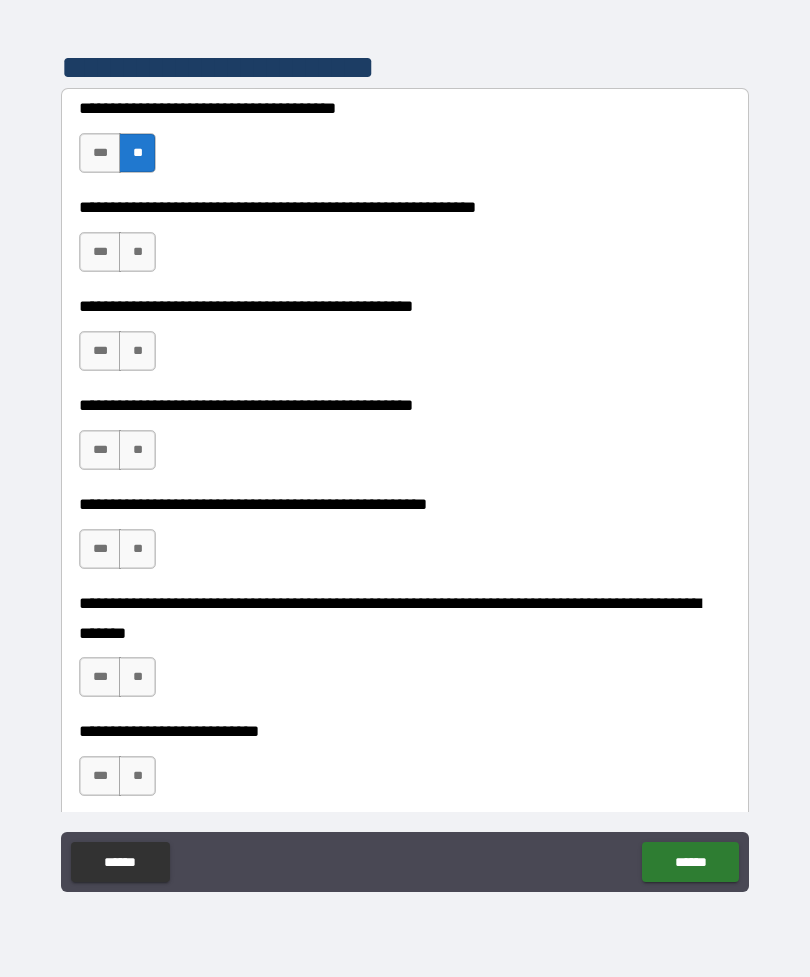 scroll, scrollTop: 424, scrollLeft: 0, axis: vertical 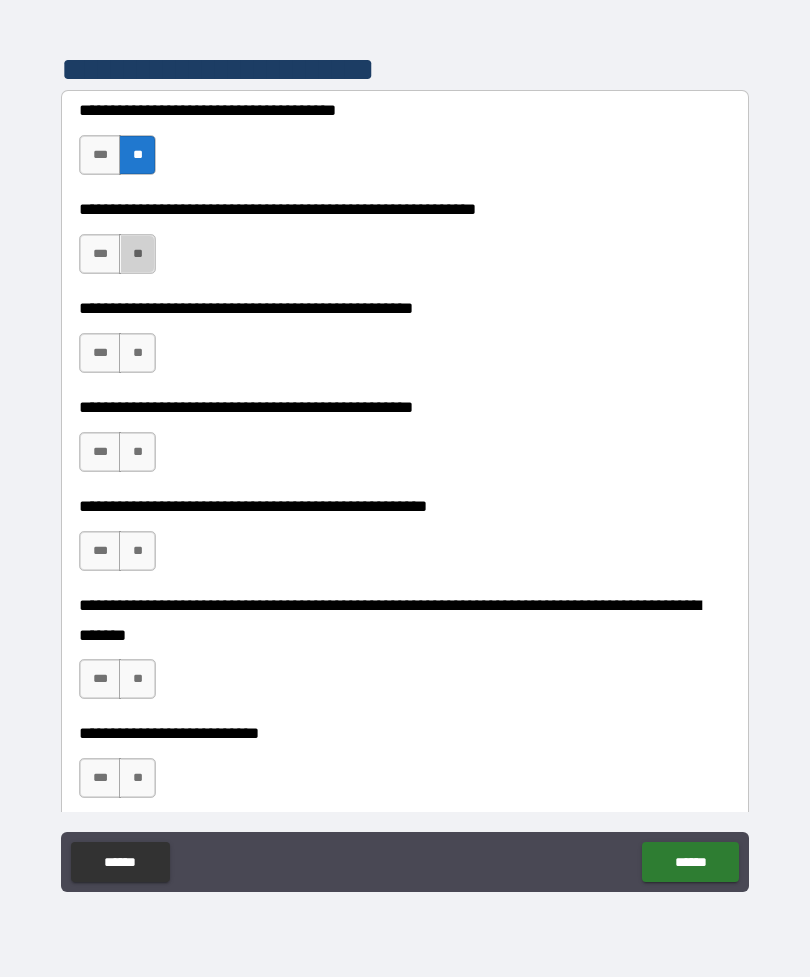 click on "**" at bounding box center (137, 254) 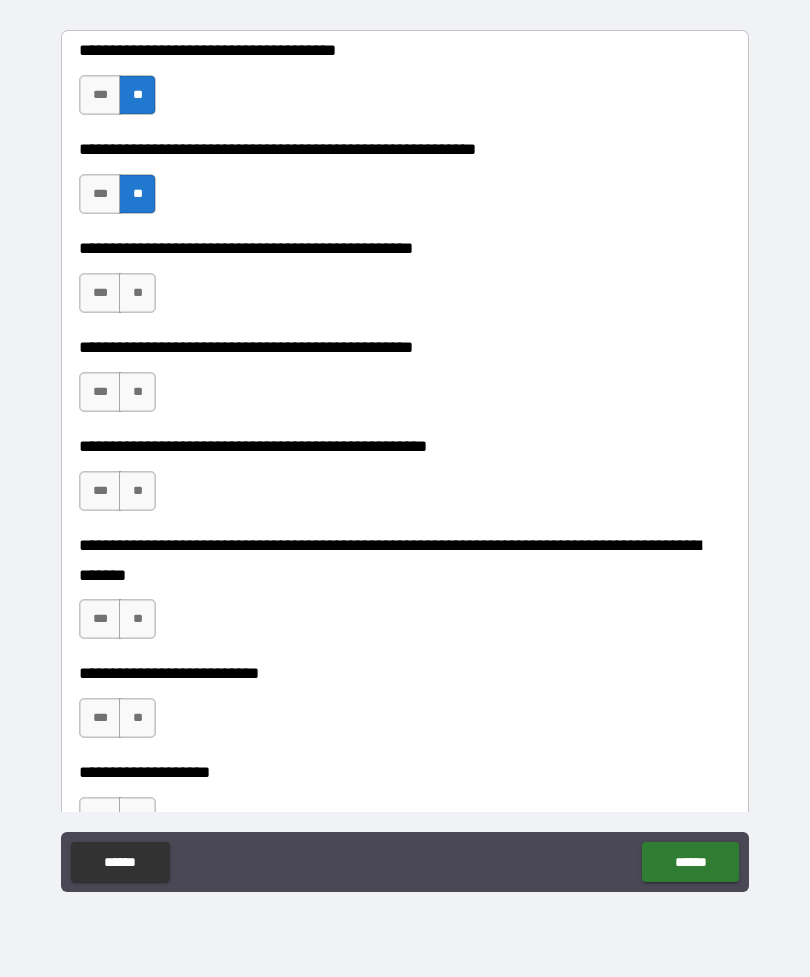scroll, scrollTop: 500, scrollLeft: 0, axis: vertical 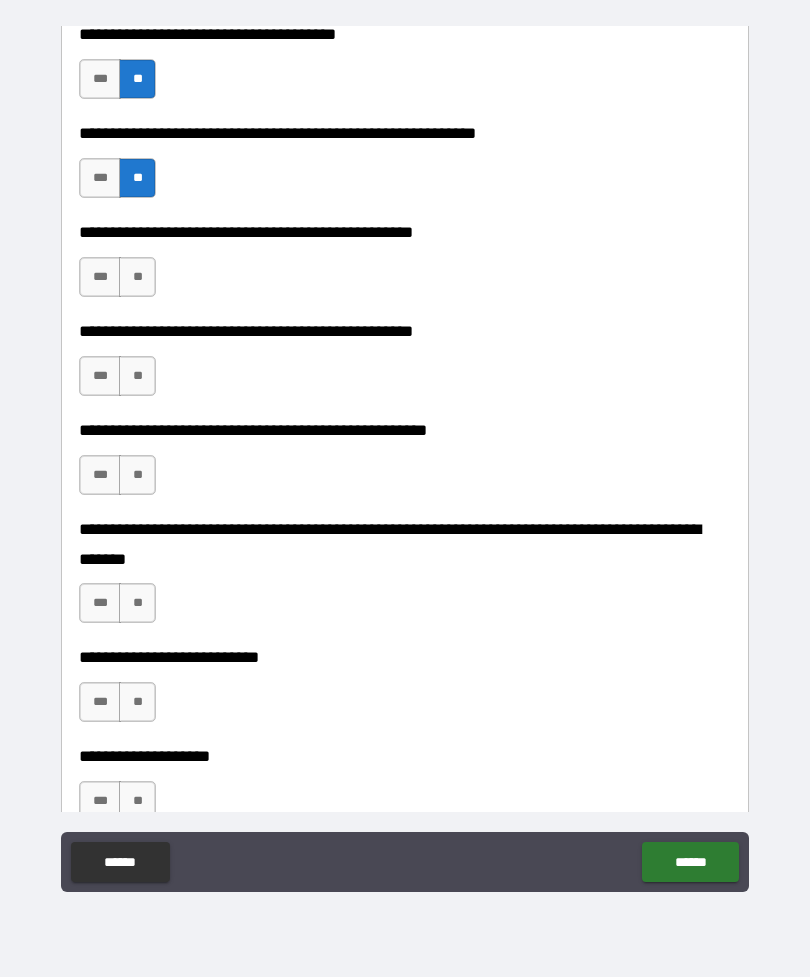 click on "**" at bounding box center [137, 277] 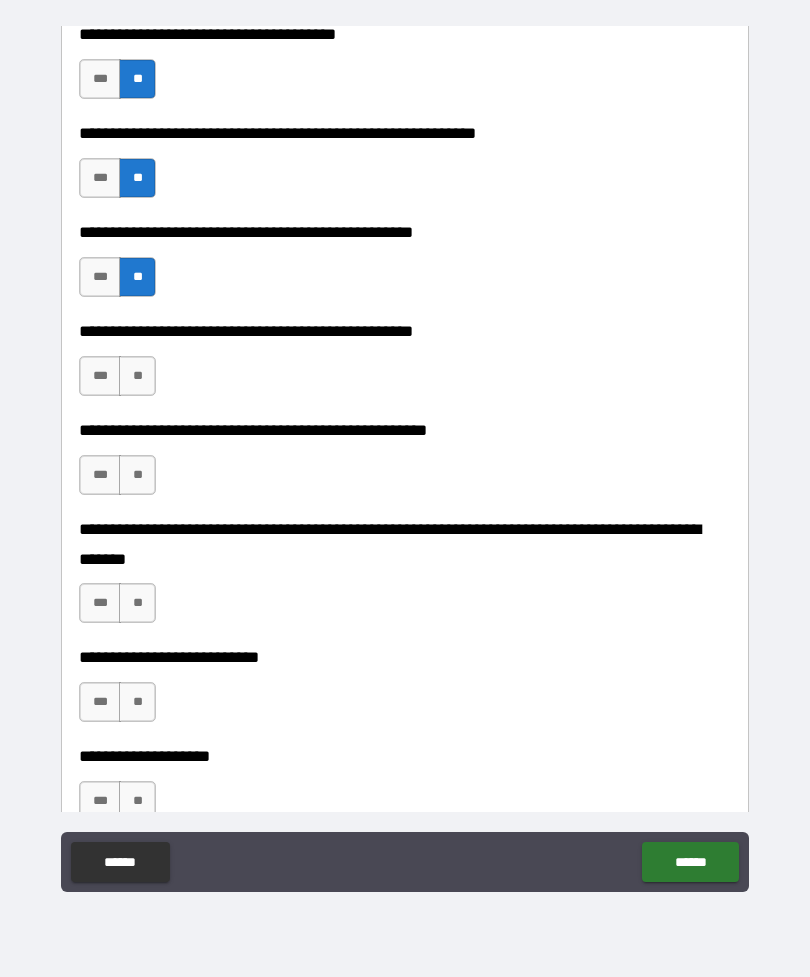 click on "***" at bounding box center [100, 376] 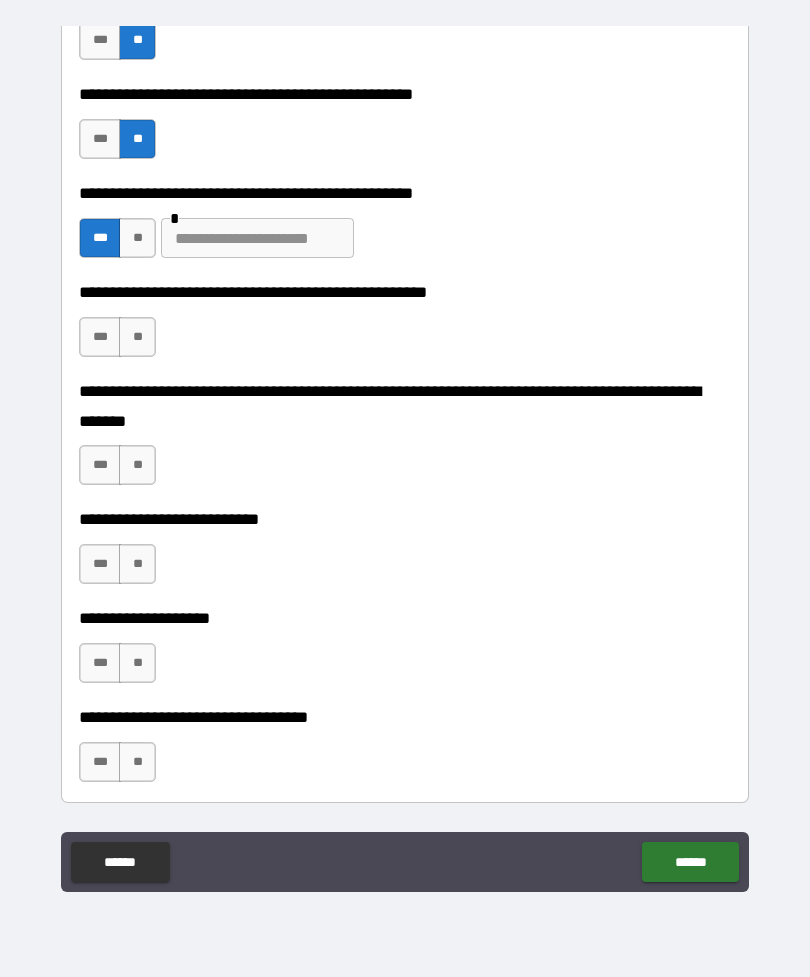 scroll, scrollTop: 643, scrollLeft: 0, axis: vertical 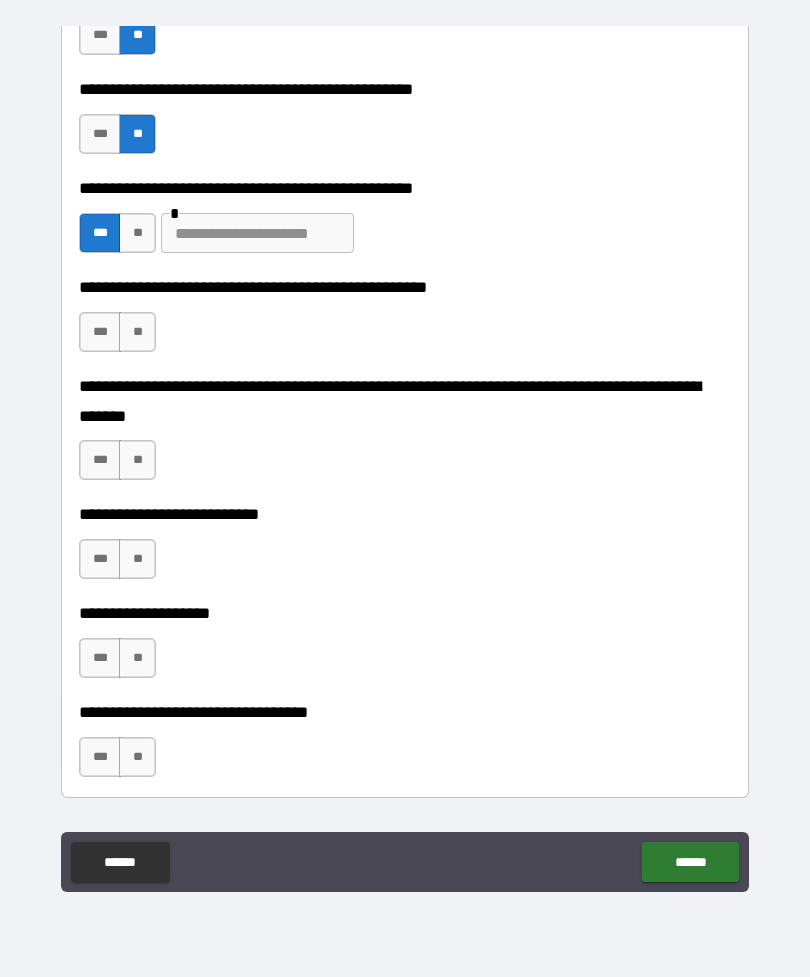 click on "**" at bounding box center [137, 332] 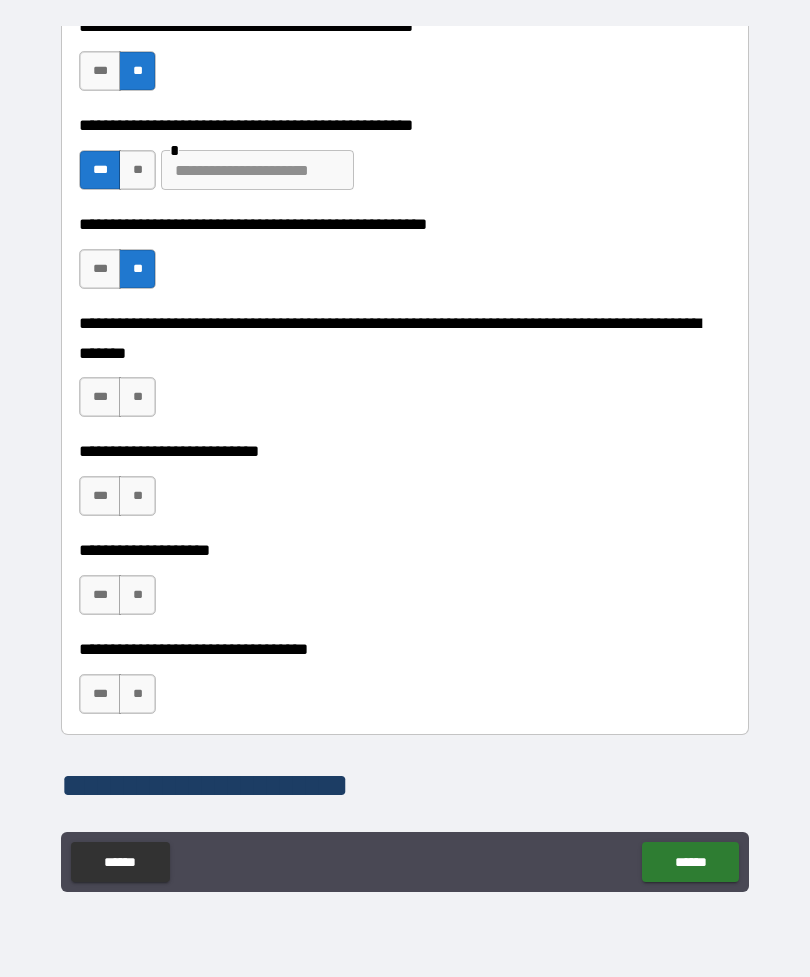 scroll, scrollTop: 716, scrollLeft: 0, axis: vertical 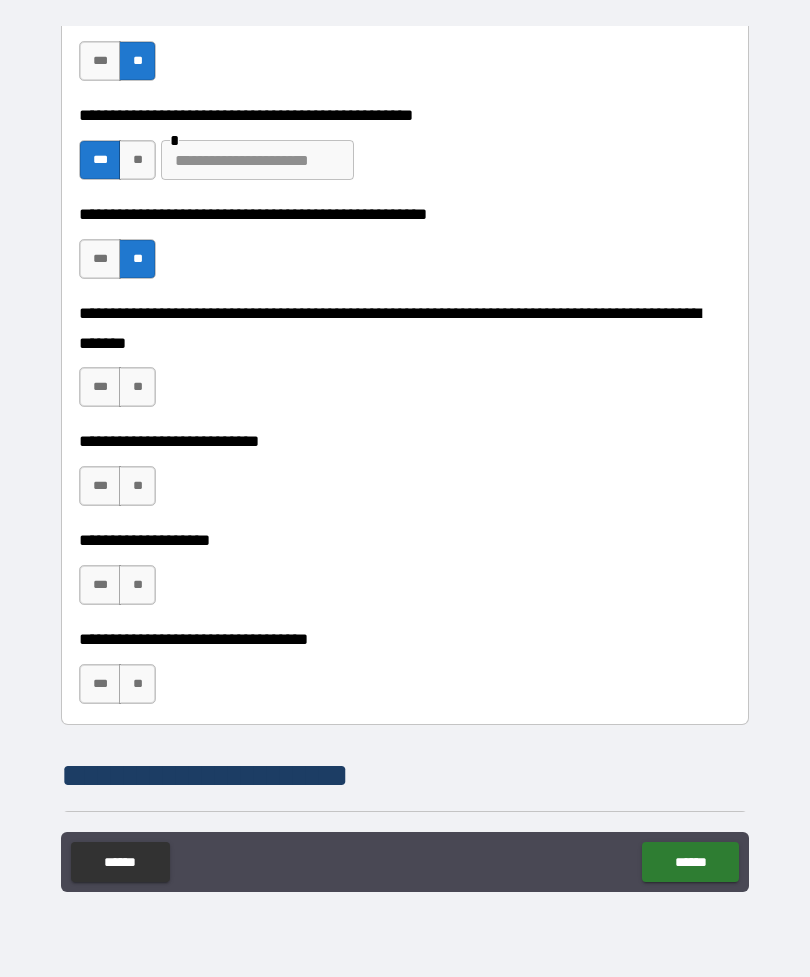 click on "**" at bounding box center [137, 387] 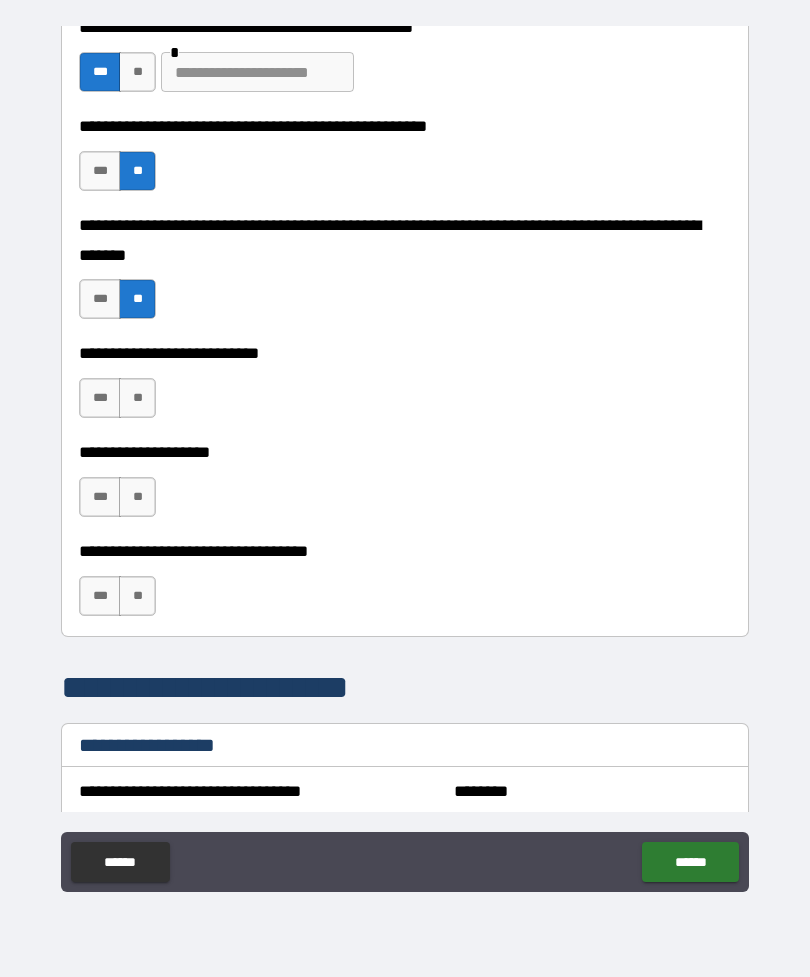 scroll, scrollTop: 806, scrollLeft: 0, axis: vertical 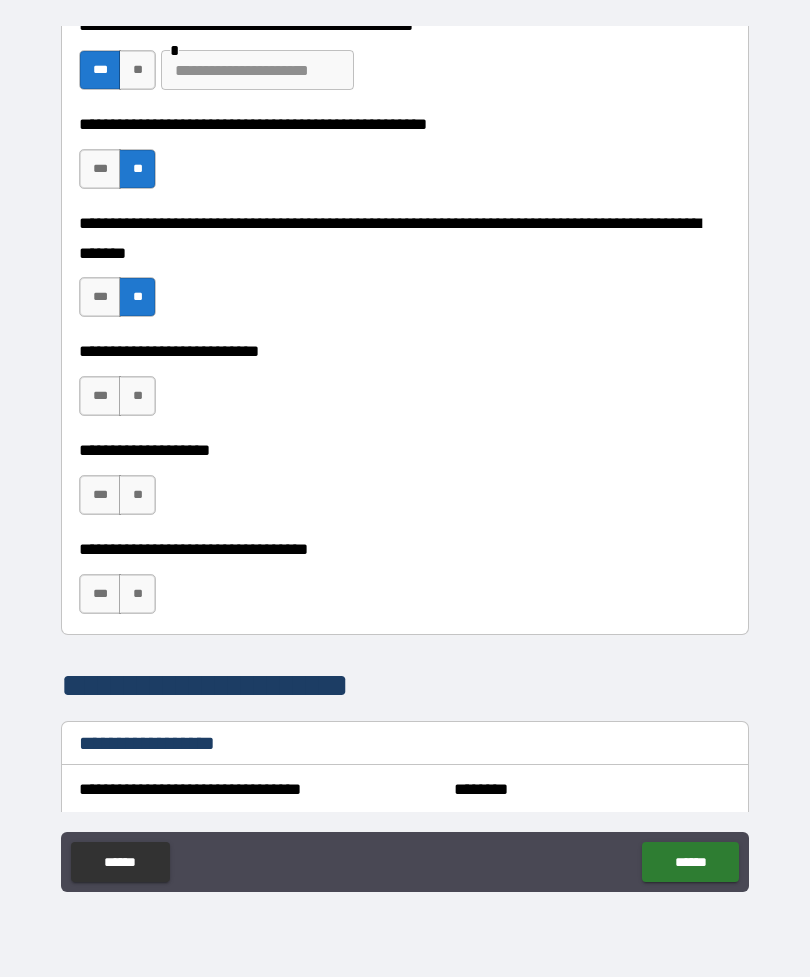 click on "**" at bounding box center (137, 396) 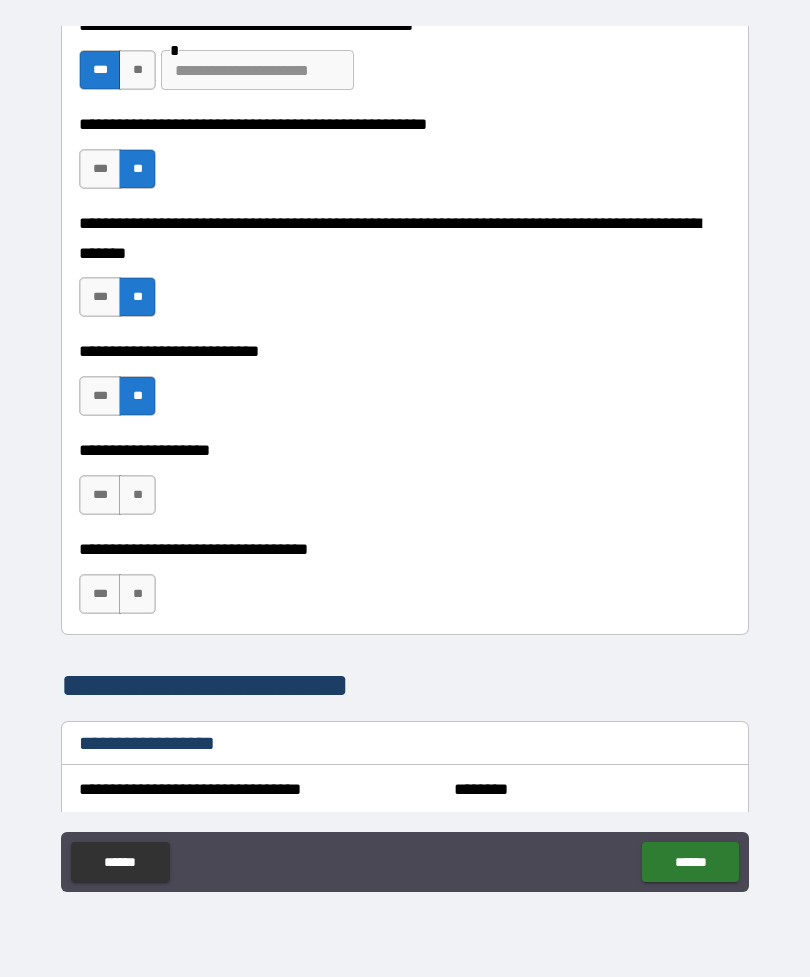 click on "**" at bounding box center [137, 495] 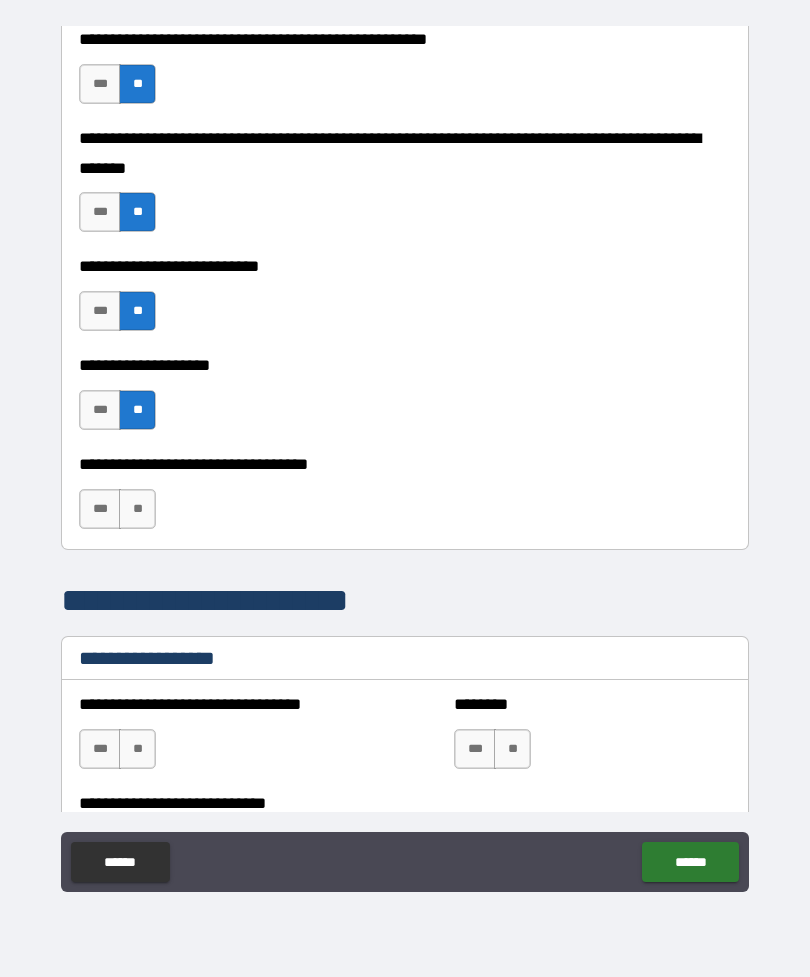 scroll, scrollTop: 899, scrollLeft: 0, axis: vertical 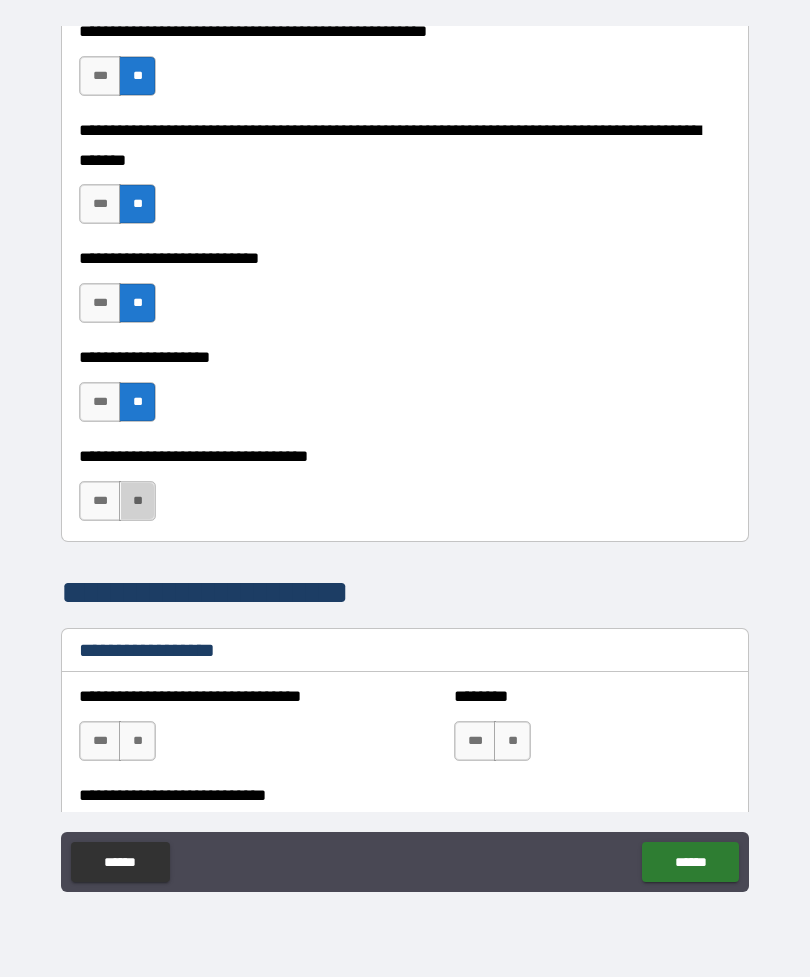 click on "**" at bounding box center [137, 501] 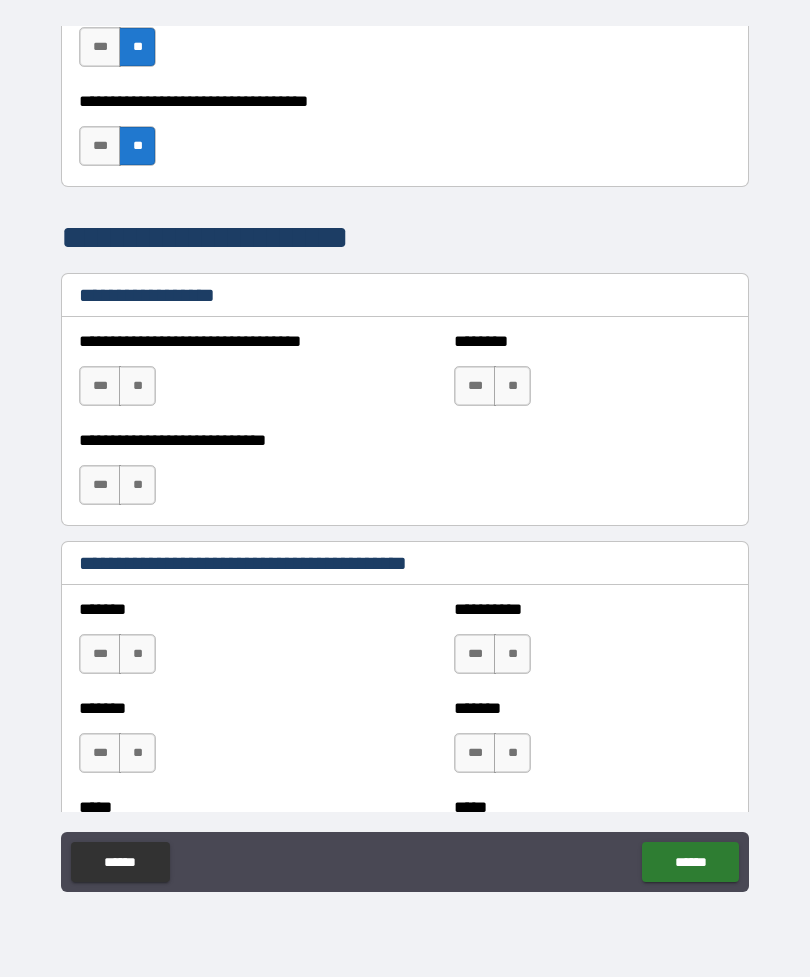 scroll, scrollTop: 1255, scrollLeft: 0, axis: vertical 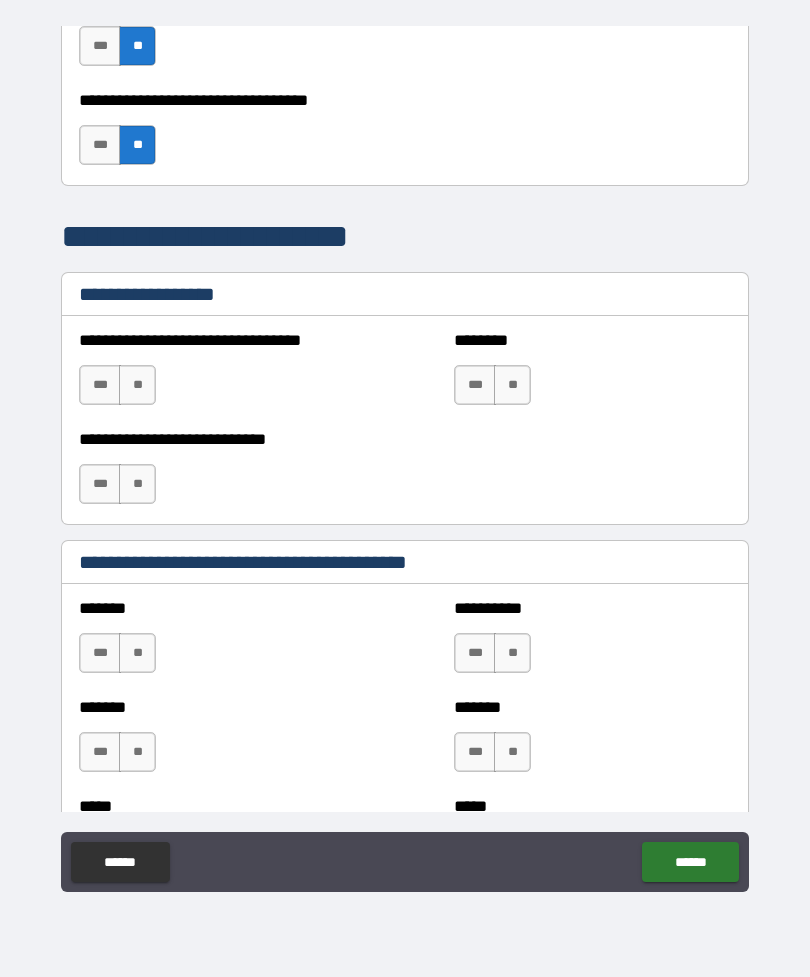click on "**" at bounding box center (512, 385) 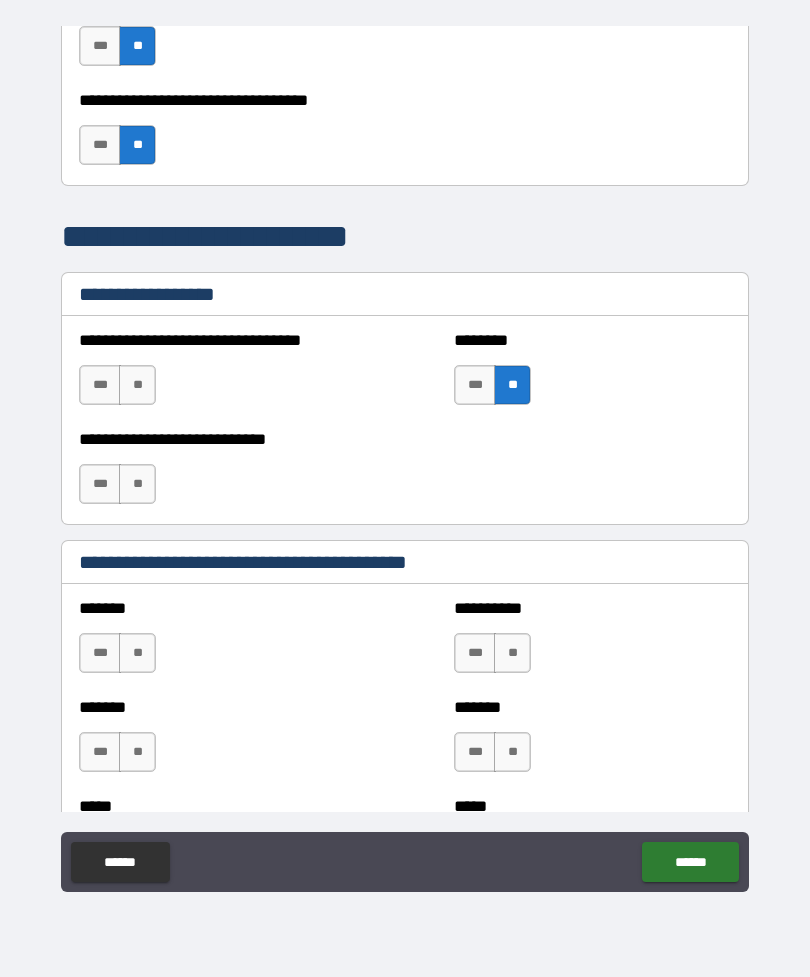 click on "**" at bounding box center (137, 385) 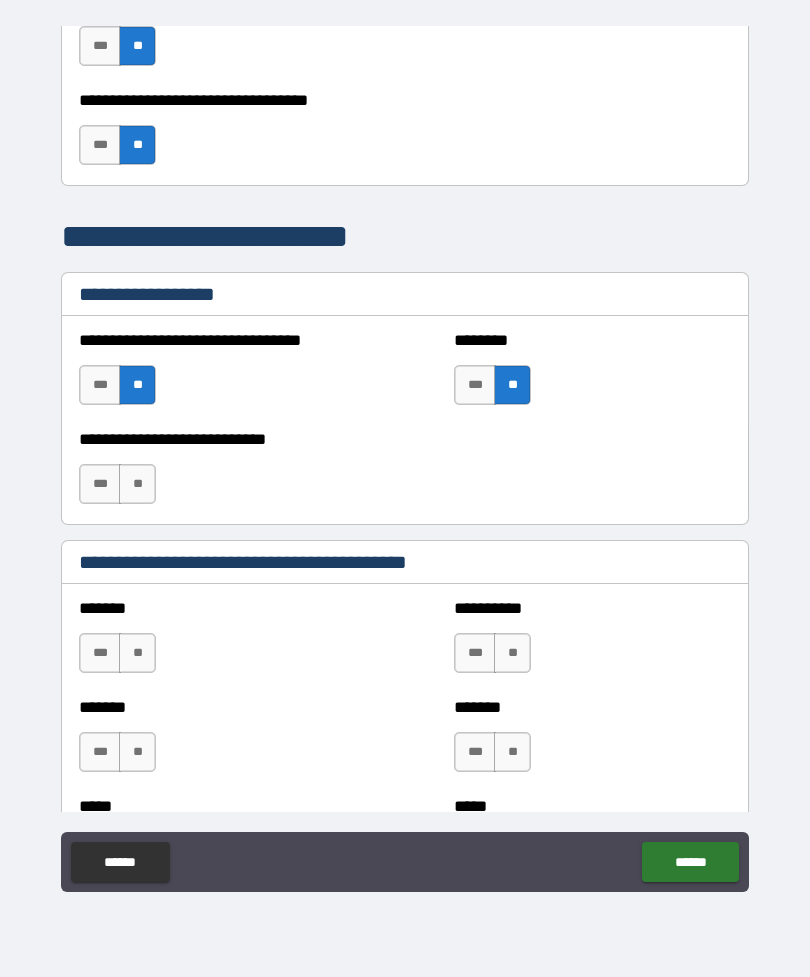 click on "**" at bounding box center [137, 484] 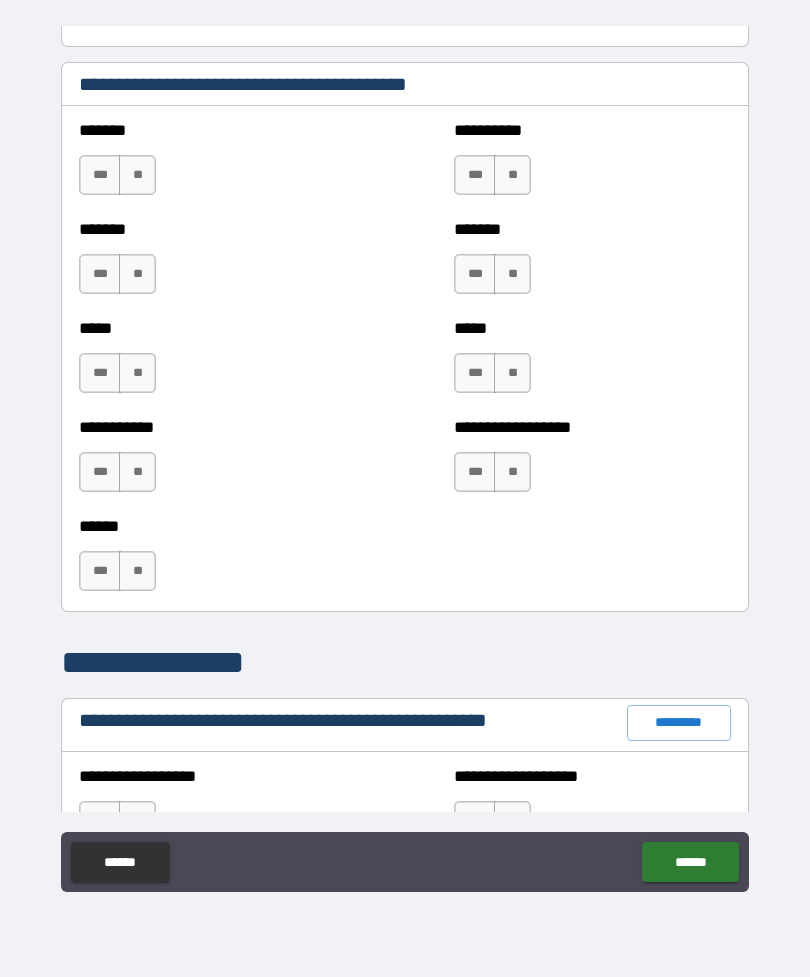 scroll, scrollTop: 1732, scrollLeft: 0, axis: vertical 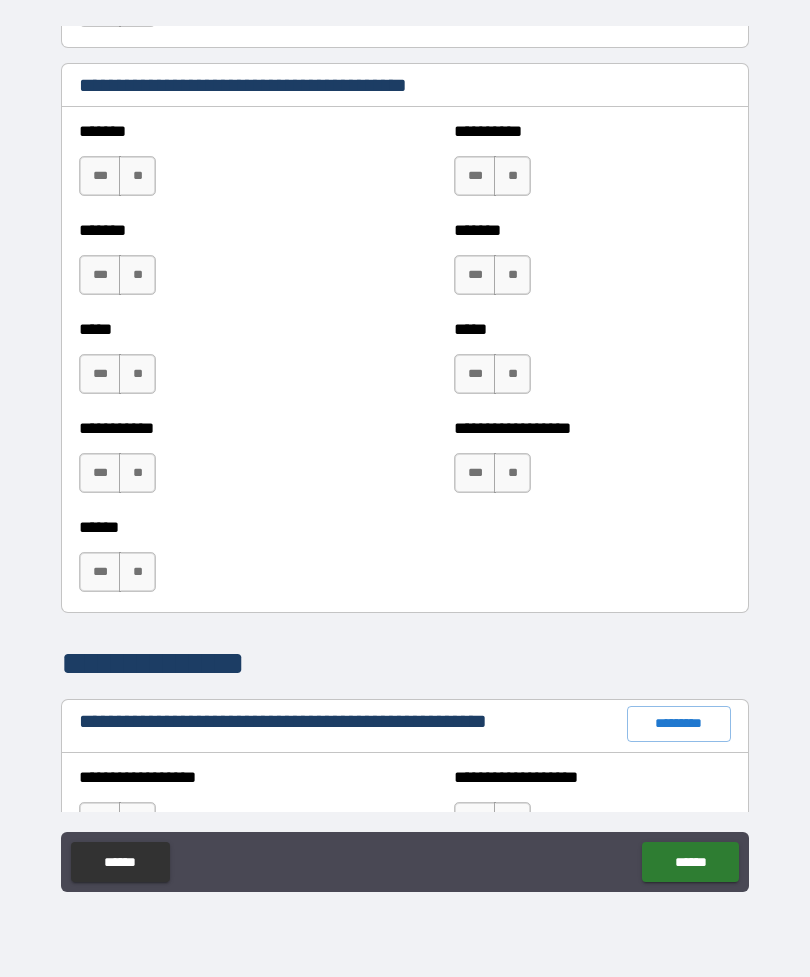 click on "**" at bounding box center (137, 176) 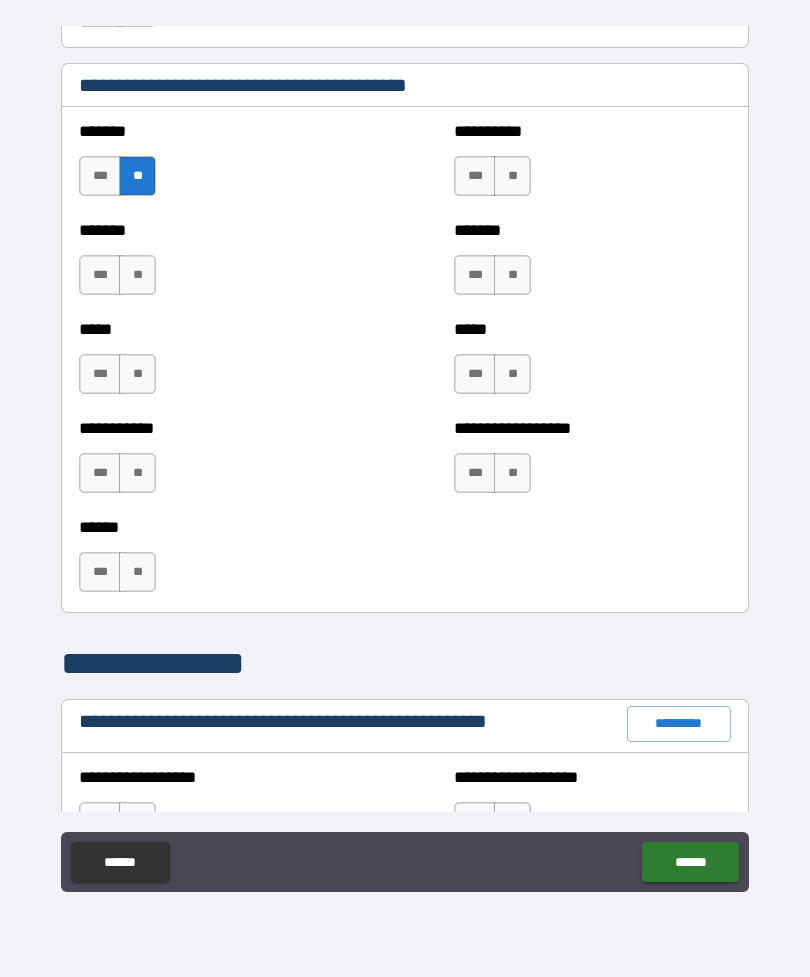 click on "**" at bounding box center [137, 275] 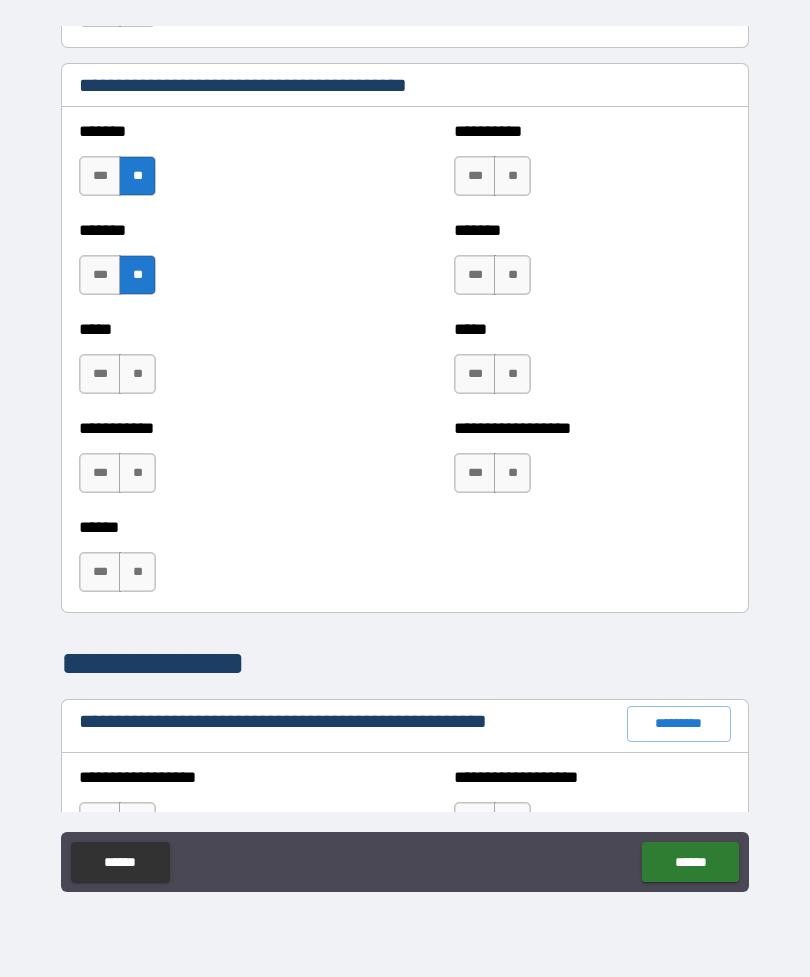 click on "**" at bounding box center [137, 374] 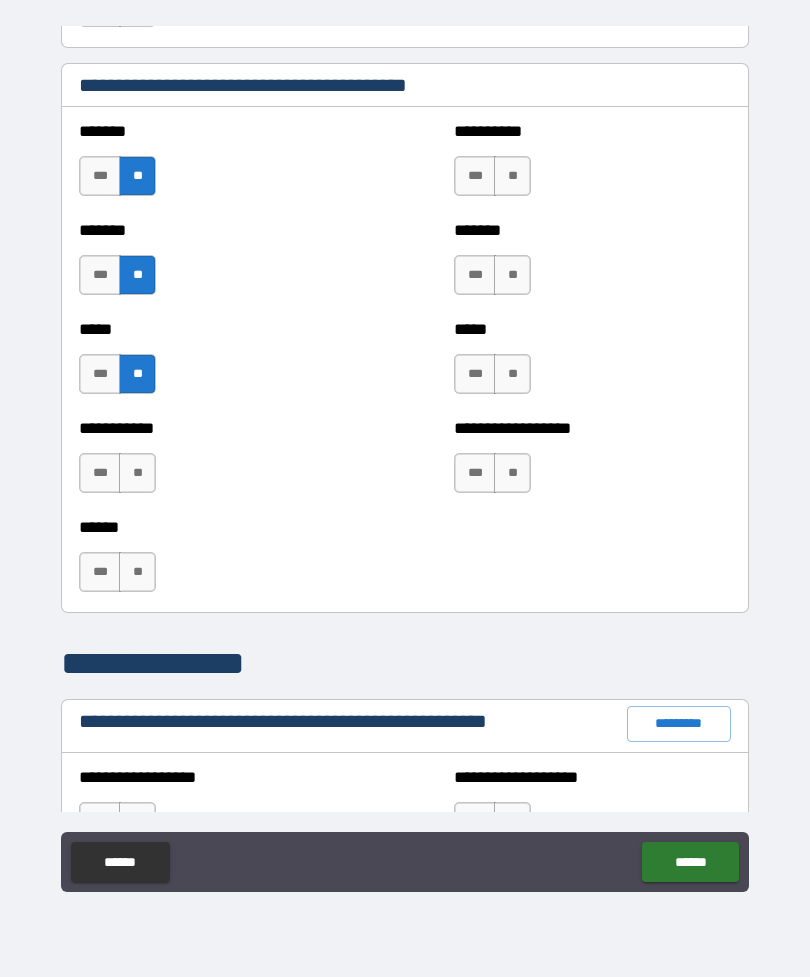 click on "**" at bounding box center (137, 473) 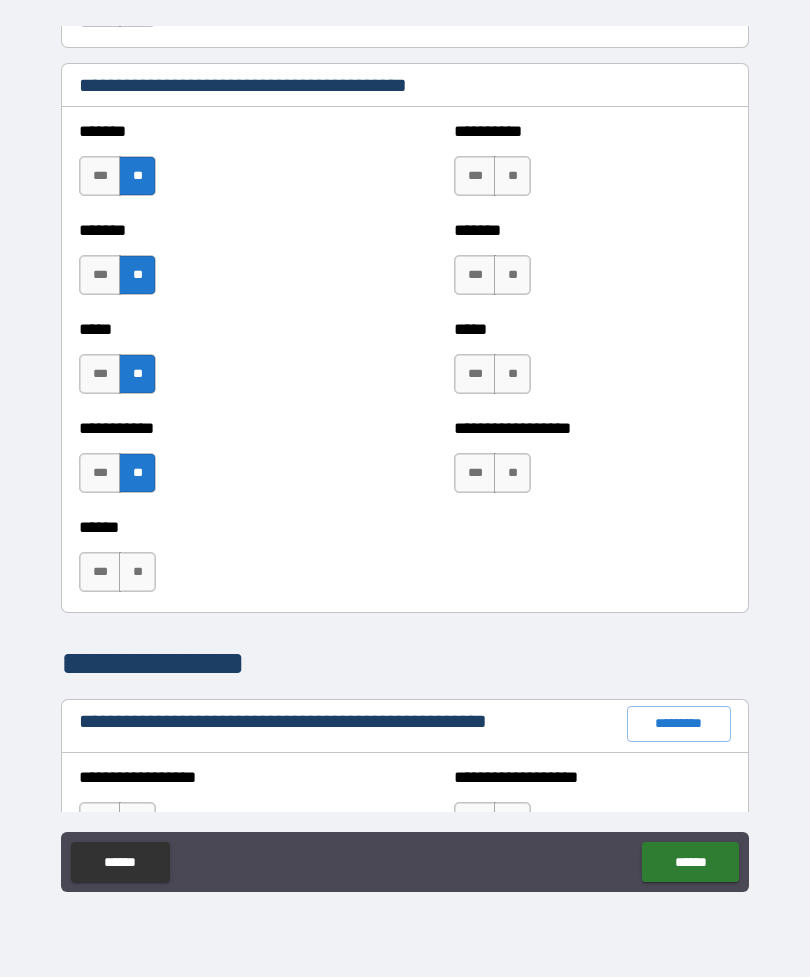 click on "**" at bounding box center (137, 572) 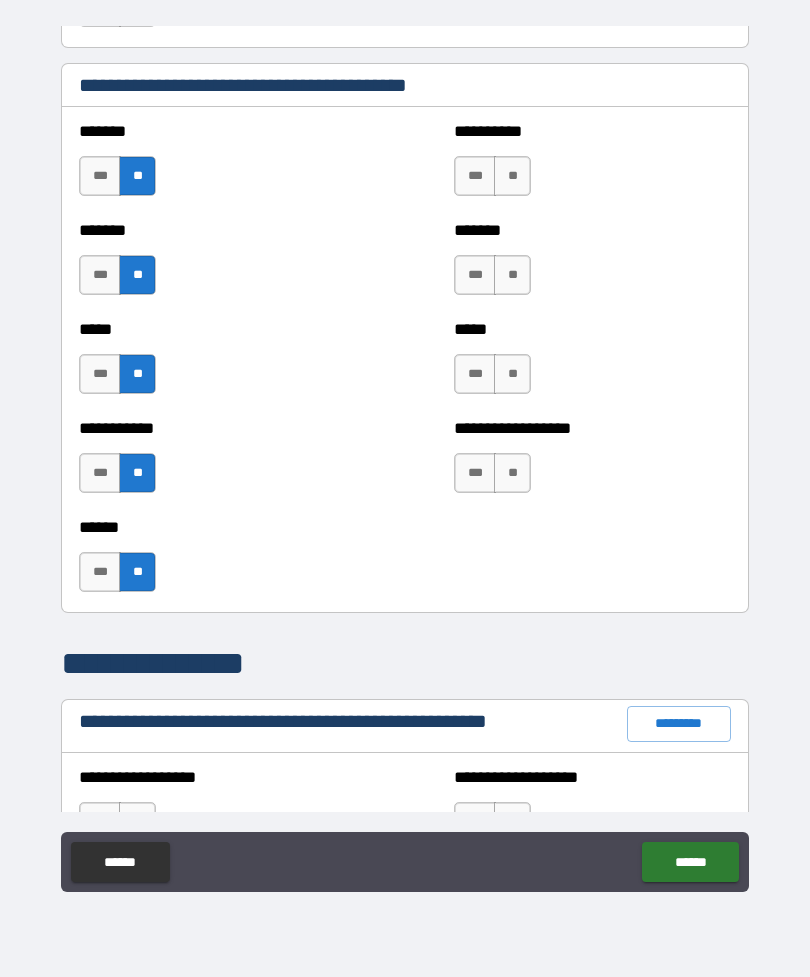 click on "**" at bounding box center [512, 176] 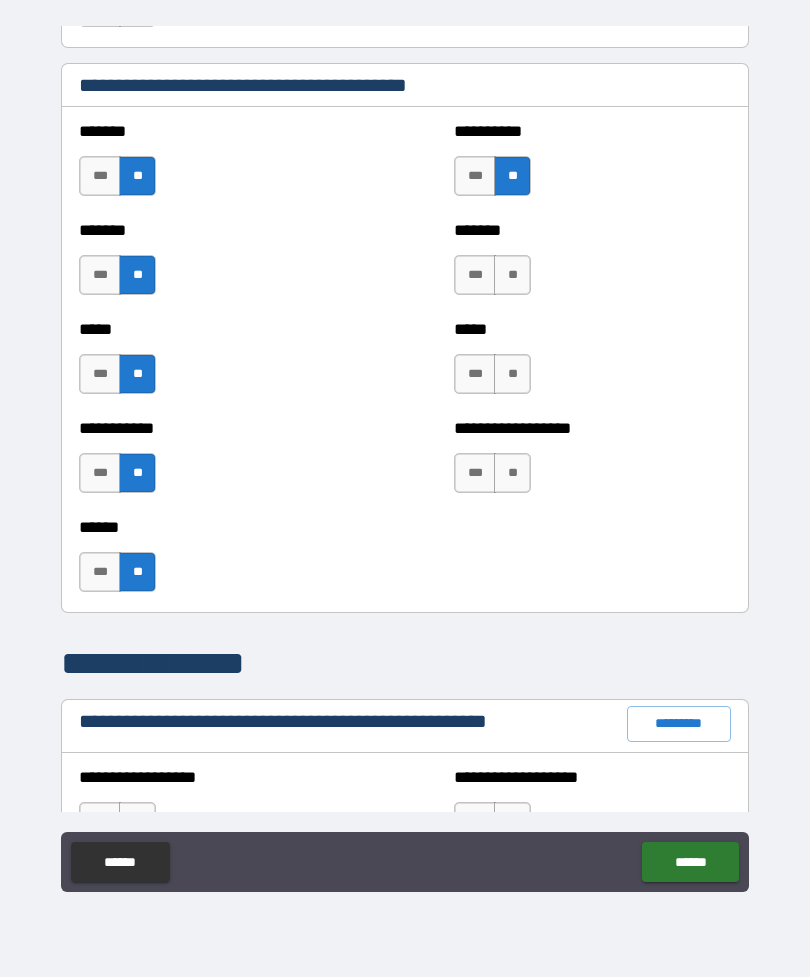 click on "**" at bounding box center (512, 275) 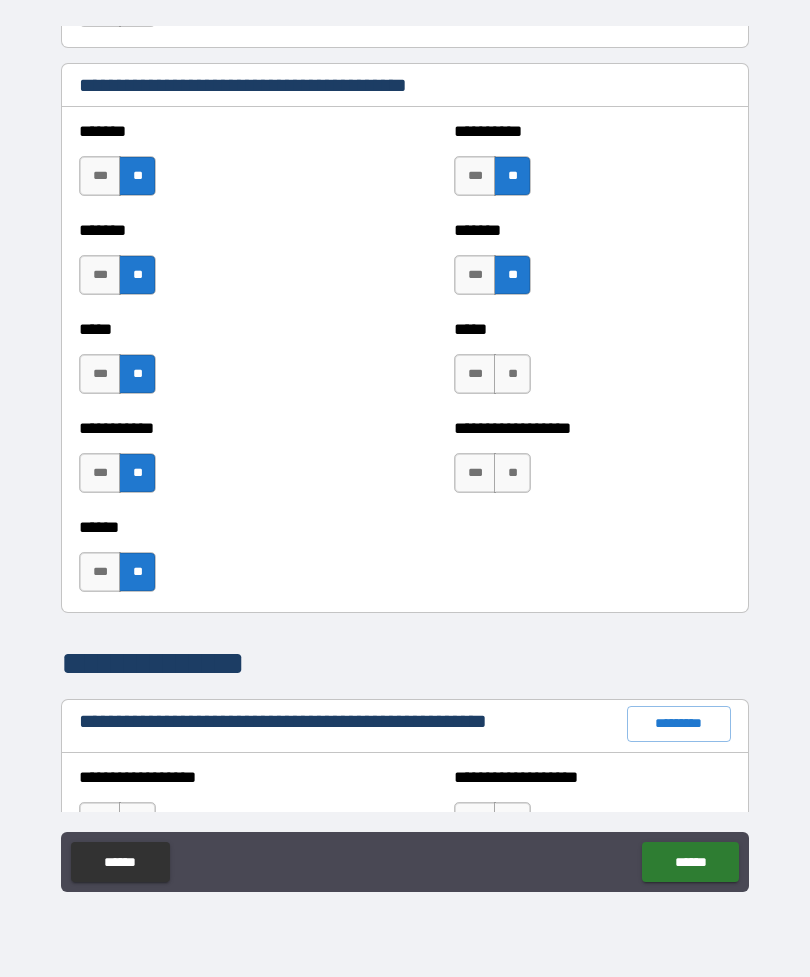 click on "**" at bounding box center [512, 374] 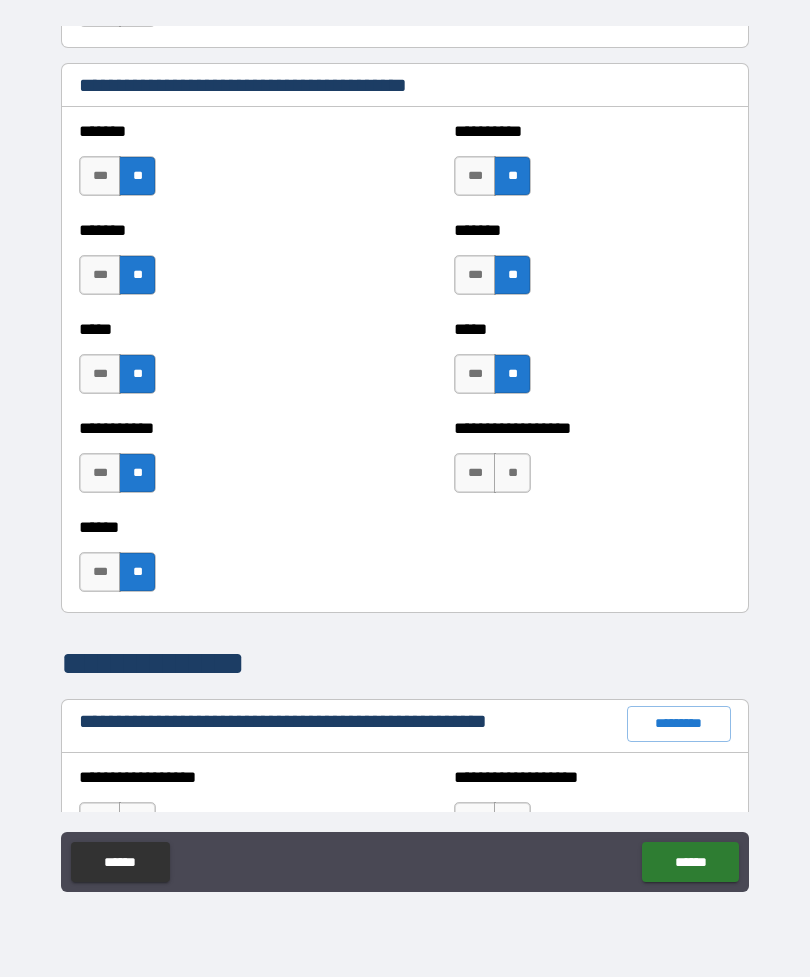 click on "**" at bounding box center [512, 473] 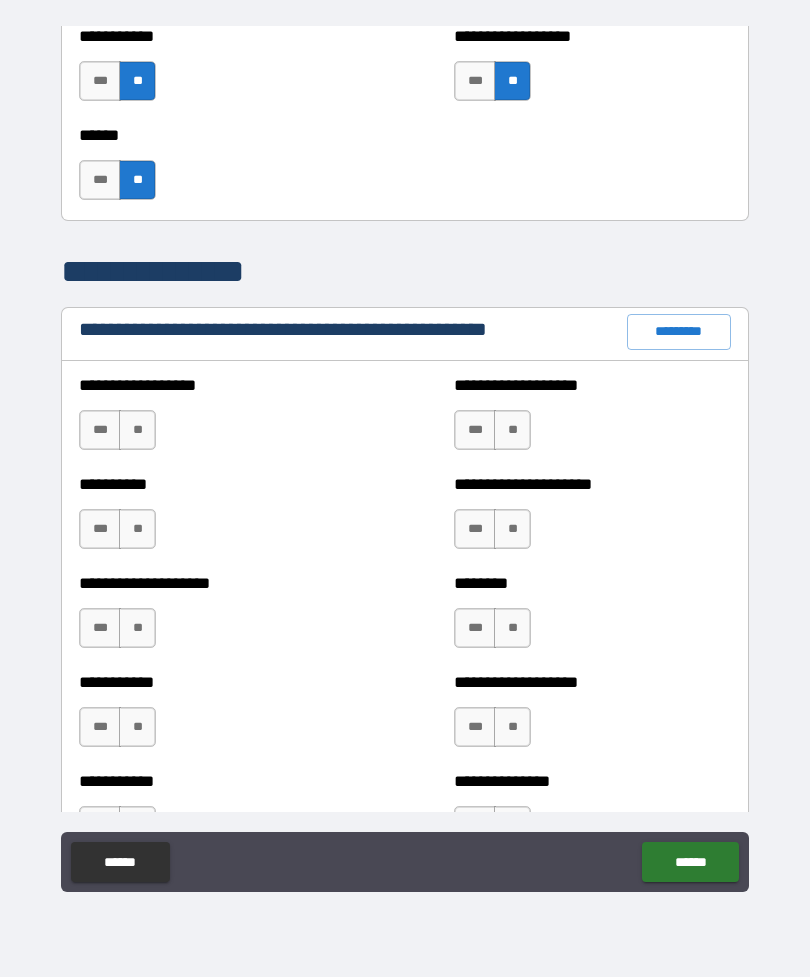 scroll, scrollTop: 2143, scrollLeft: 0, axis: vertical 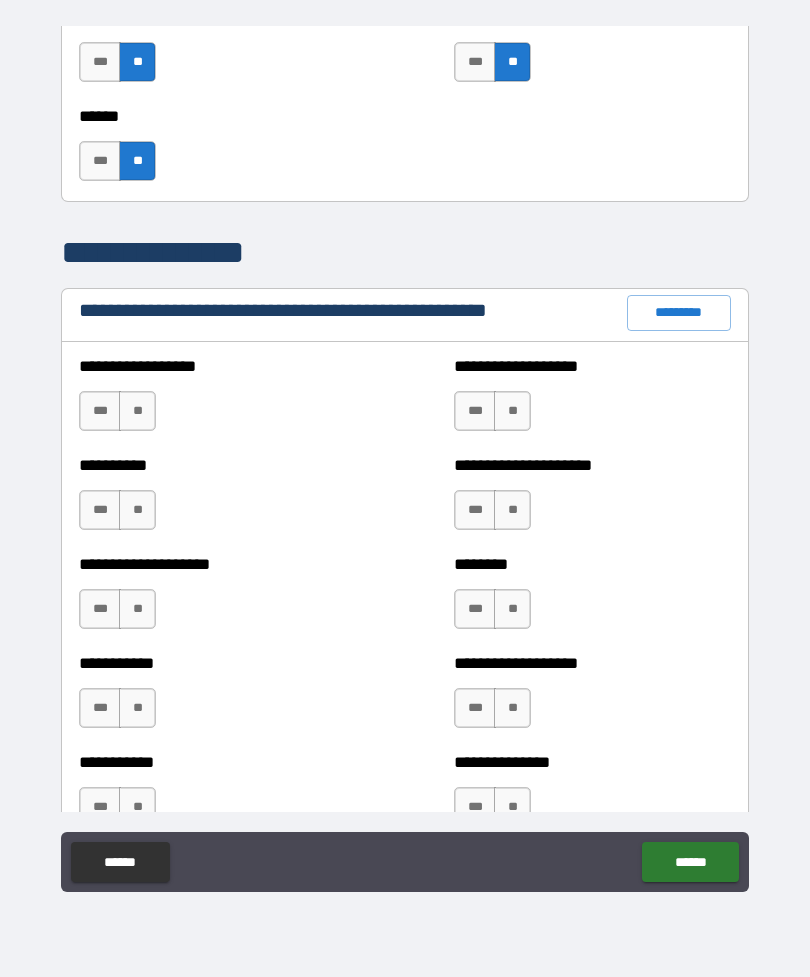 click on "**" at bounding box center (137, 411) 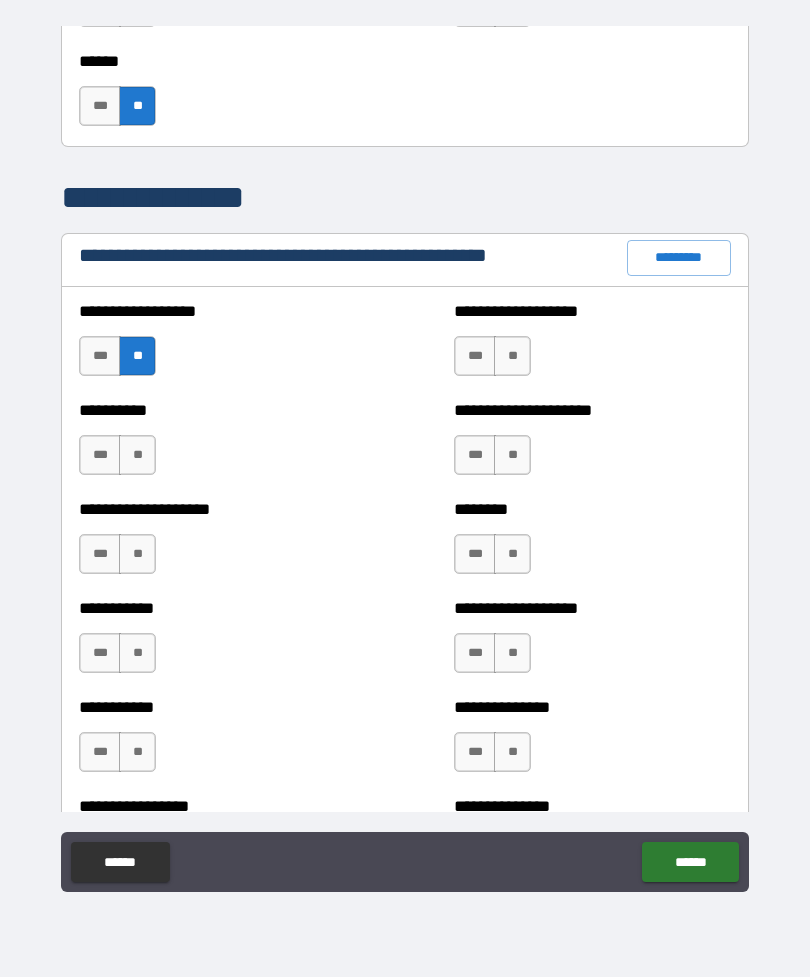 scroll, scrollTop: 2215, scrollLeft: 0, axis: vertical 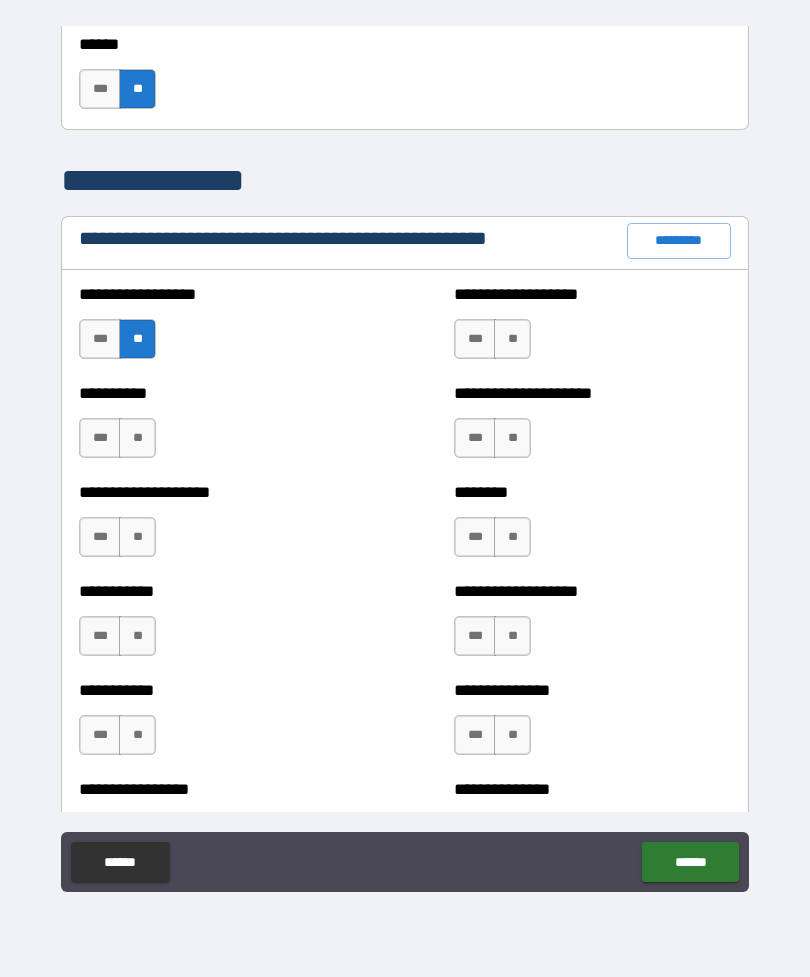 click on "**" at bounding box center (512, 339) 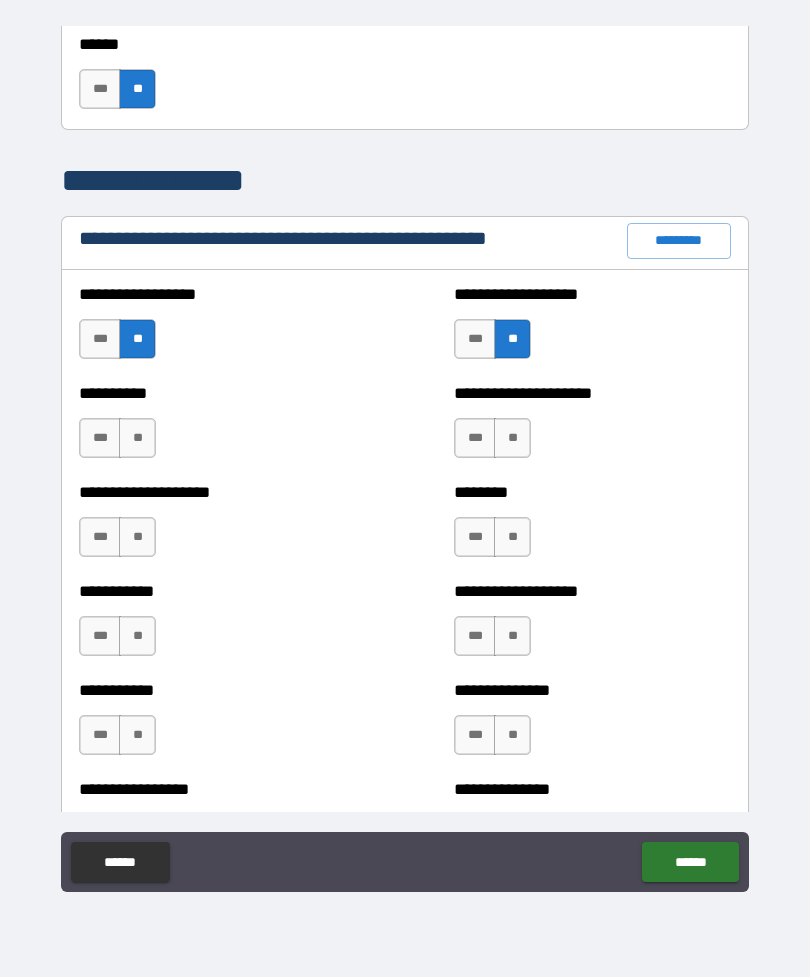 click on "***" at bounding box center [475, 438] 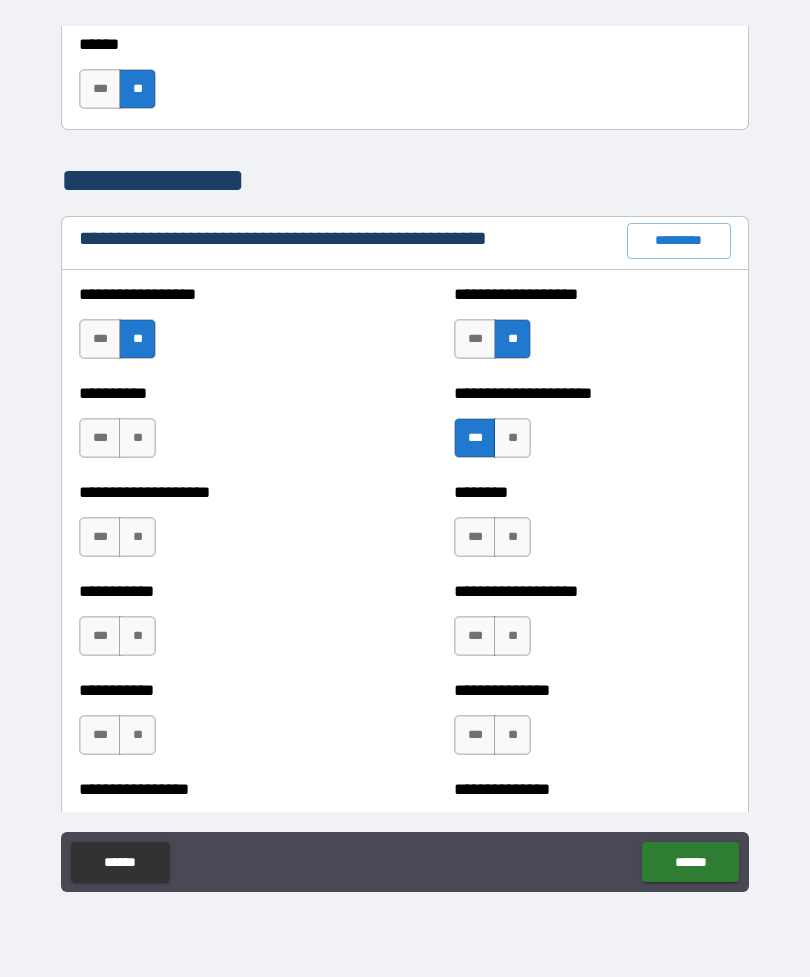 click on "**" at bounding box center (137, 438) 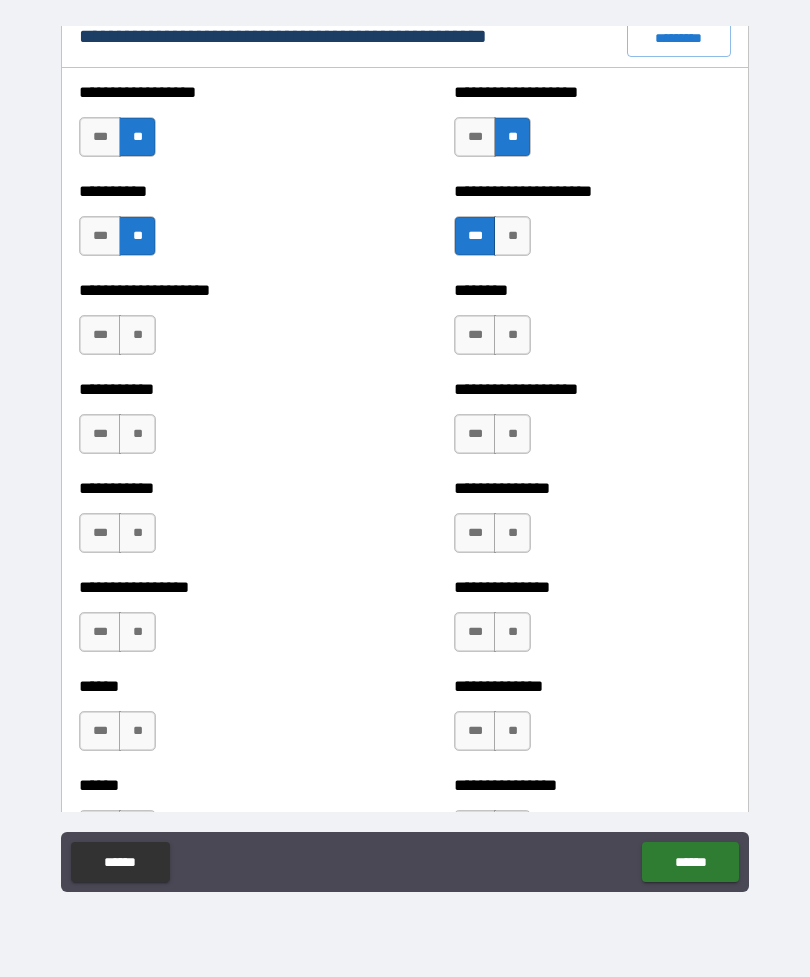 scroll, scrollTop: 2416, scrollLeft: 0, axis: vertical 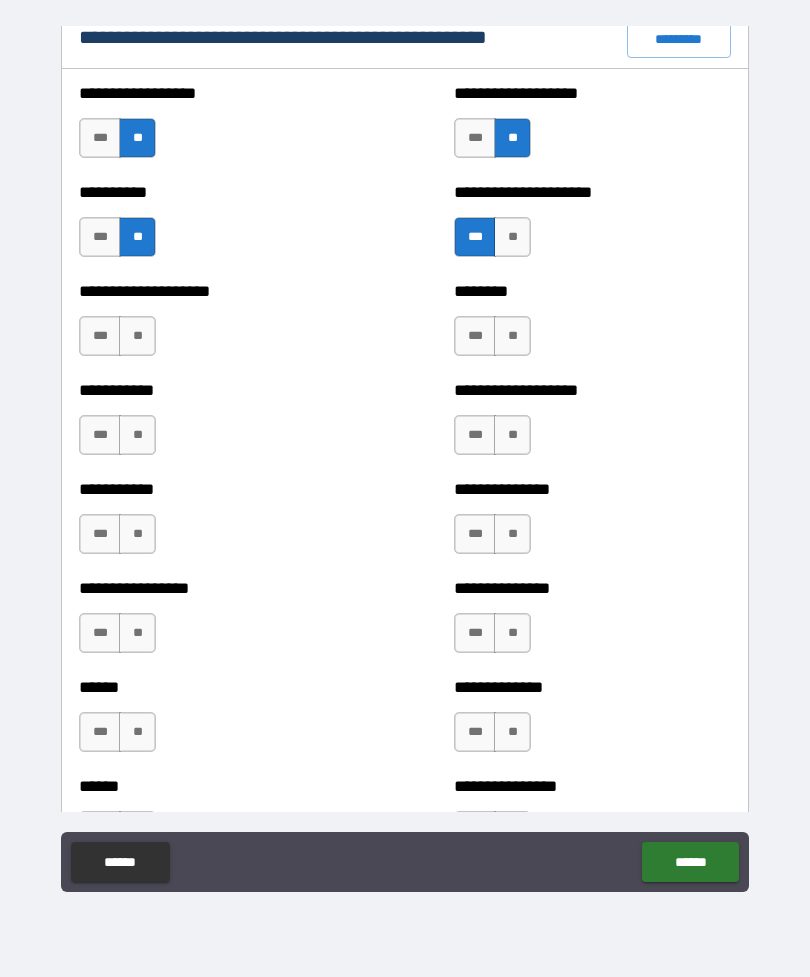 click on "**" at bounding box center (512, 336) 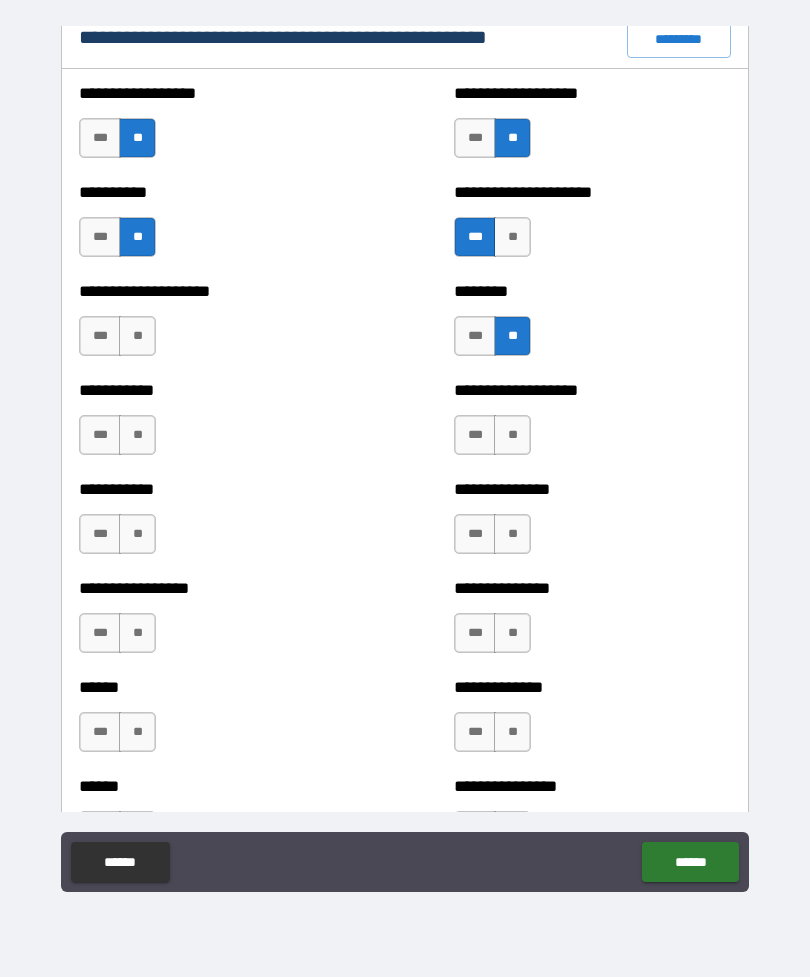 click on "**" at bounding box center (137, 336) 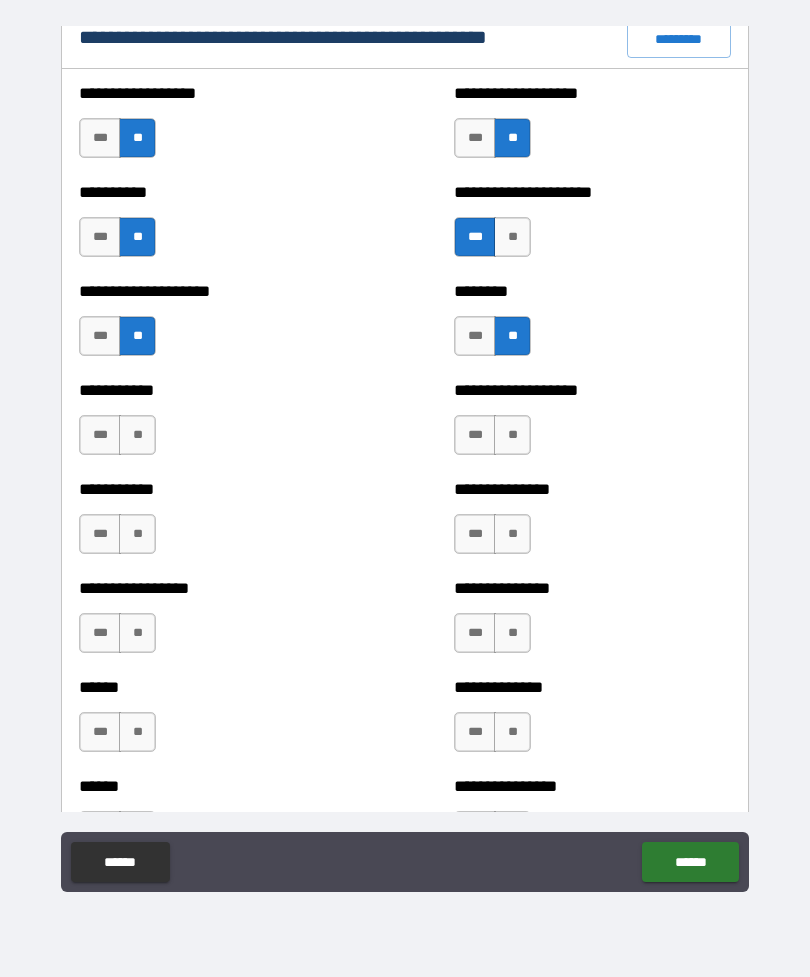click on "**" at bounding box center (137, 435) 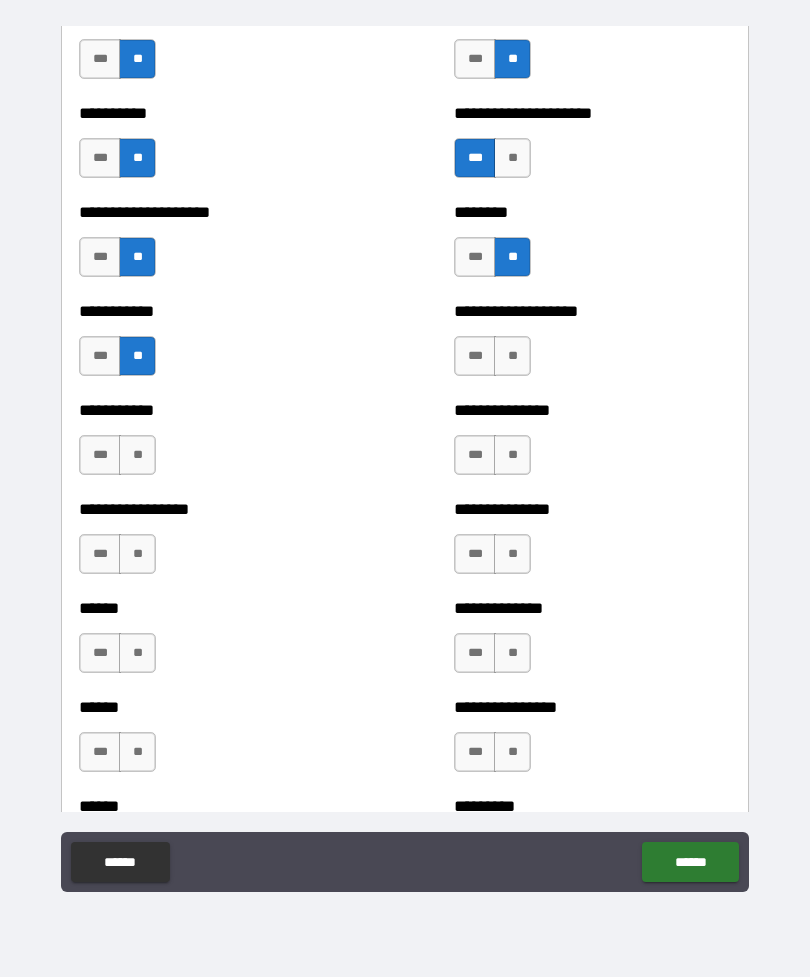 scroll, scrollTop: 2498, scrollLeft: 0, axis: vertical 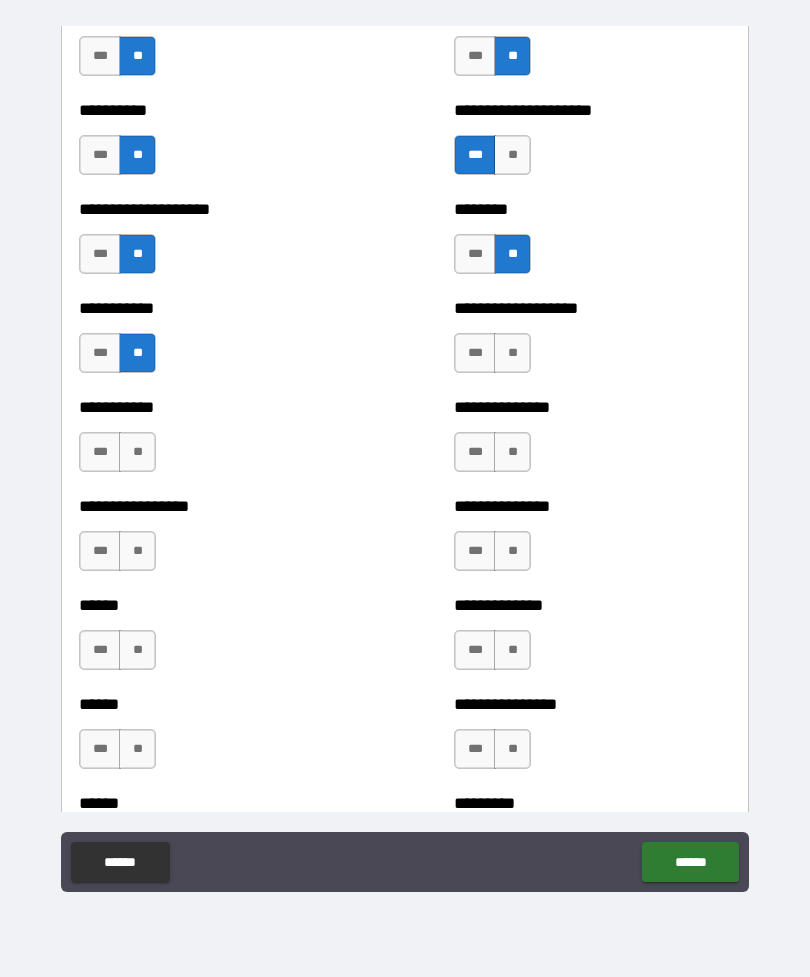 click on "**" at bounding box center (512, 353) 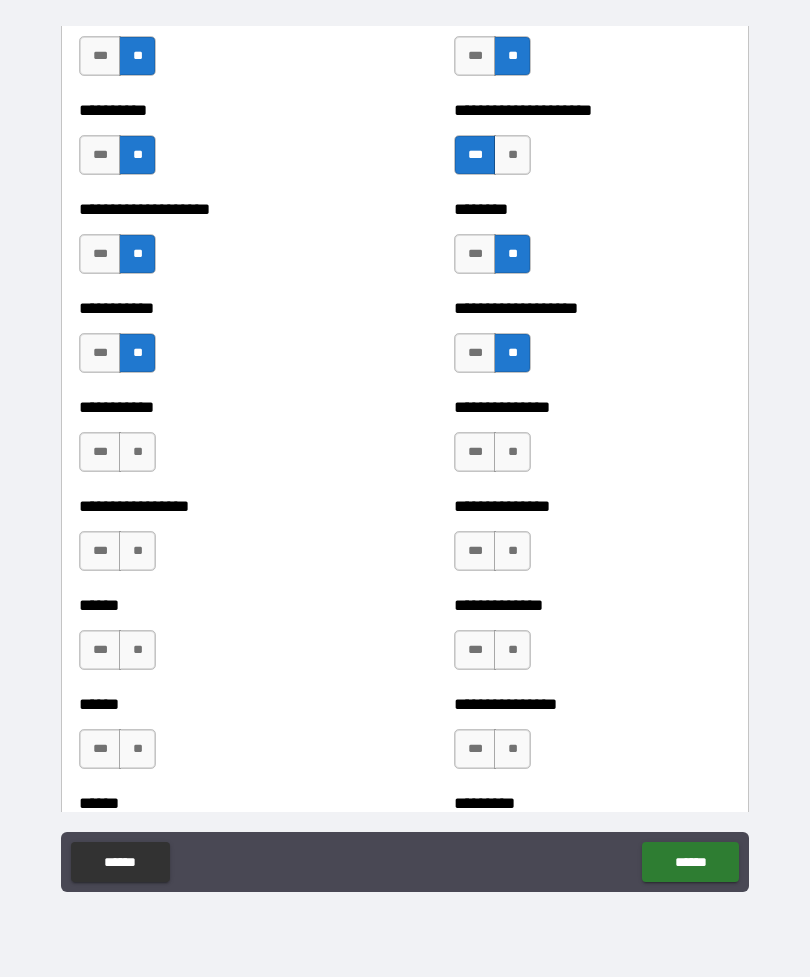 click on "**" at bounding box center [512, 452] 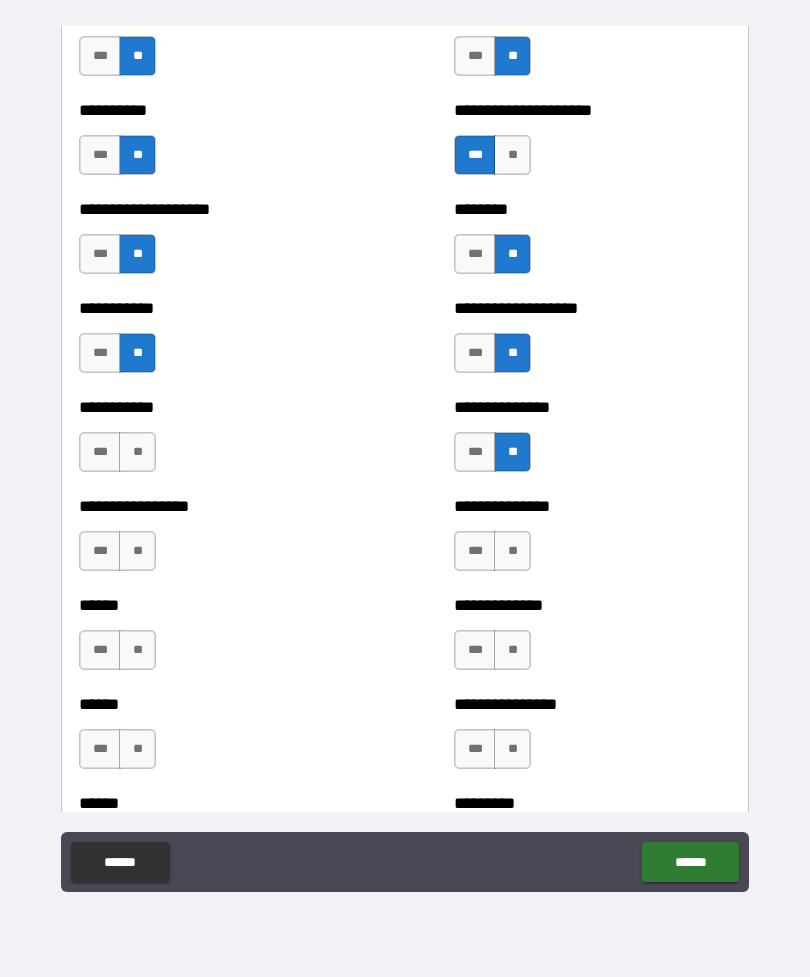 click on "**" at bounding box center (137, 452) 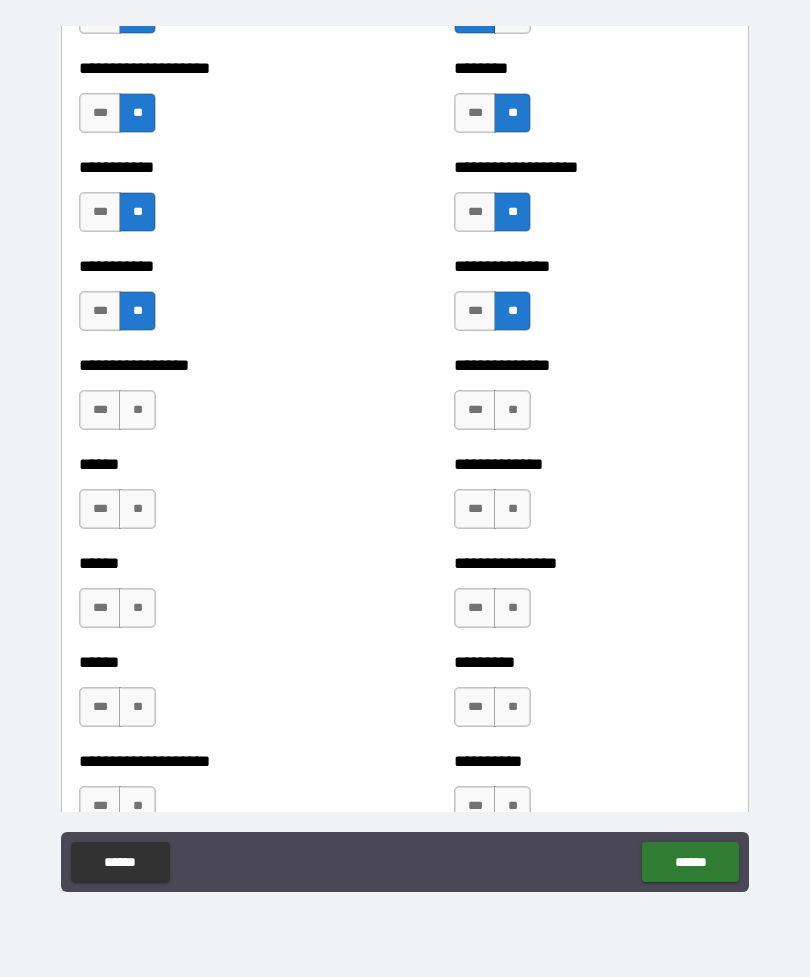 scroll, scrollTop: 2644, scrollLeft: 0, axis: vertical 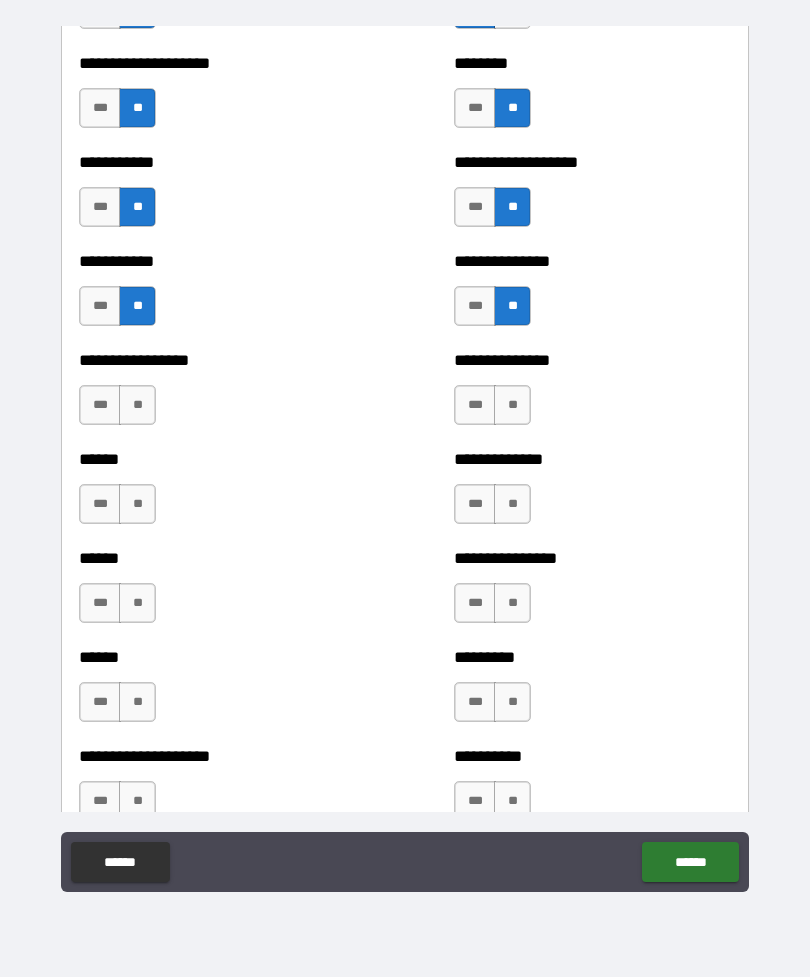 click on "**" at bounding box center [137, 405] 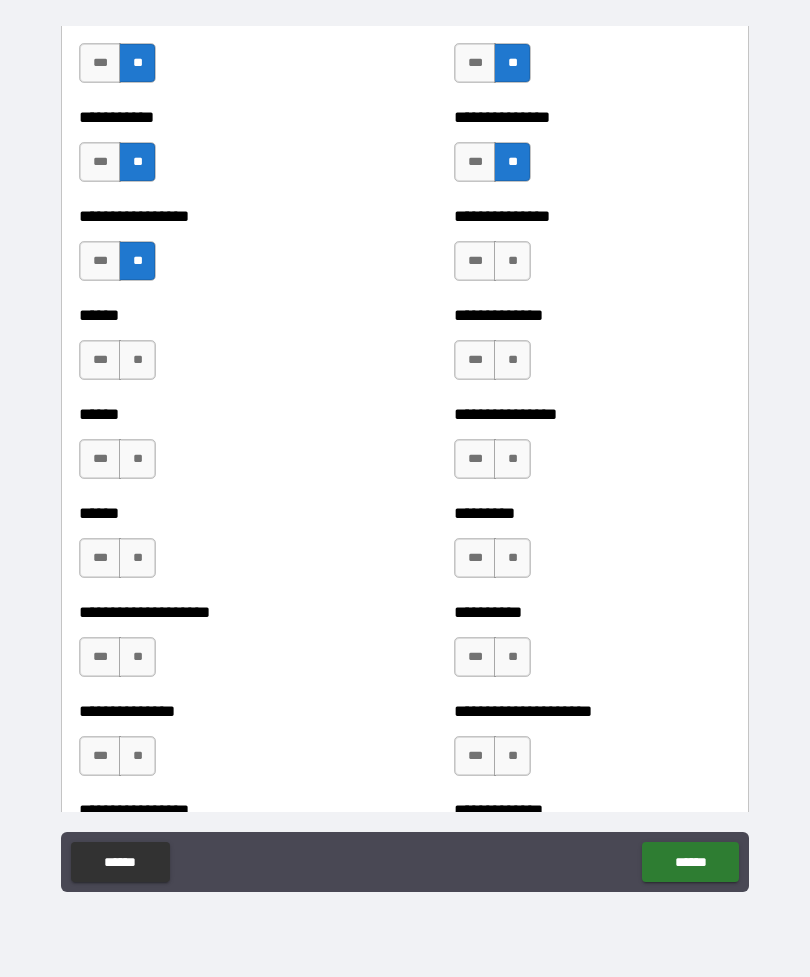 scroll, scrollTop: 2792, scrollLeft: 0, axis: vertical 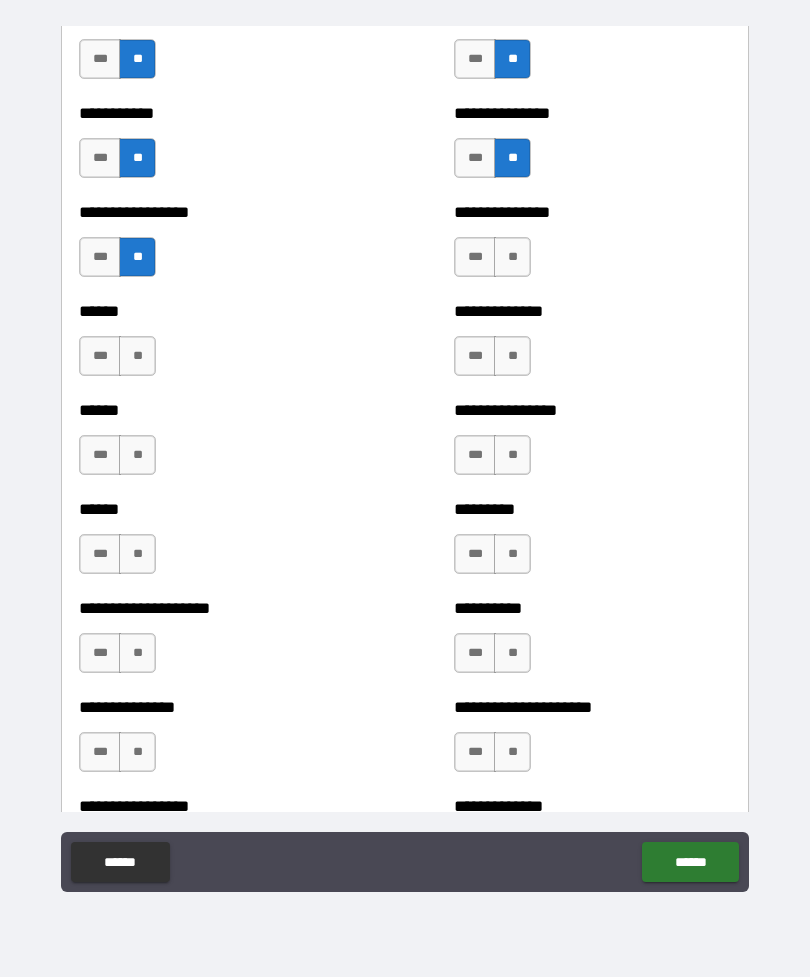 click on "**" at bounding box center [512, 257] 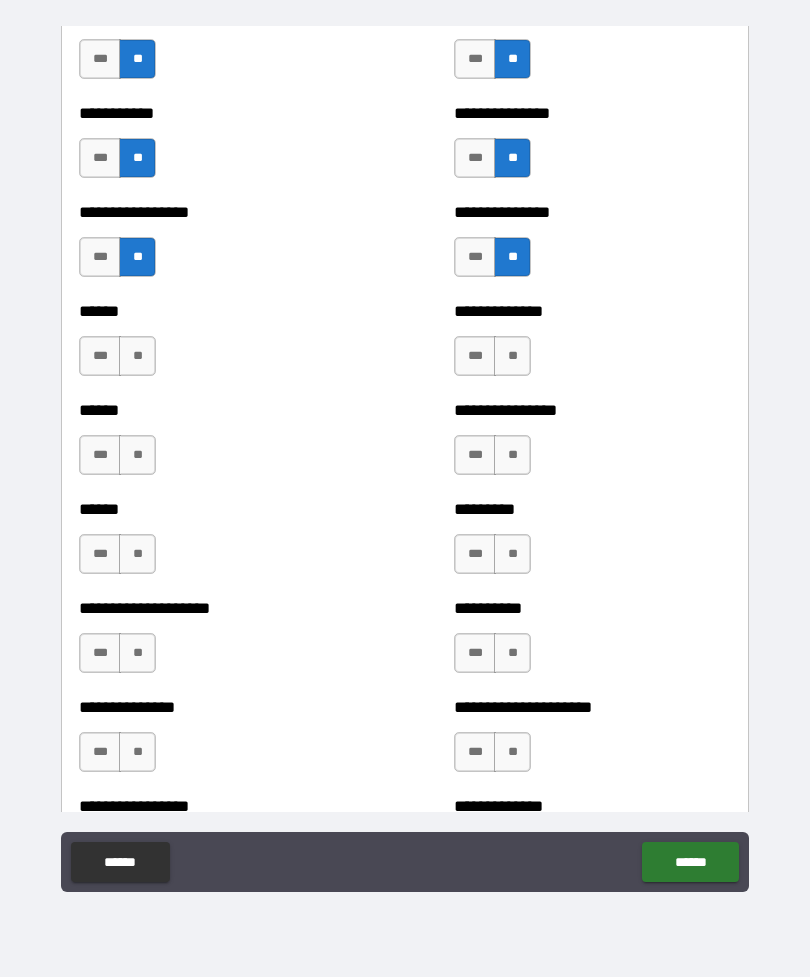 click on "**" at bounding box center [137, 356] 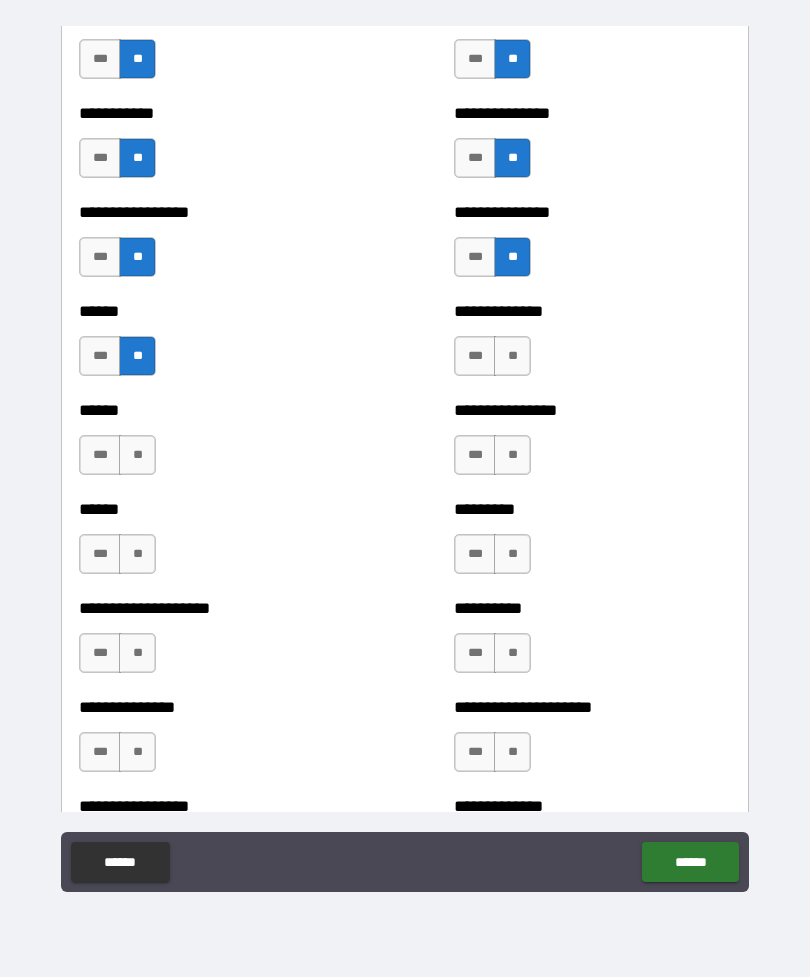 click on "**" at bounding box center (512, 356) 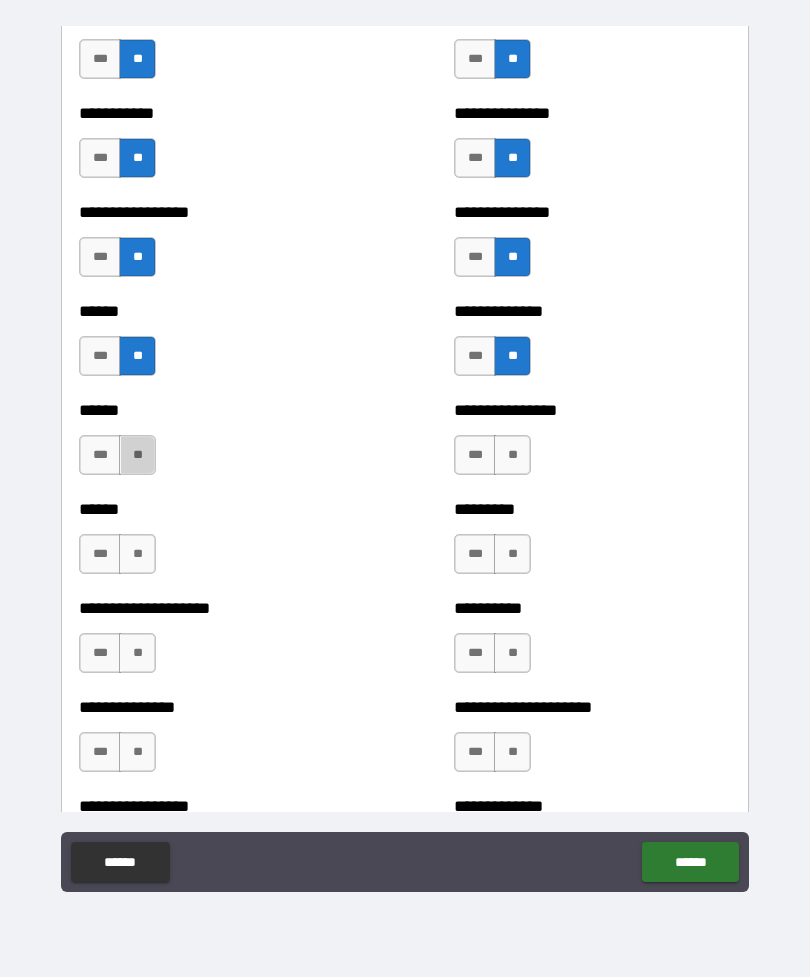 click on "**" at bounding box center [137, 455] 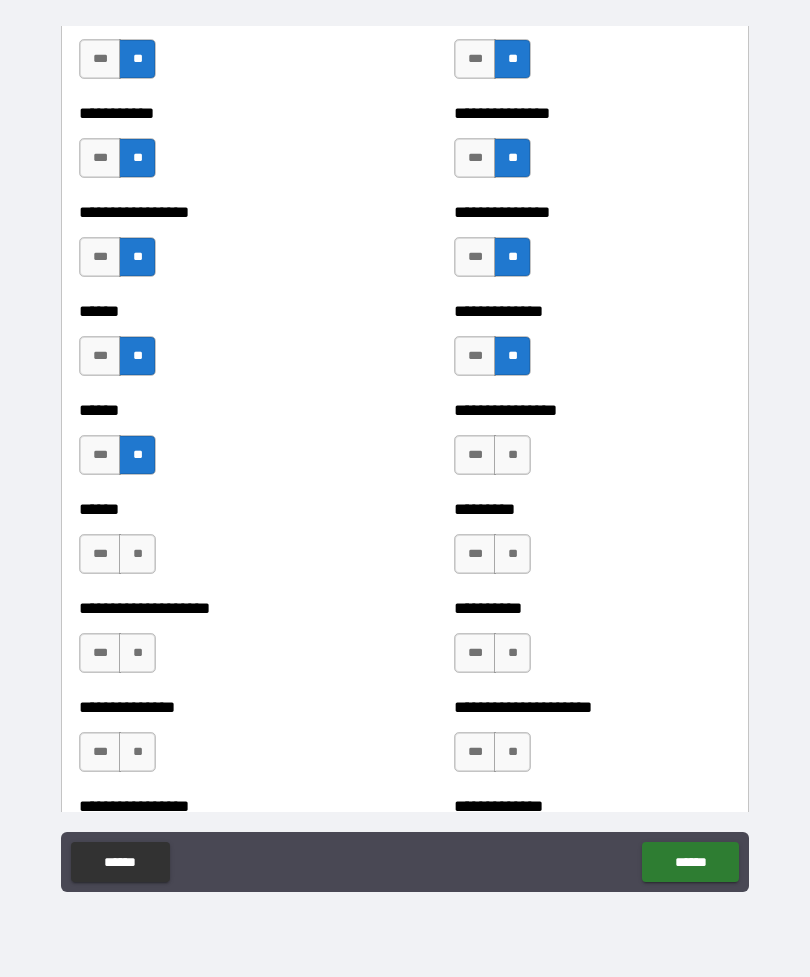click on "**" at bounding box center [512, 455] 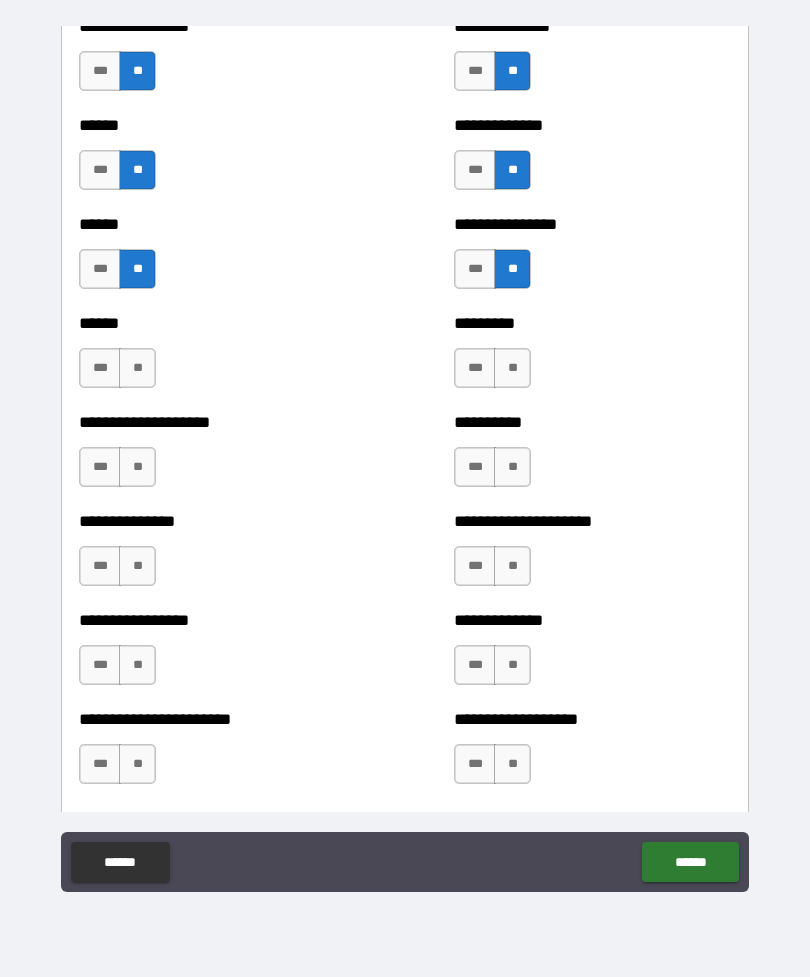 scroll, scrollTop: 2979, scrollLeft: 0, axis: vertical 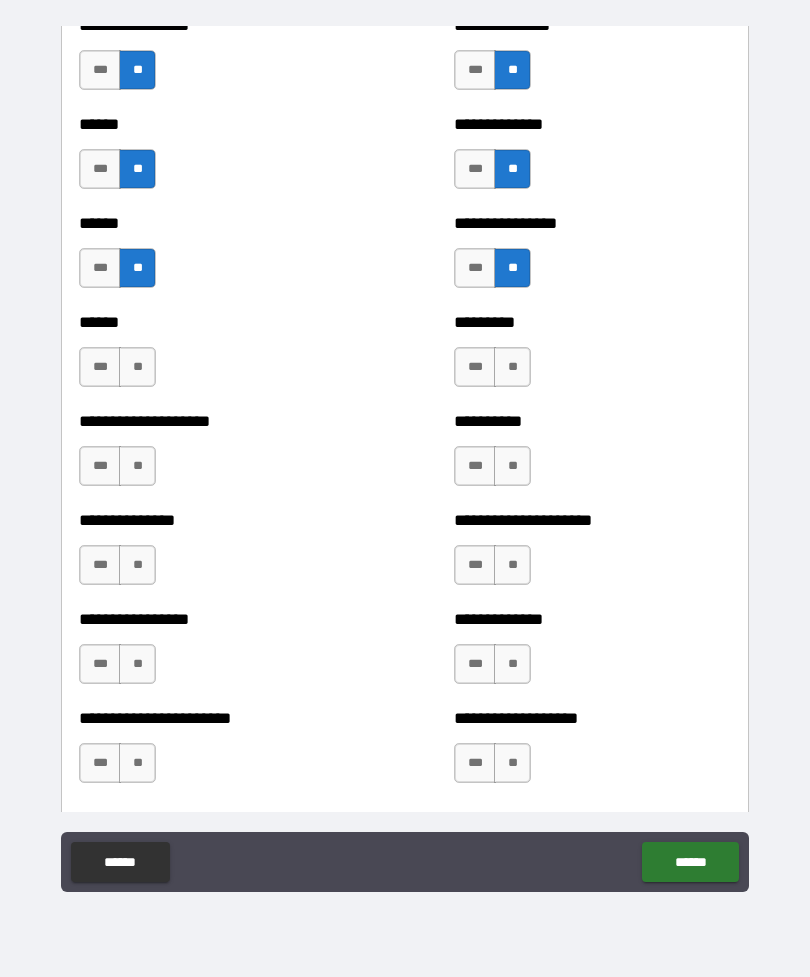 click on "**" at bounding box center [137, 367] 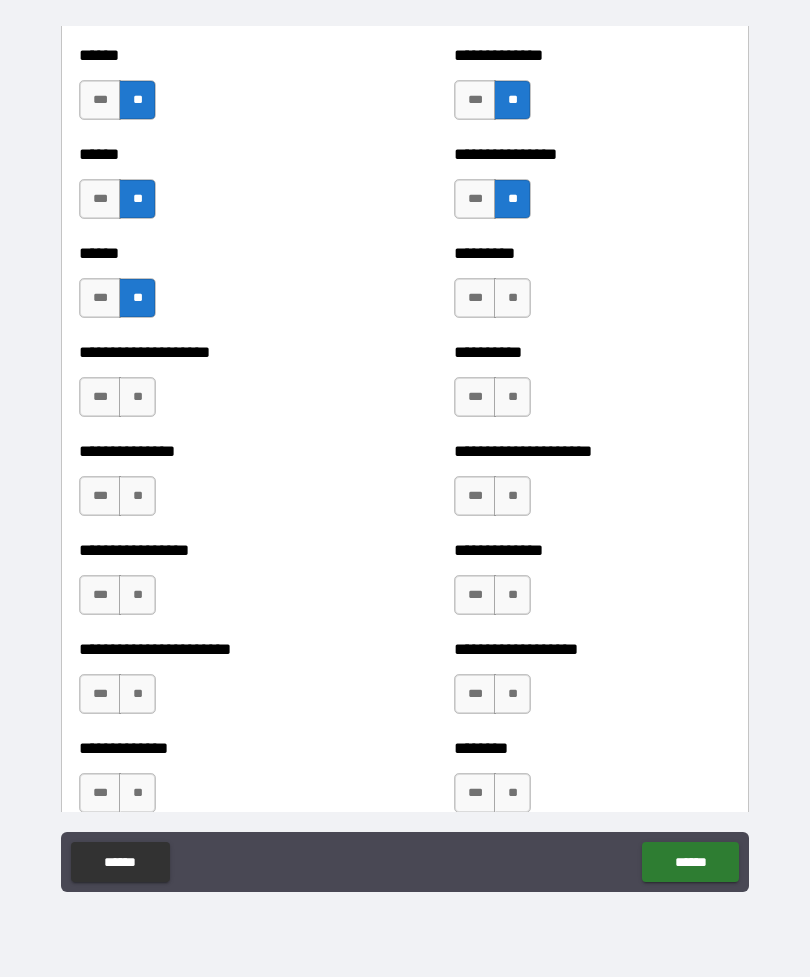scroll, scrollTop: 3059, scrollLeft: 0, axis: vertical 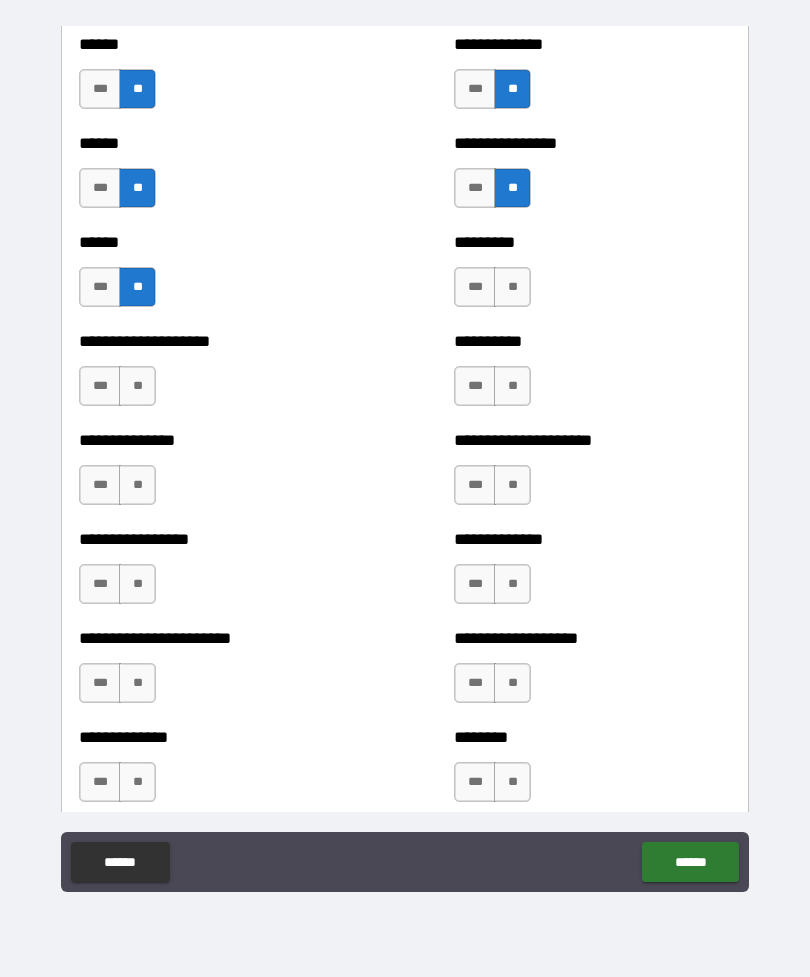 click on "**" at bounding box center (512, 287) 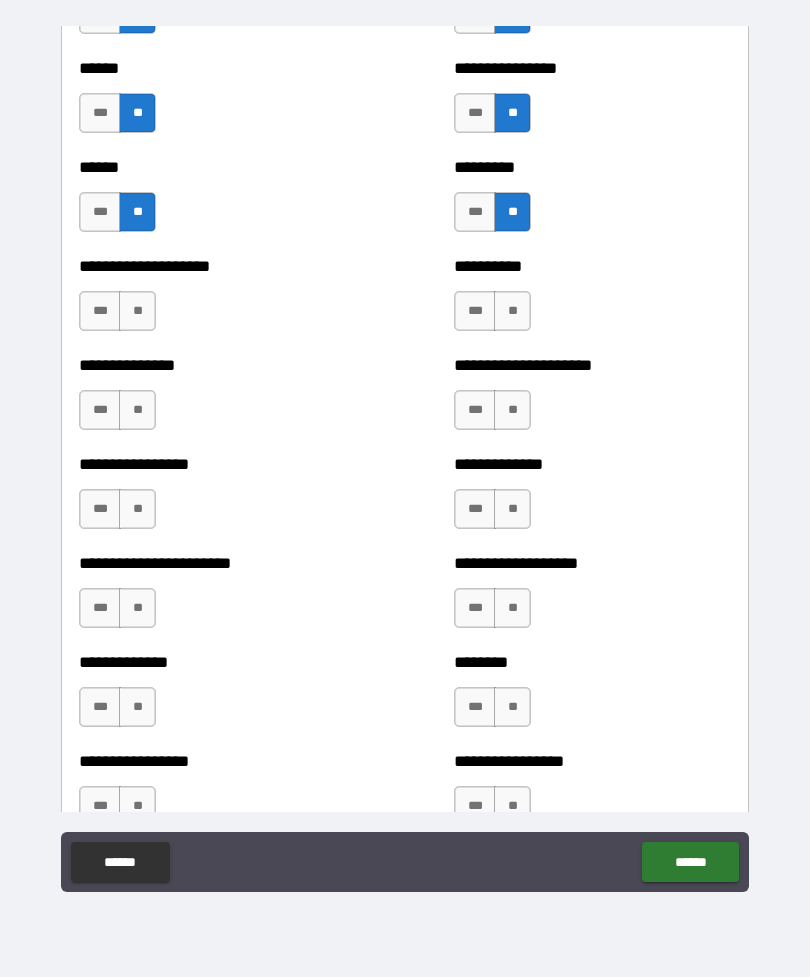 scroll, scrollTop: 3138, scrollLeft: 0, axis: vertical 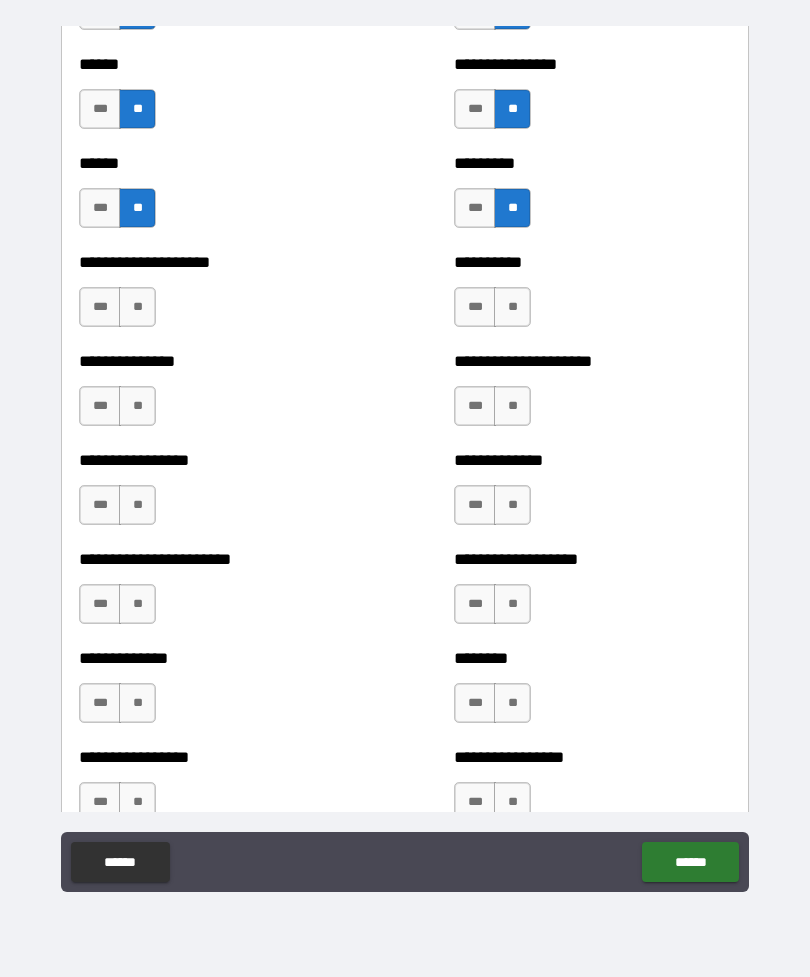 click on "**" at bounding box center (137, 307) 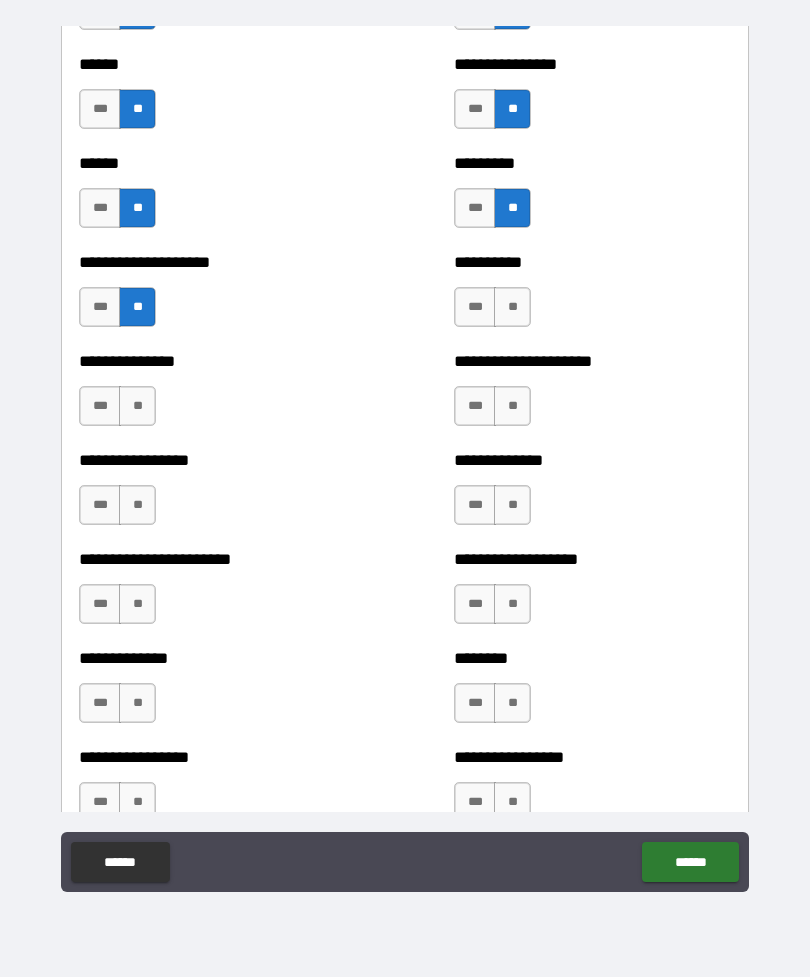 click on "**" at bounding box center [512, 307] 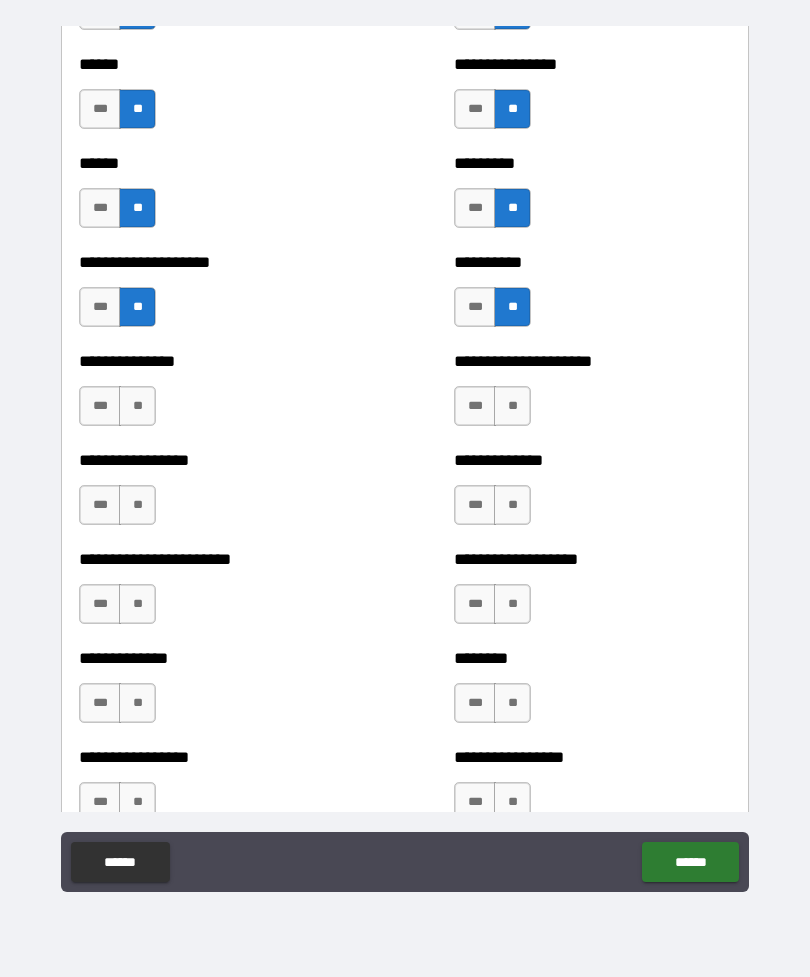 click on "**" at bounding box center [137, 406] 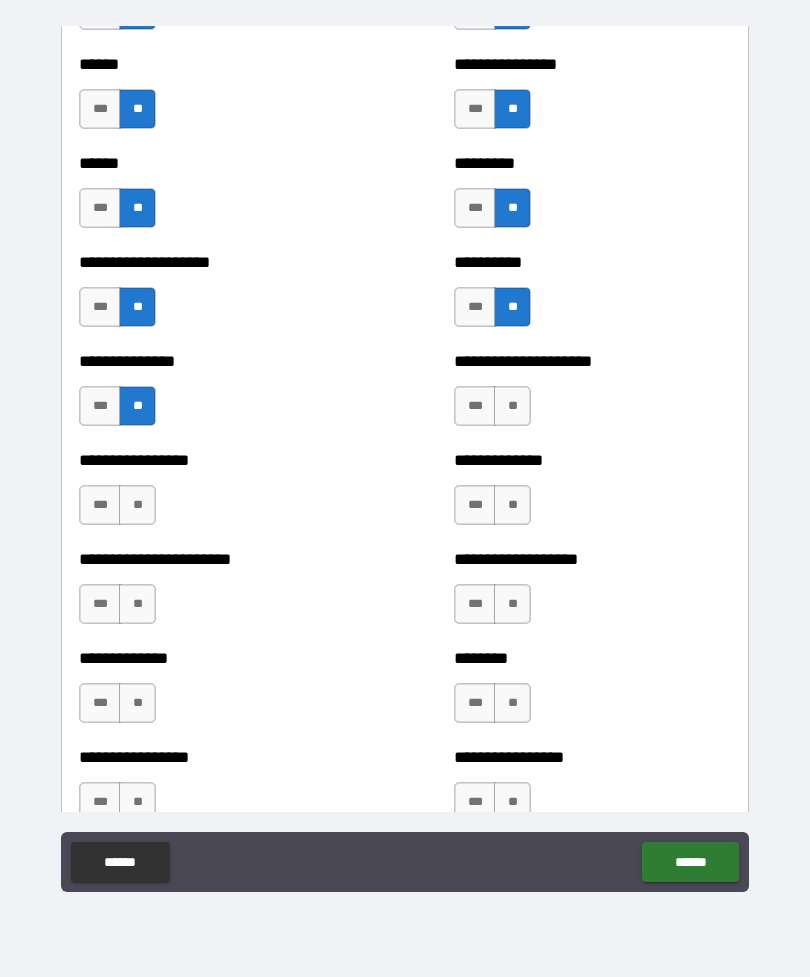 click on "**" at bounding box center [512, 406] 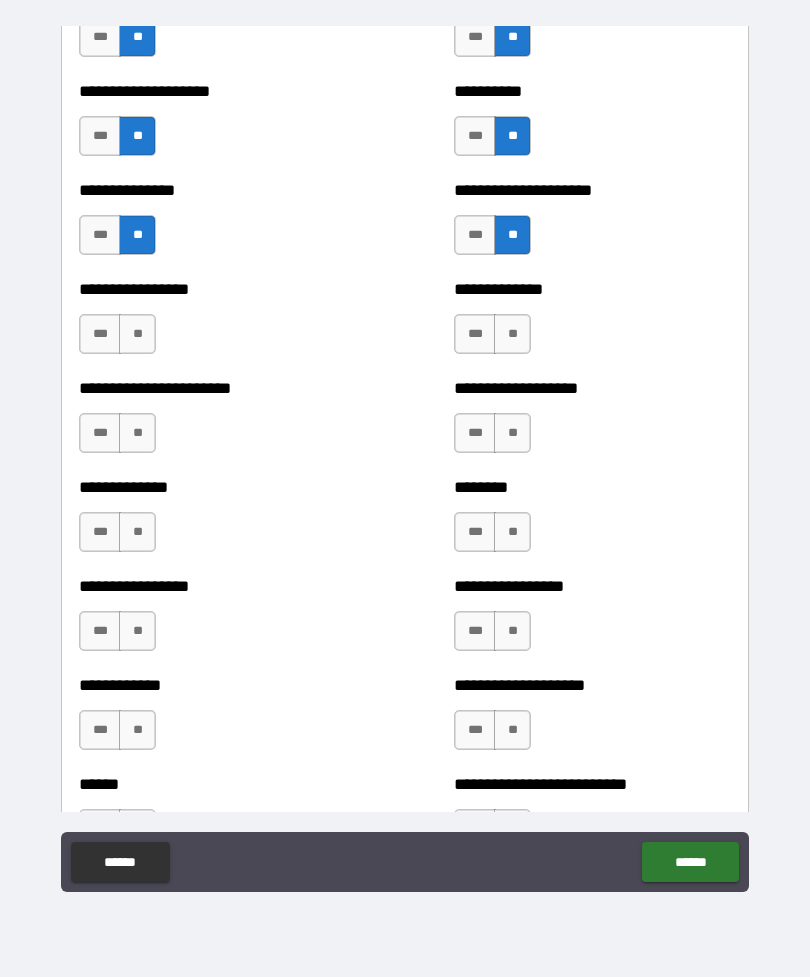 scroll, scrollTop: 3310, scrollLeft: 0, axis: vertical 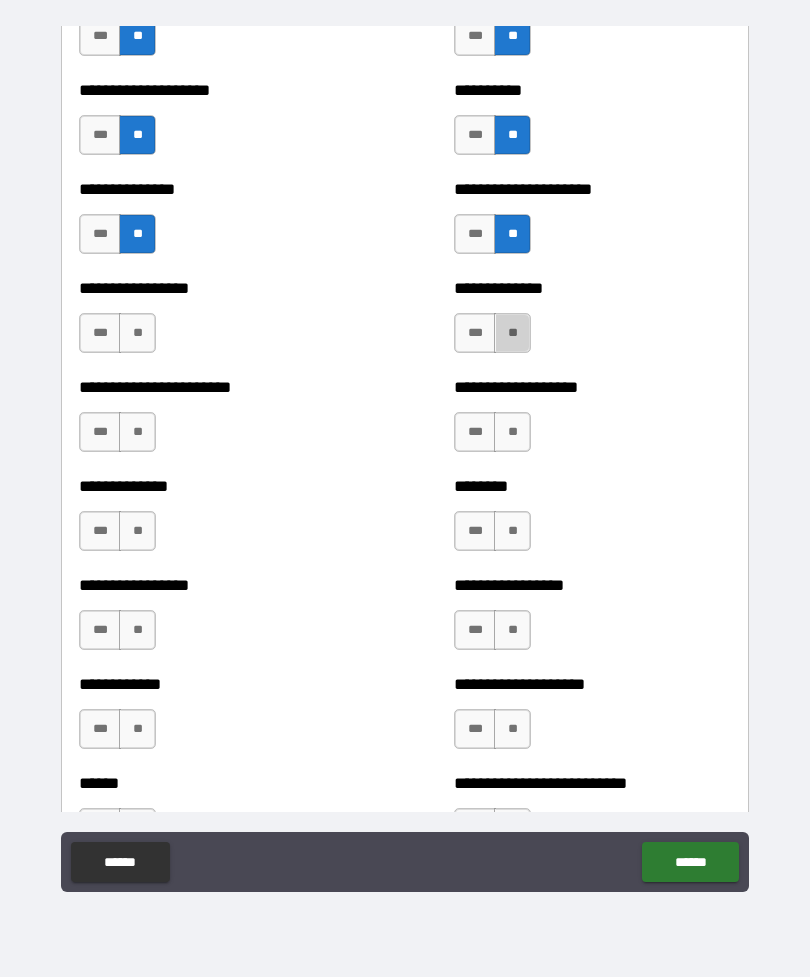 click on "**" at bounding box center (512, 333) 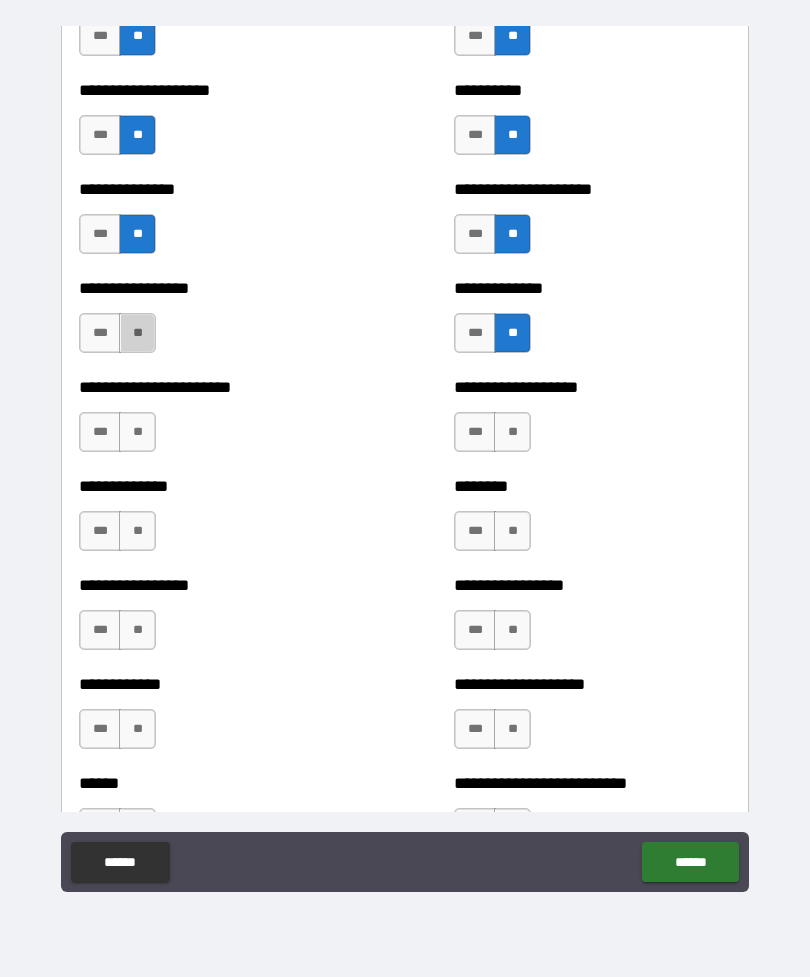 click on "**" at bounding box center [137, 333] 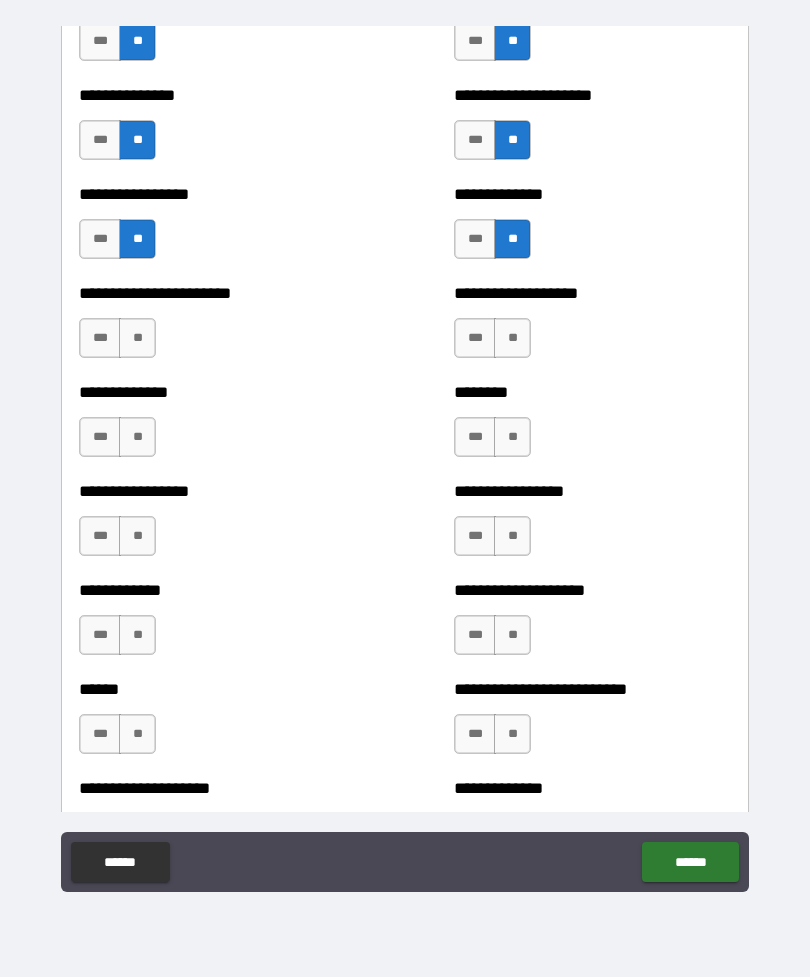 scroll, scrollTop: 3419, scrollLeft: 0, axis: vertical 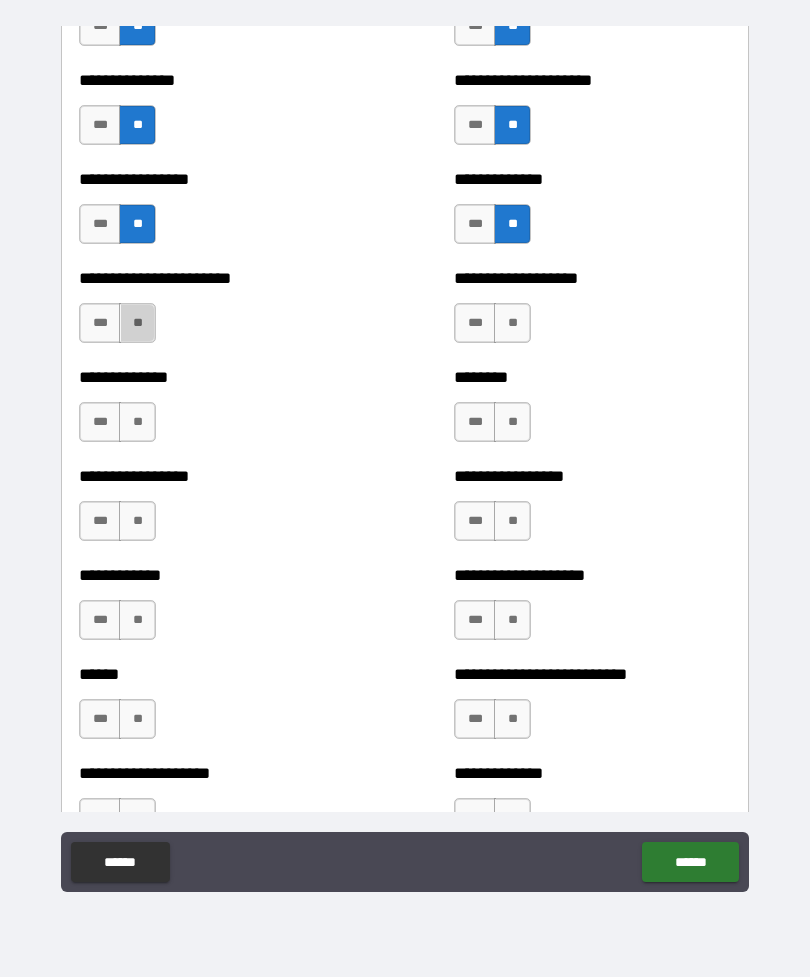 click on "**" at bounding box center [137, 323] 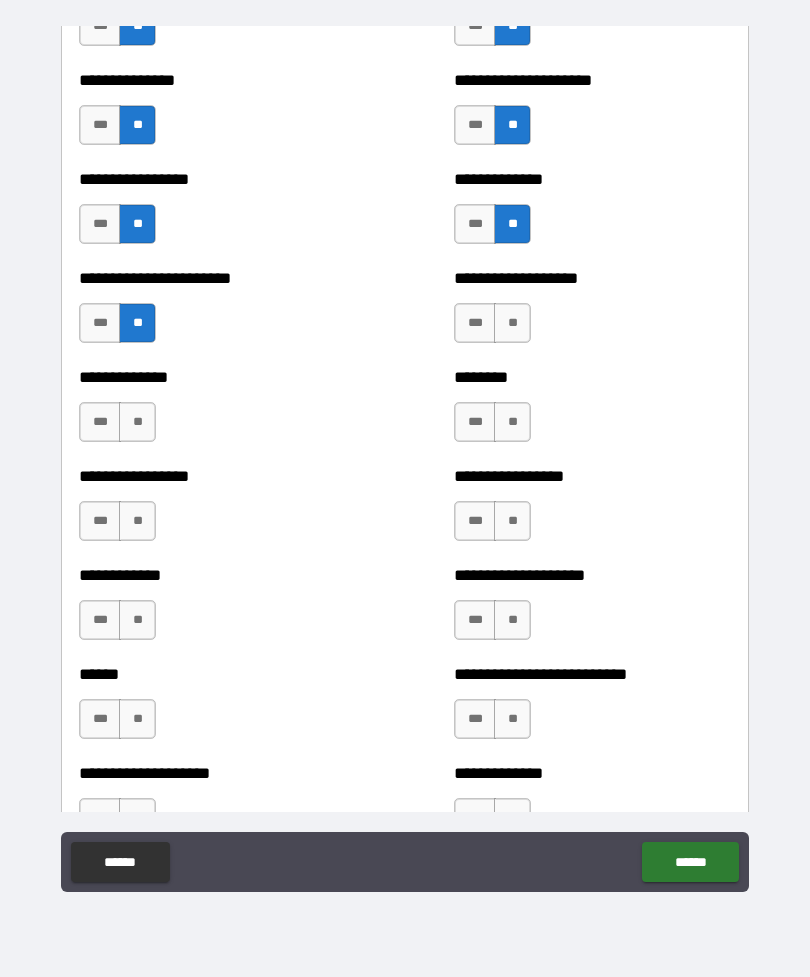 click on "**" at bounding box center (512, 323) 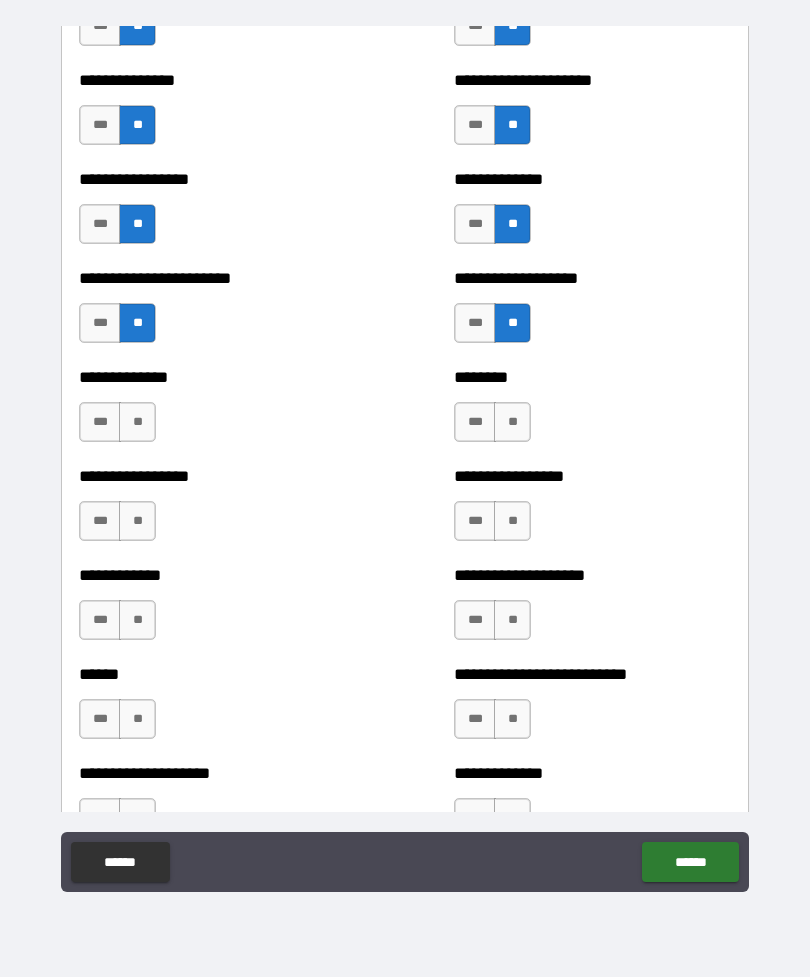click on "**" at bounding box center (137, 422) 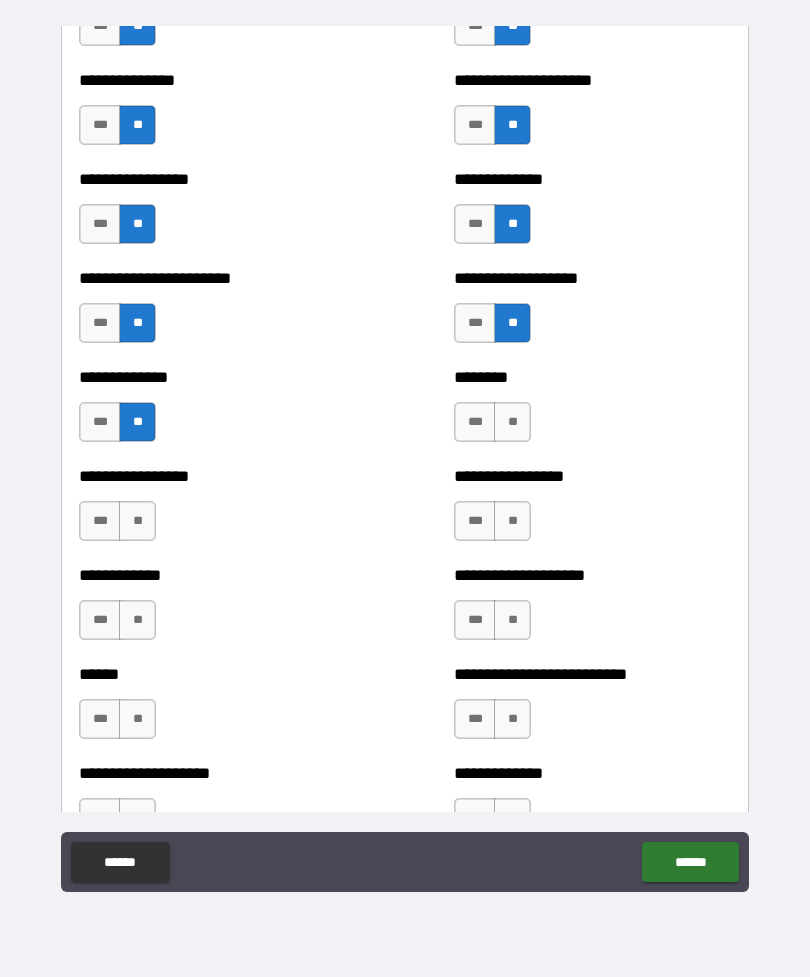 click on "**" at bounding box center (512, 422) 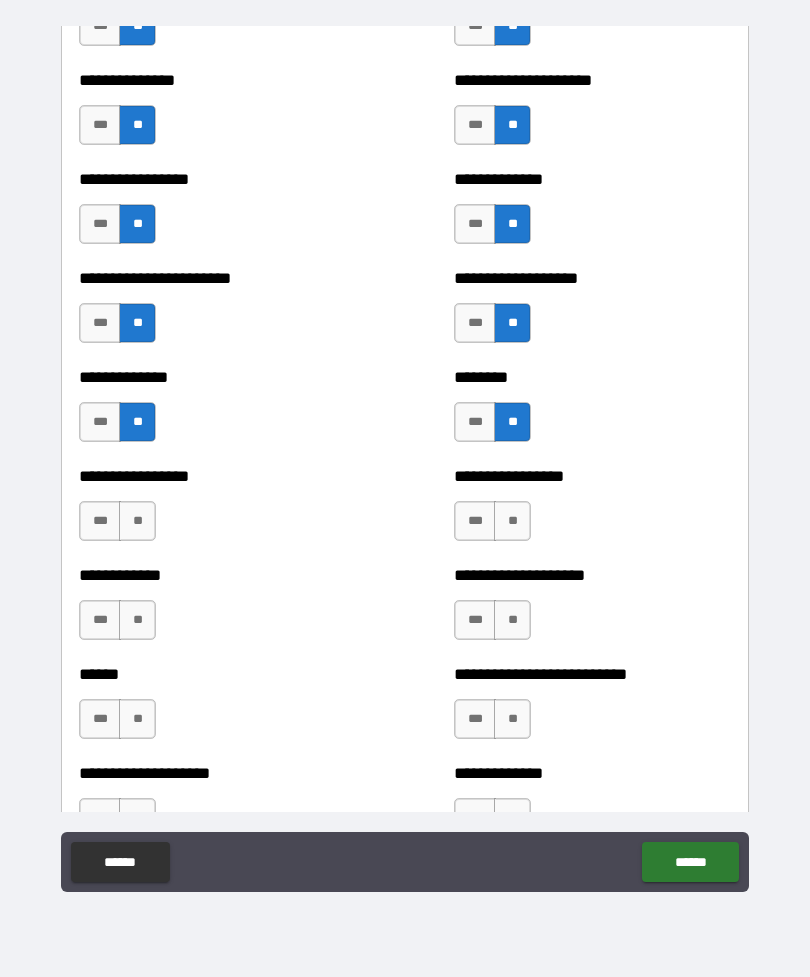 click on "**" at bounding box center (137, 521) 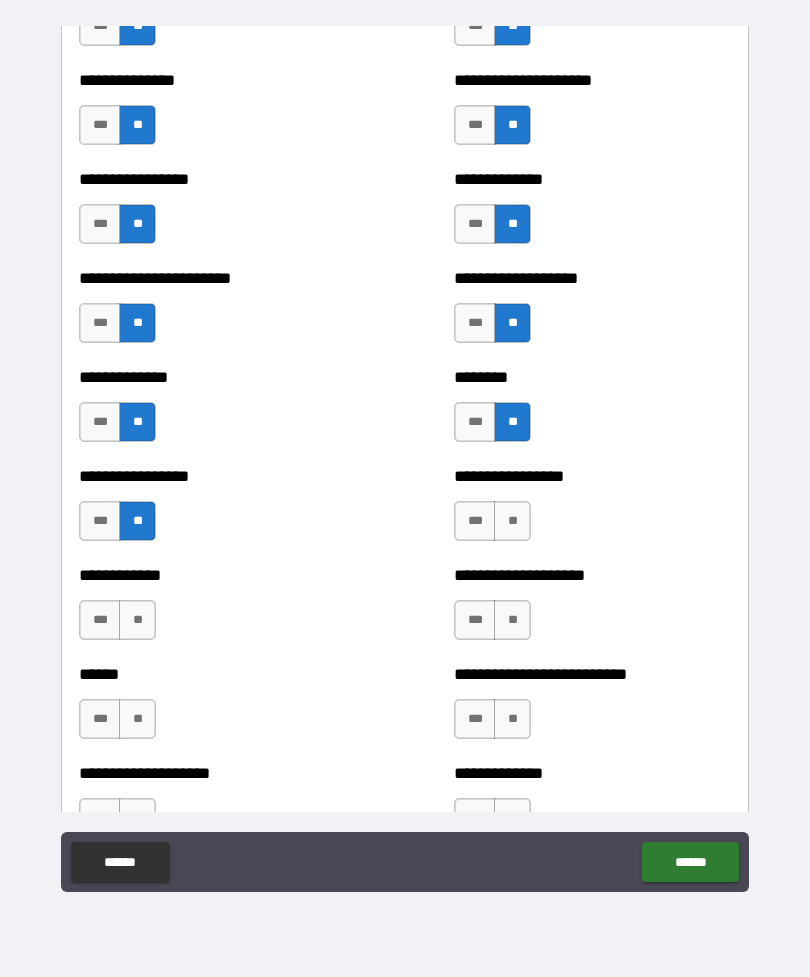 click on "**" at bounding box center [512, 521] 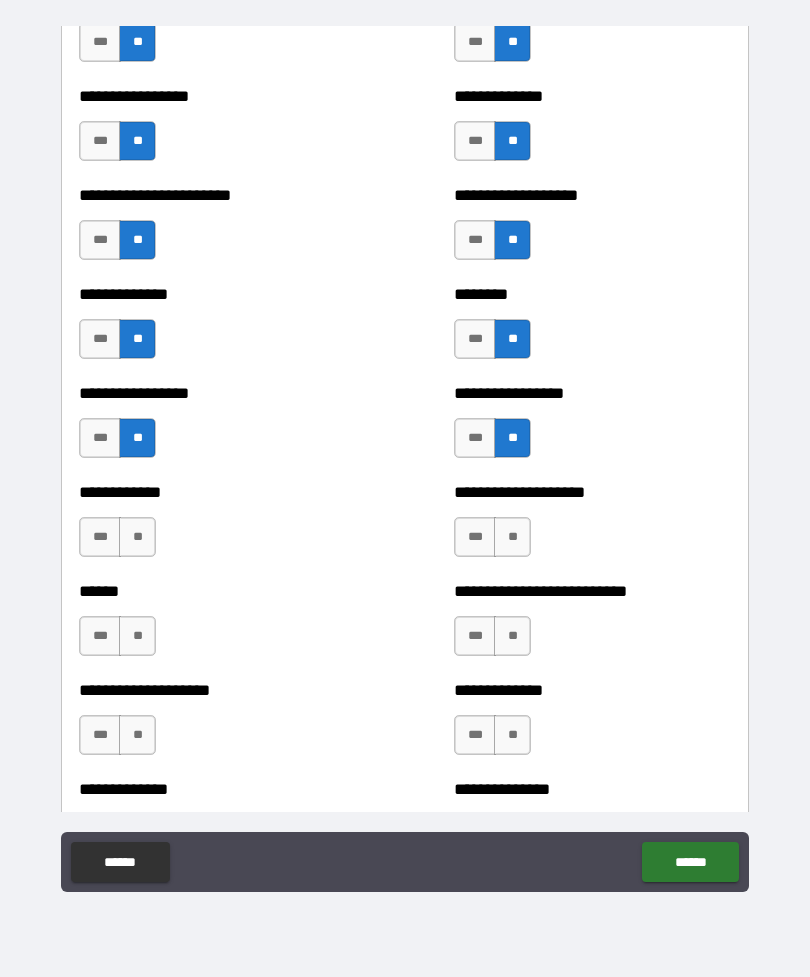 scroll, scrollTop: 3522, scrollLeft: 0, axis: vertical 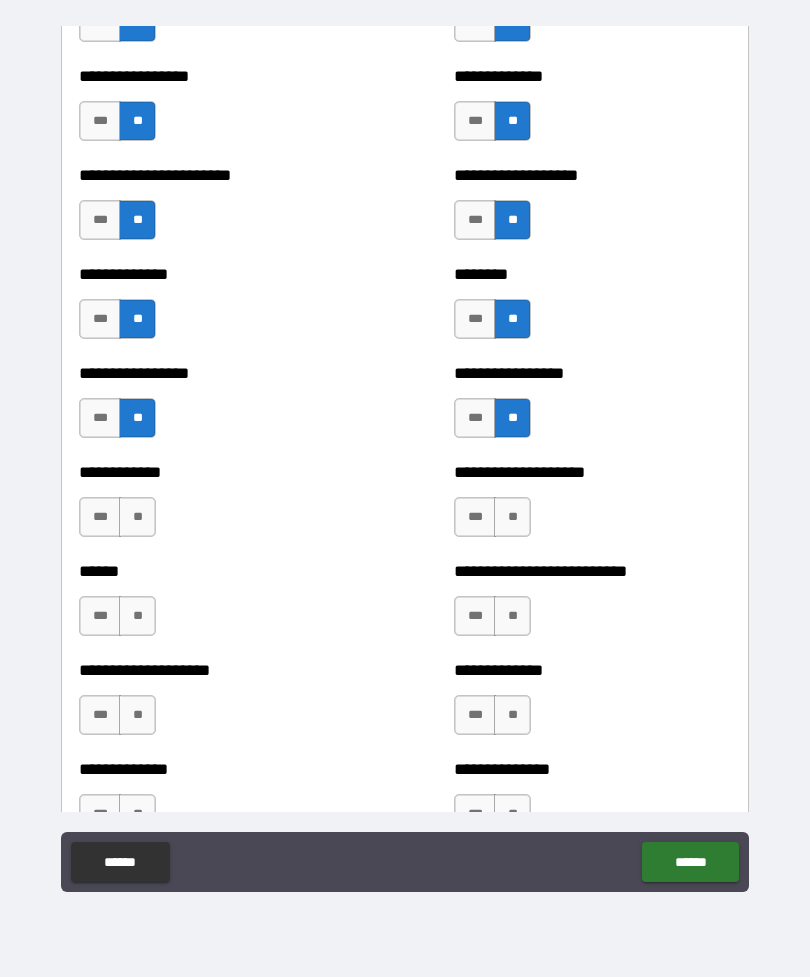 click on "**" at bounding box center (137, 517) 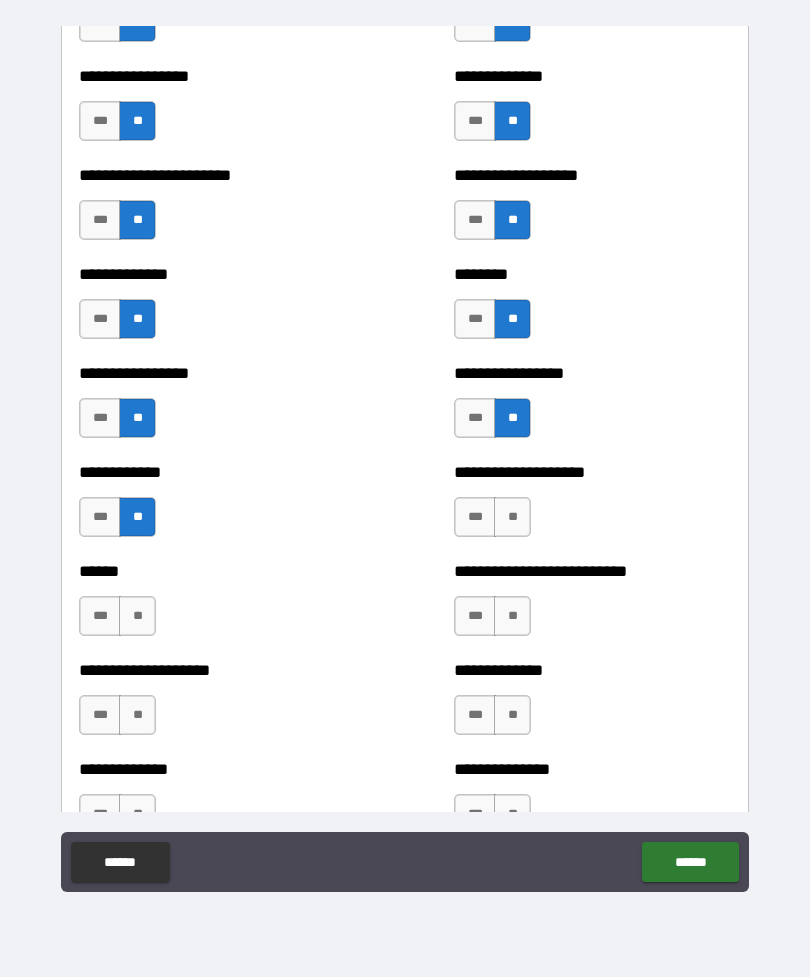 click on "**" at bounding box center [512, 517] 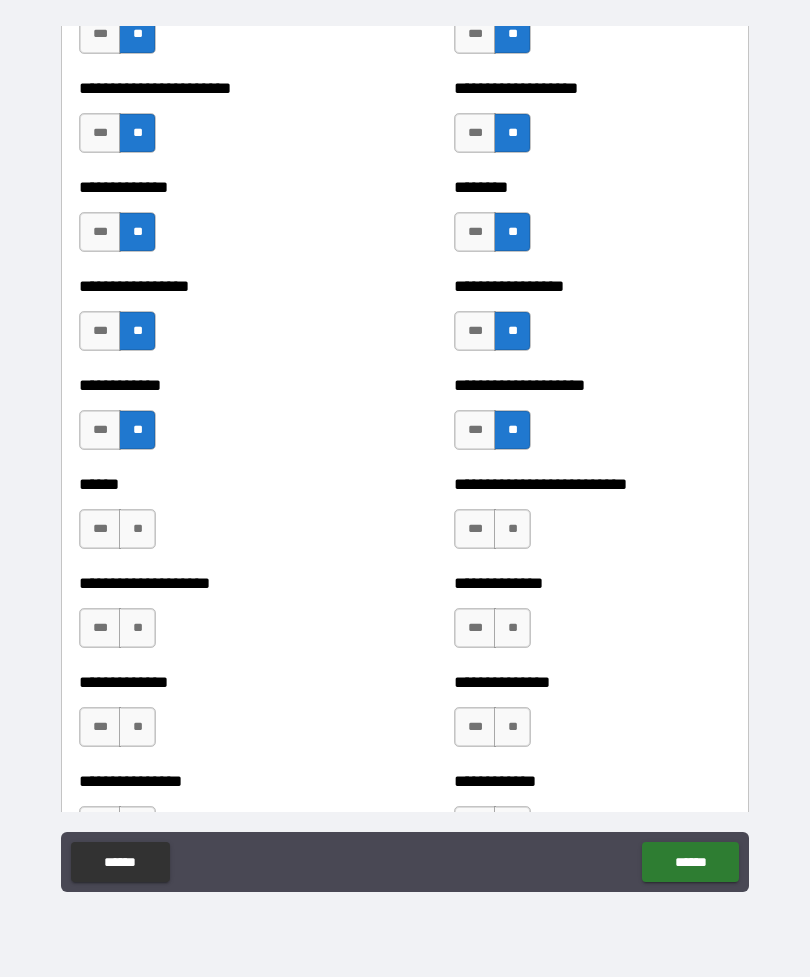 scroll, scrollTop: 3608, scrollLeft: 0, axis: vertical 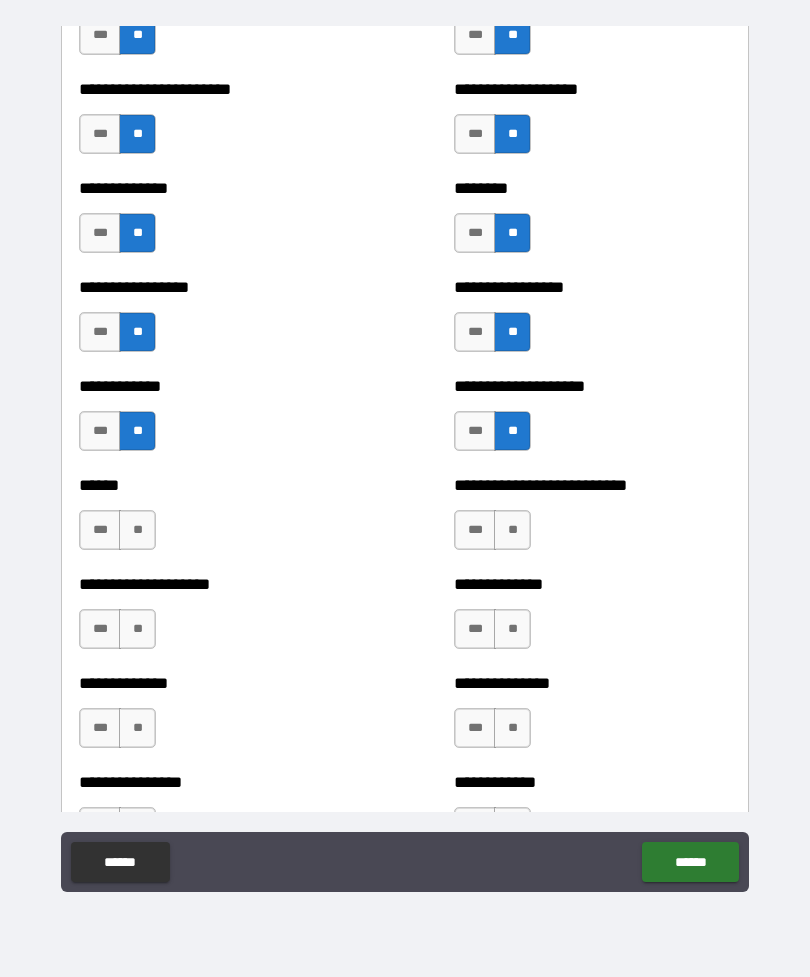 click on "**" at bounding box center [137, 530] 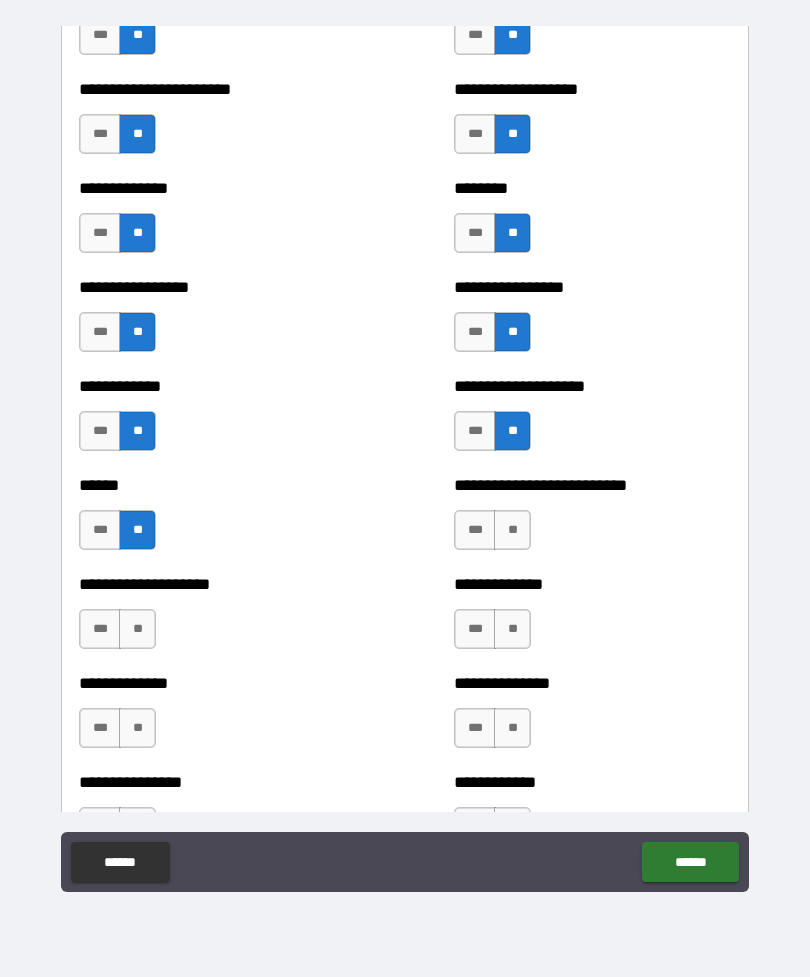 click on "**" at bounding box center (512, 530) 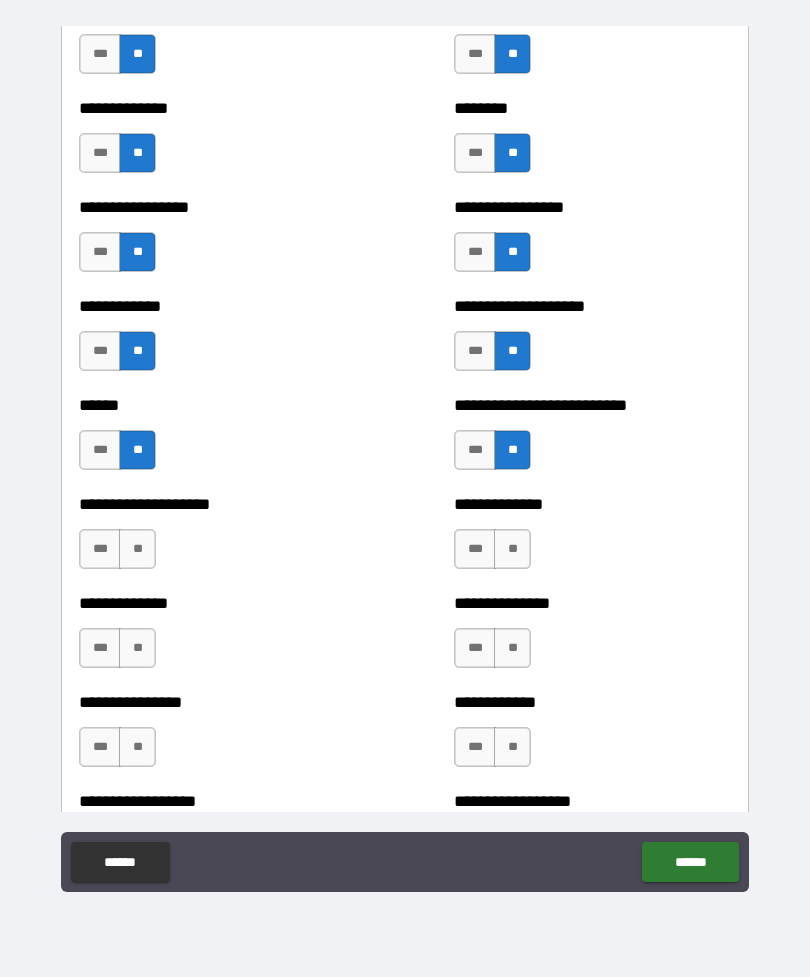 scroll, scrollTop: 3727, scrollLeft: 0, axis: vertical 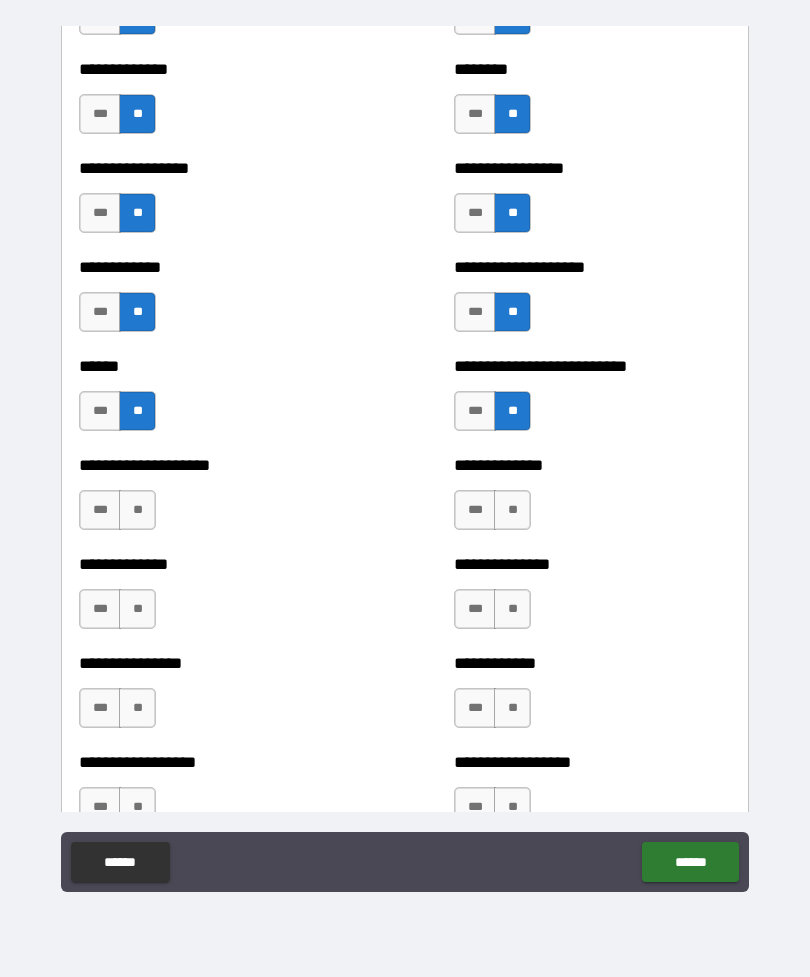click on "**" at bounding box center (512, 510) 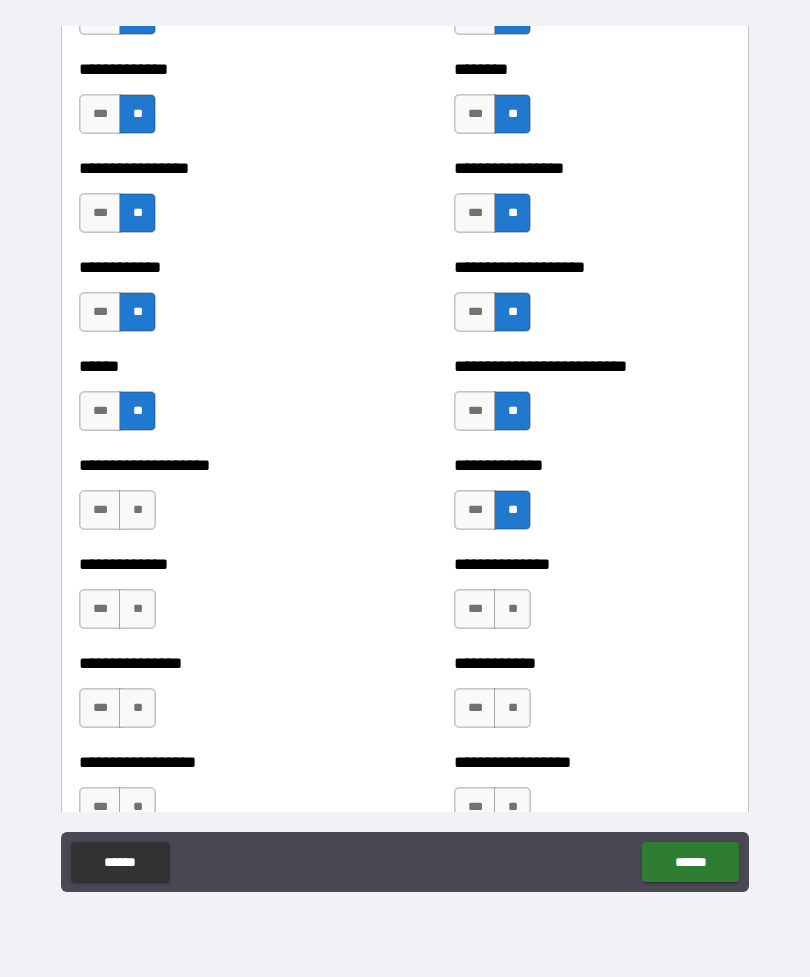 click on "**" at bounding box center (137, 510) 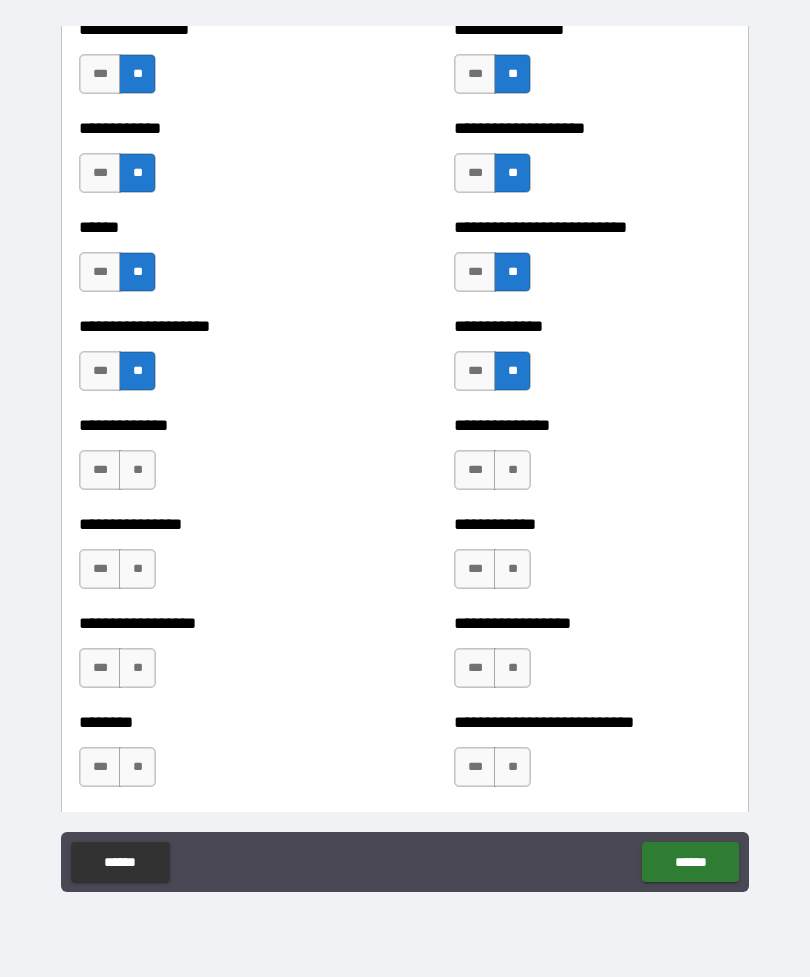 scroll, scrollTop: 3864, scrollLeft: 0, axis: vertical 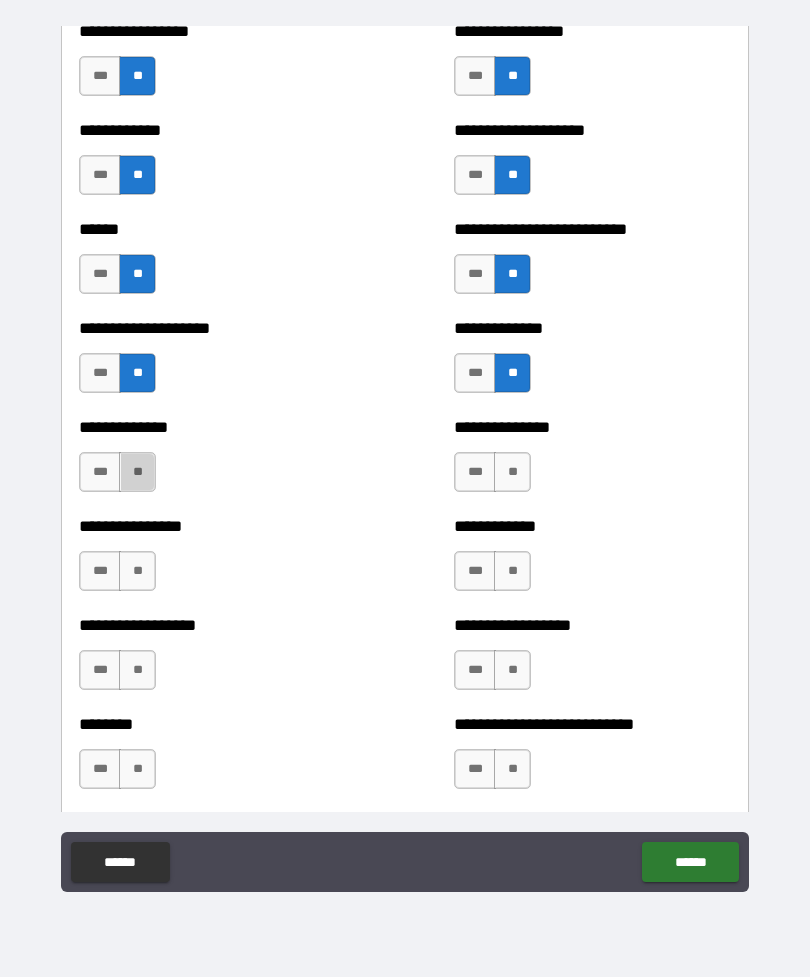 click on "**" at bounding box center [137, 472] 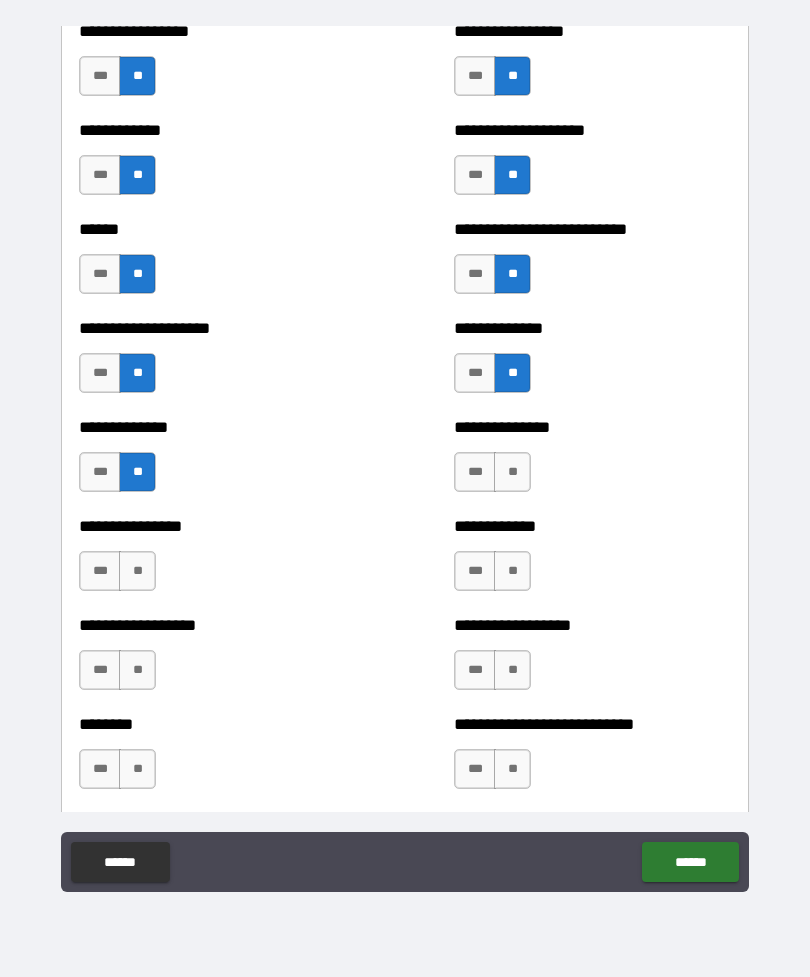 click on "**" at bounding box center (512, 472) 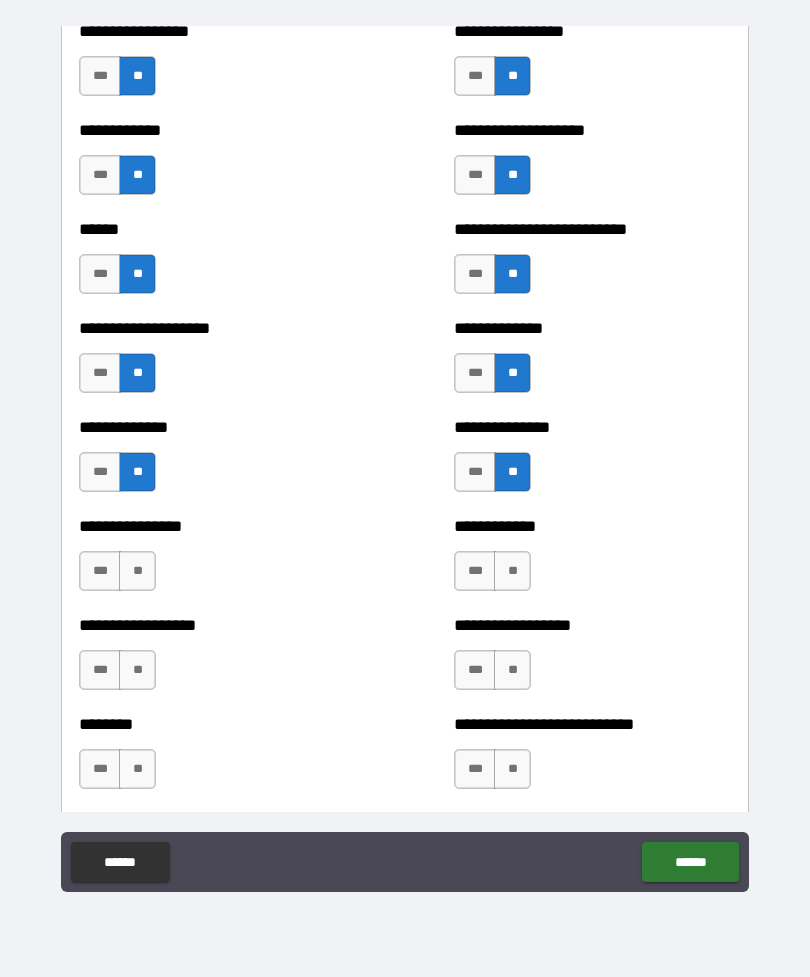 click on "**" at bounding box center (512, 571) 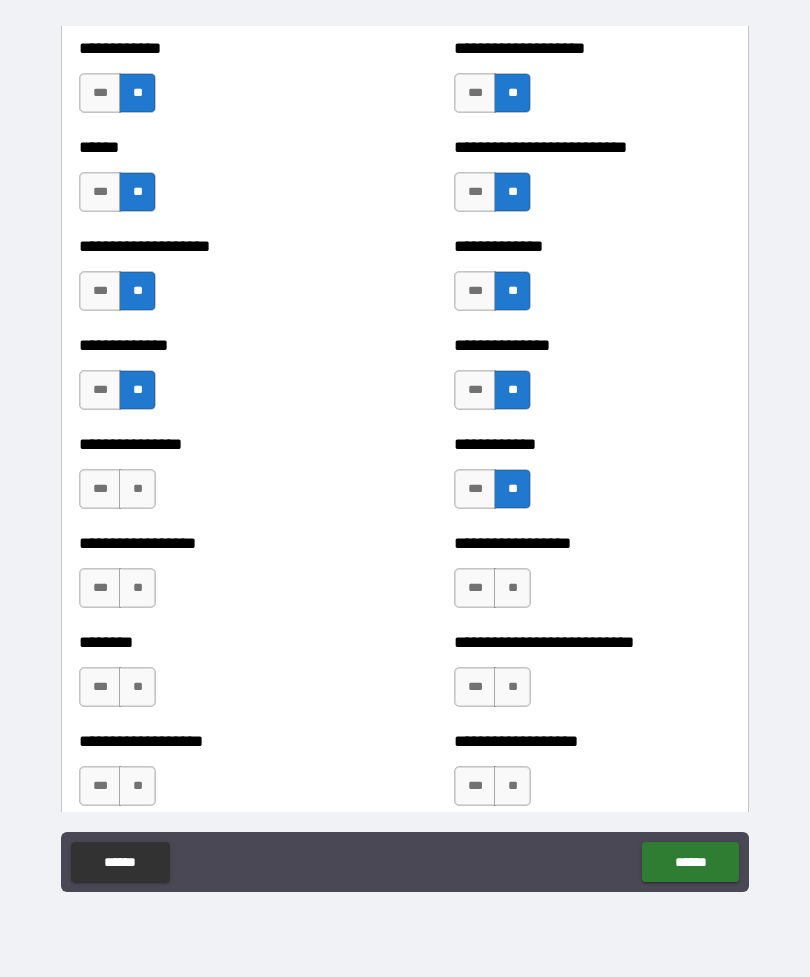 scroll, scrollTop: 3944, scrollLeft: 0, axis: vertical 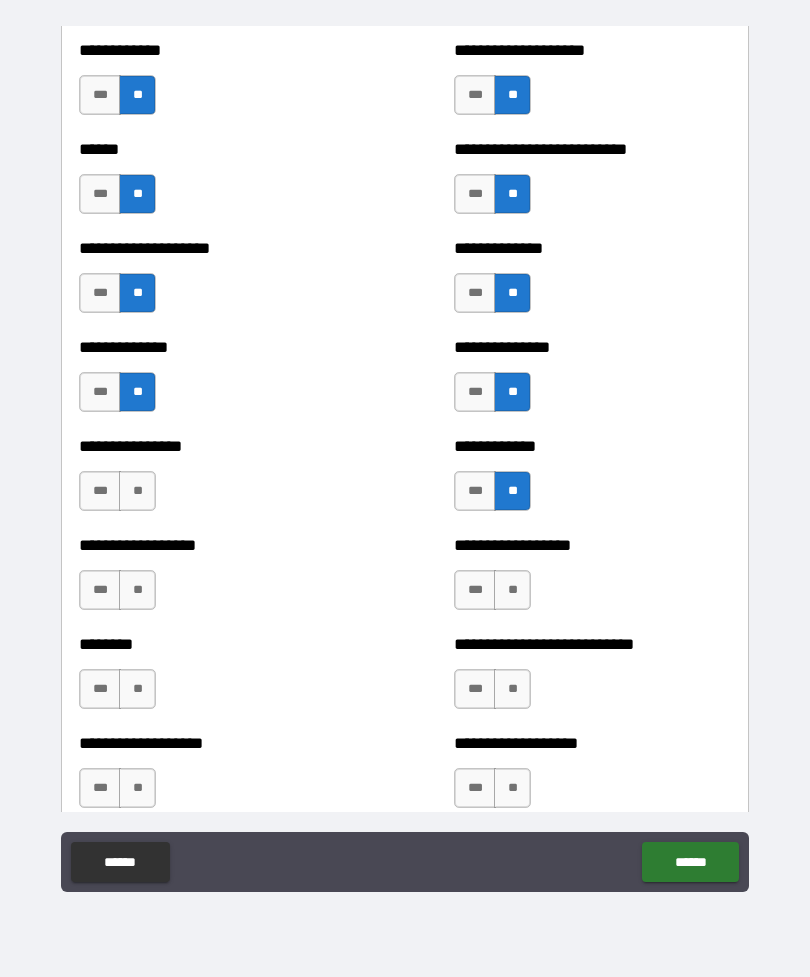 click on "**" at bounding box center (137, 491) 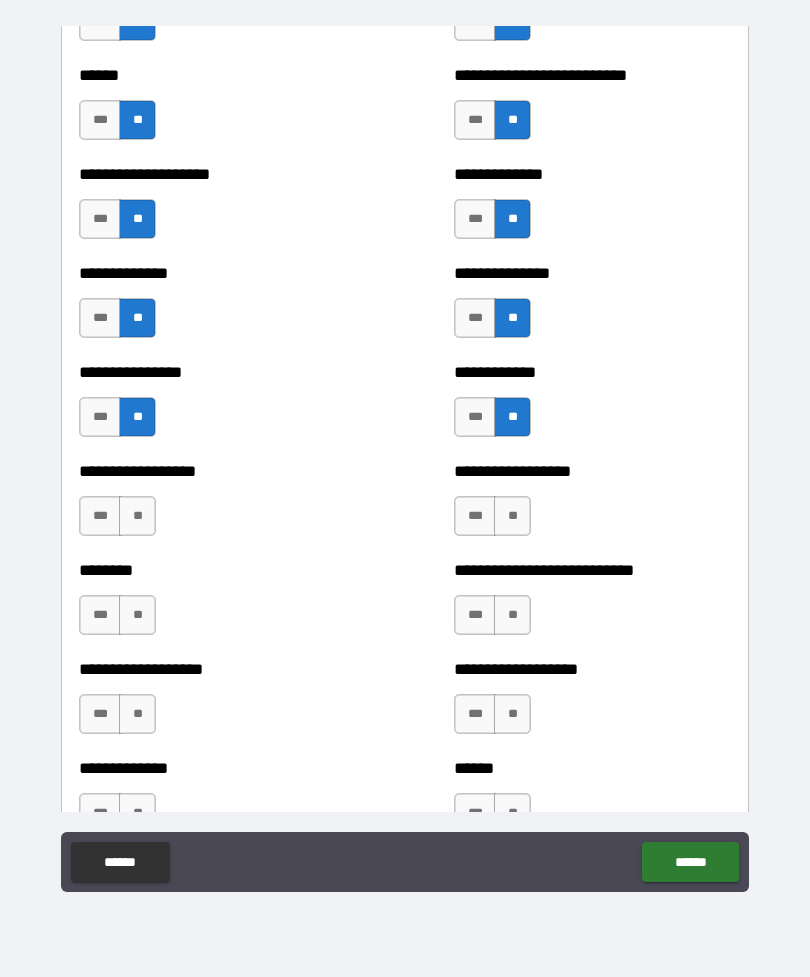 scroll, scrollTop: 4019, scrollLeft: 0, axis: vertical 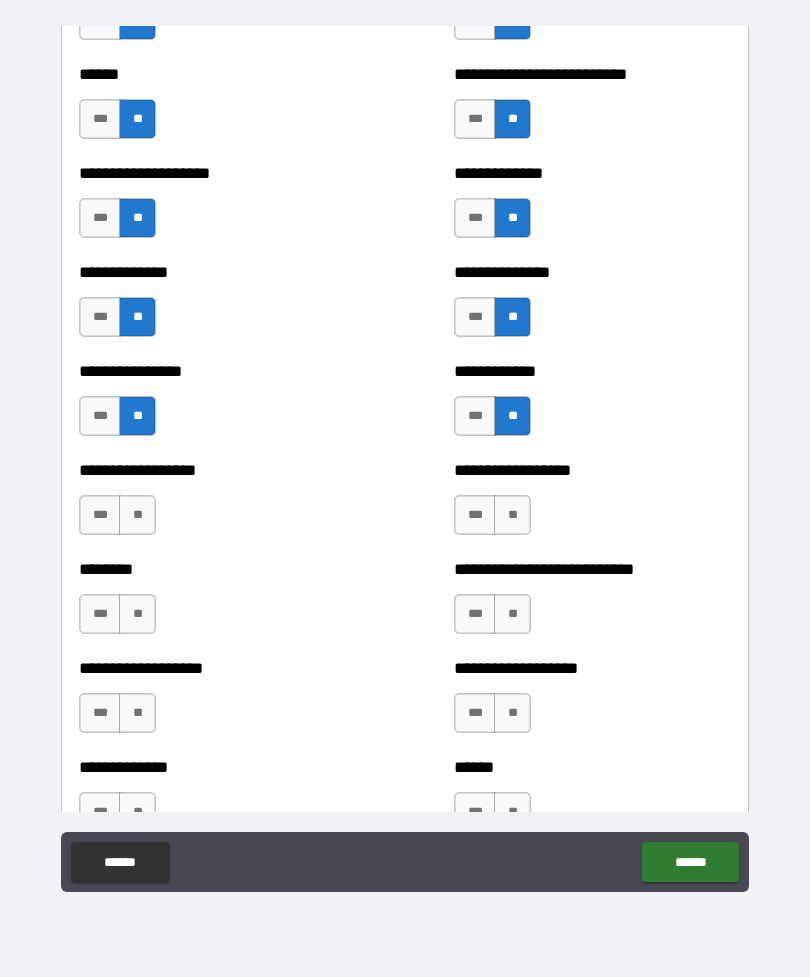 click on "**" at bounding box center [512, 515] 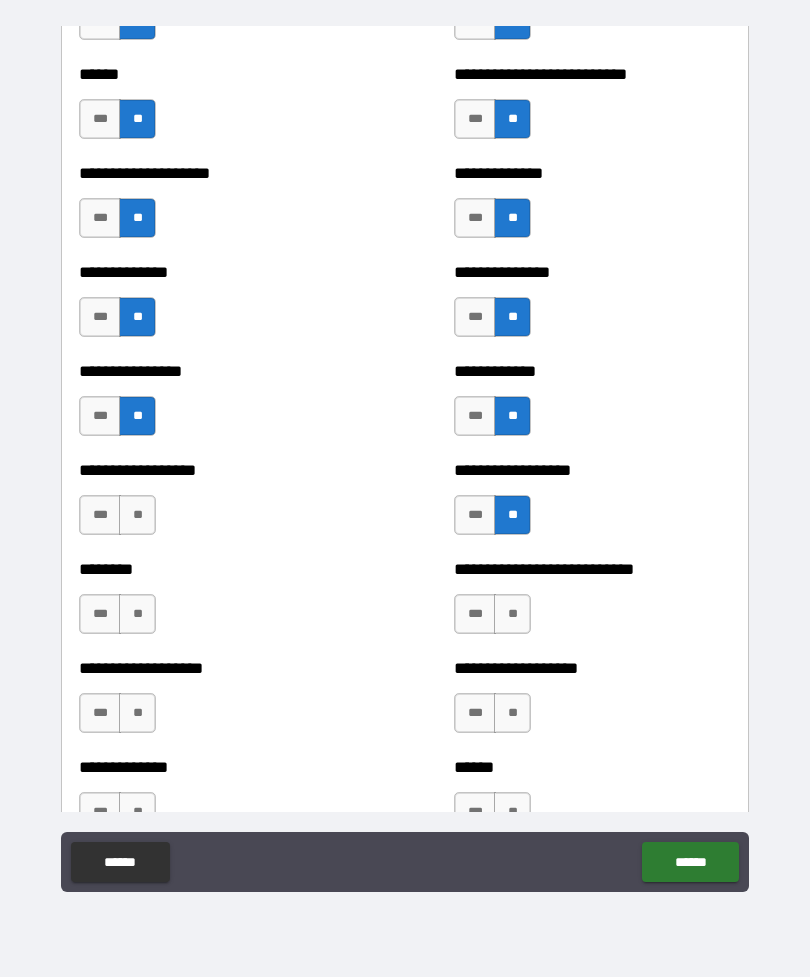click on "**" at bounding box center (137, 515) 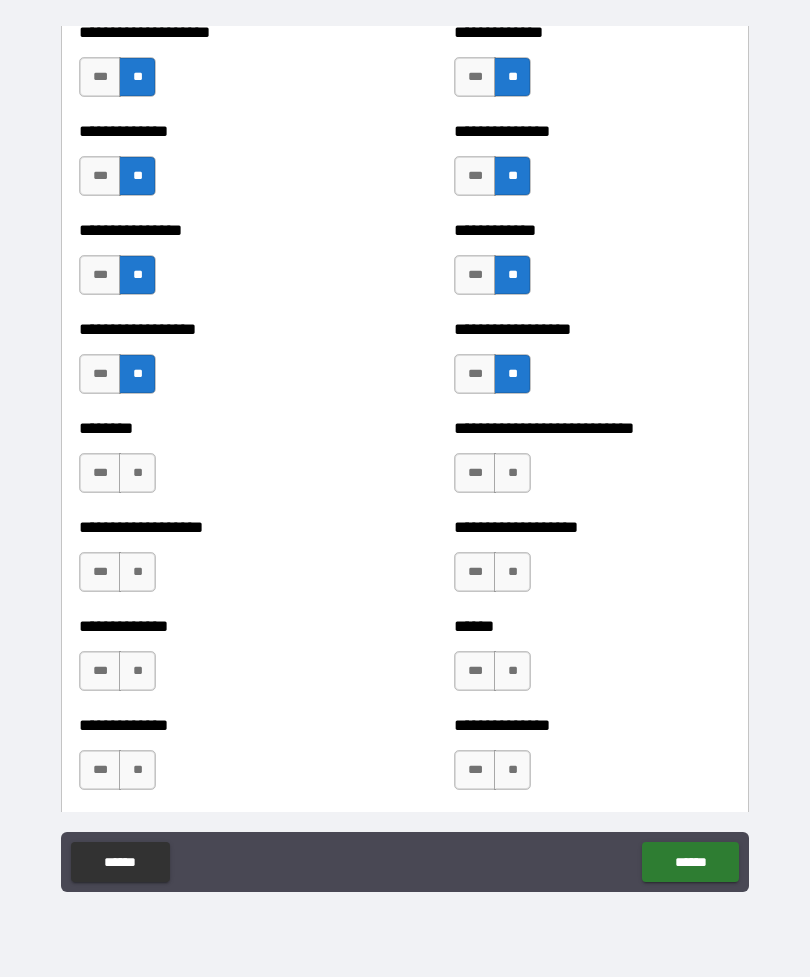scroll, scrollTop: 4161, scrollLeft: 0, axis: vertical 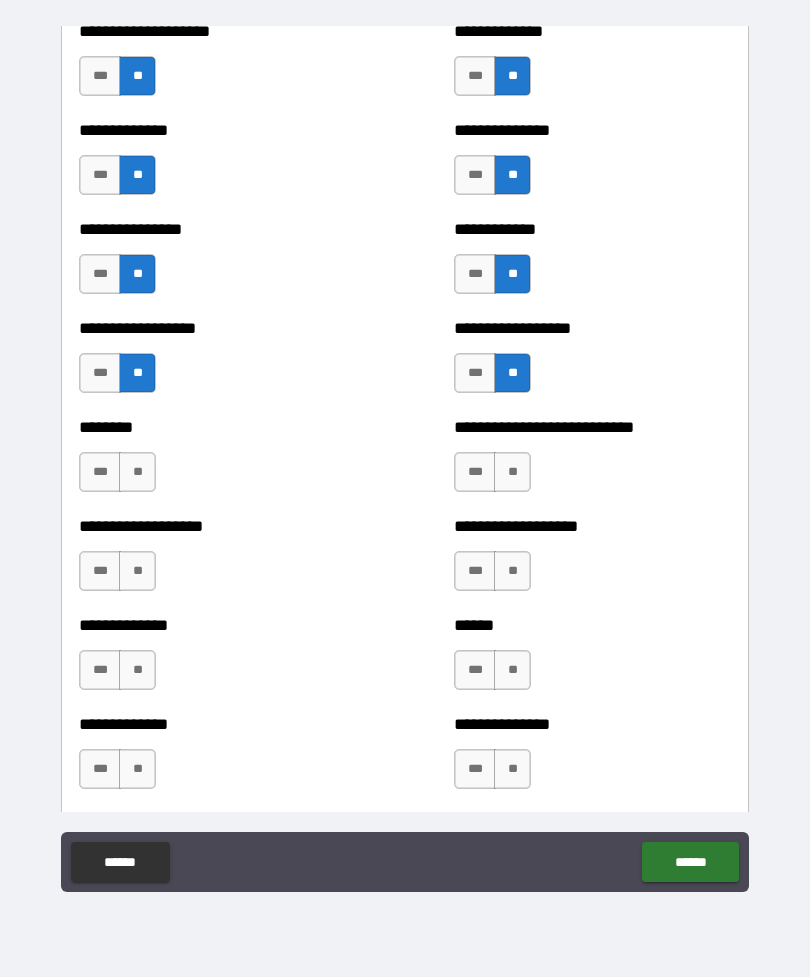 click on "**" at bounding box center (512, 472) 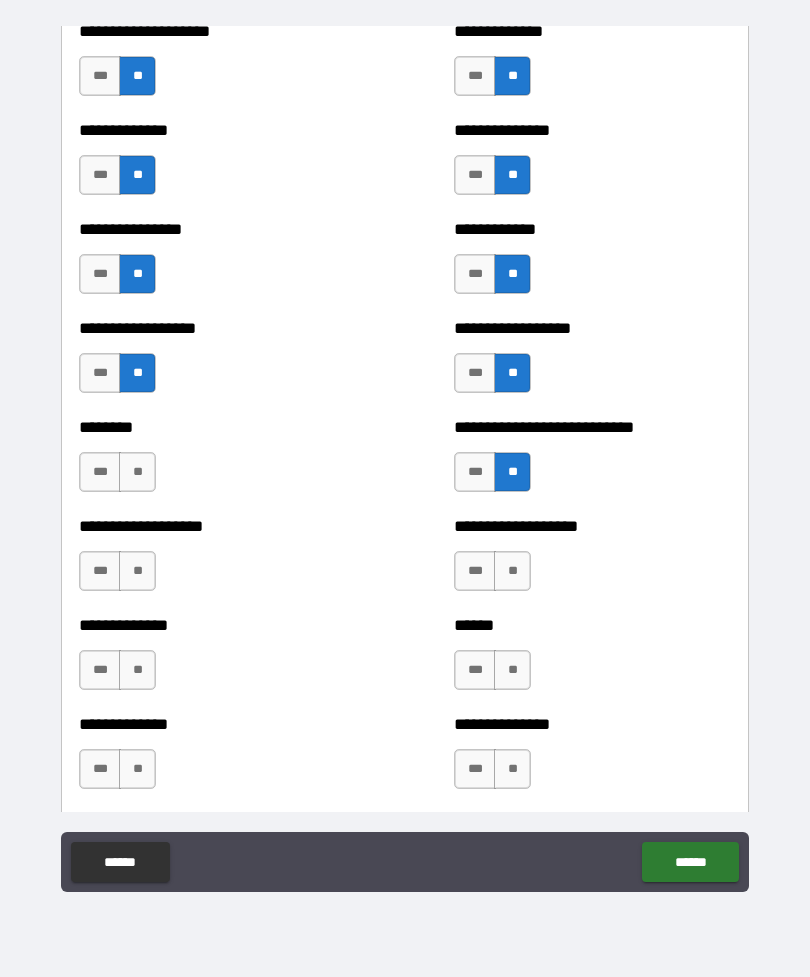 click on "**" at bounding box center (137, 472) 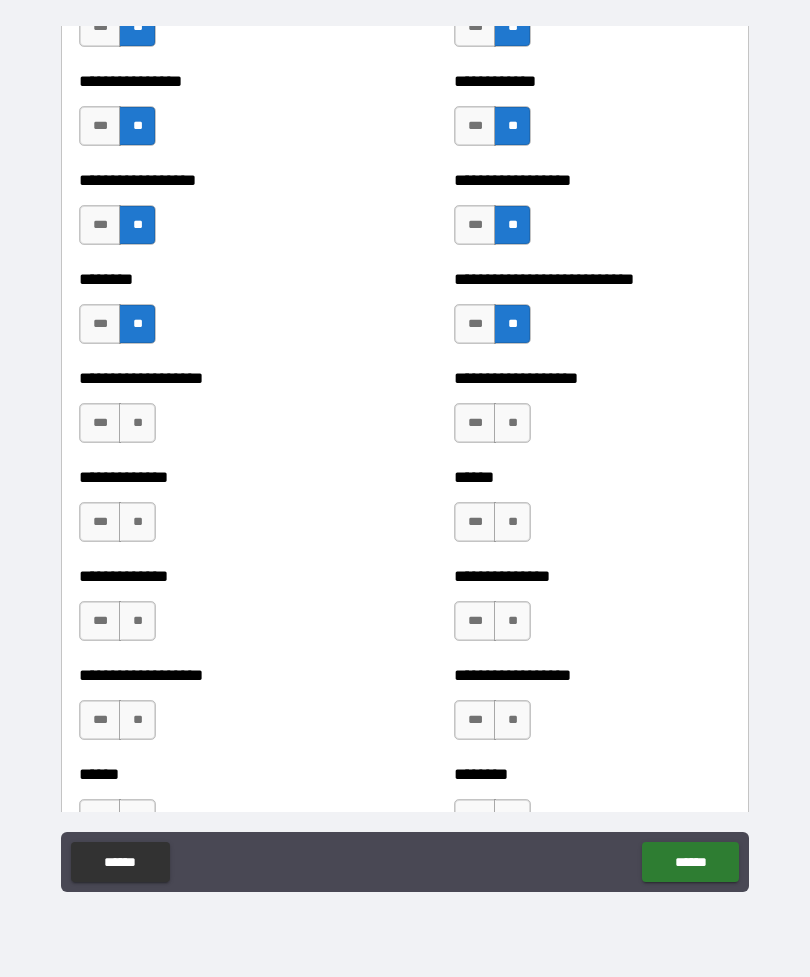 scroll, scrollTop: 4308, scrollLeft: 0, axis: vertical 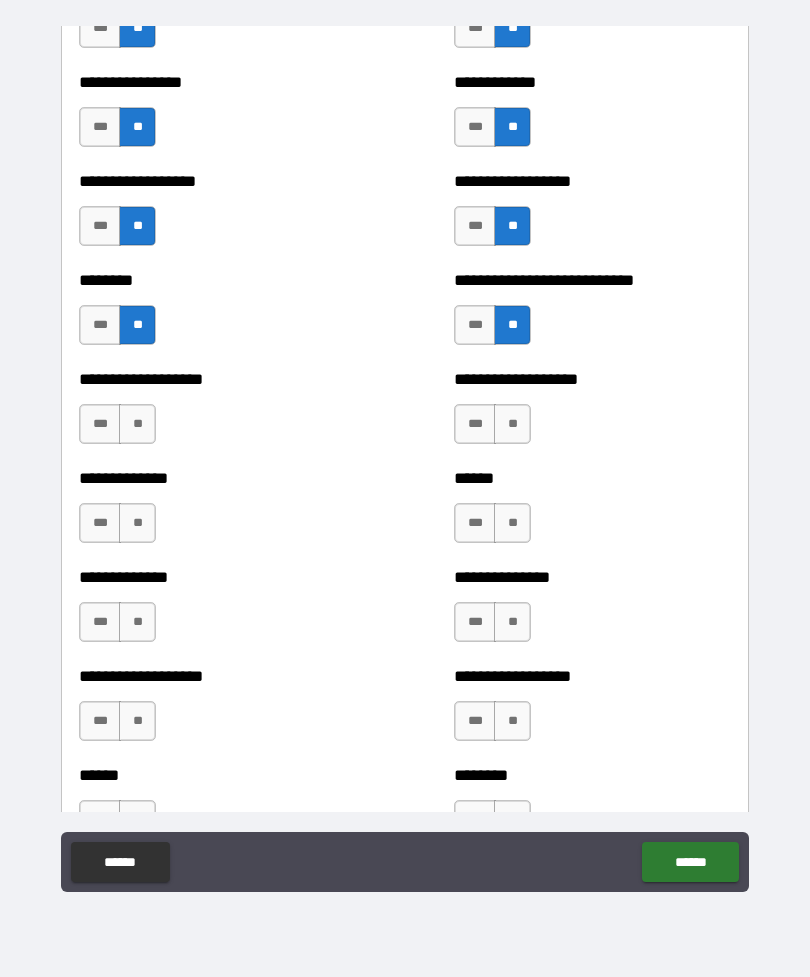 click on "**" at bounding box center [137, 424] 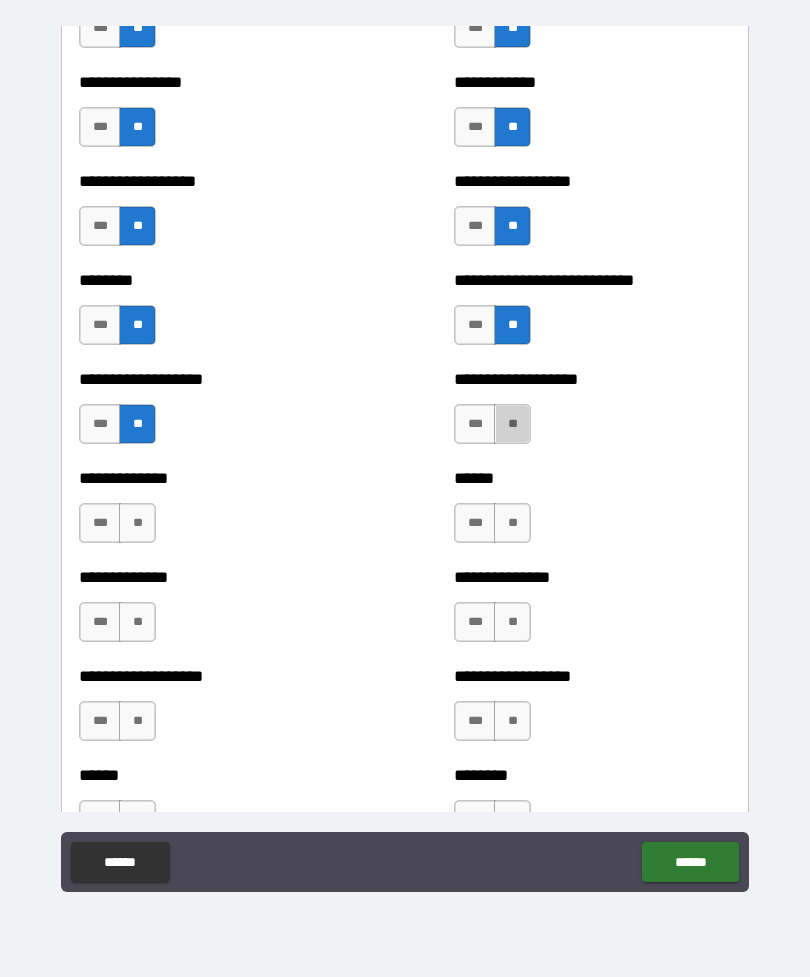 click on "**" at bounding box center [512, 424] 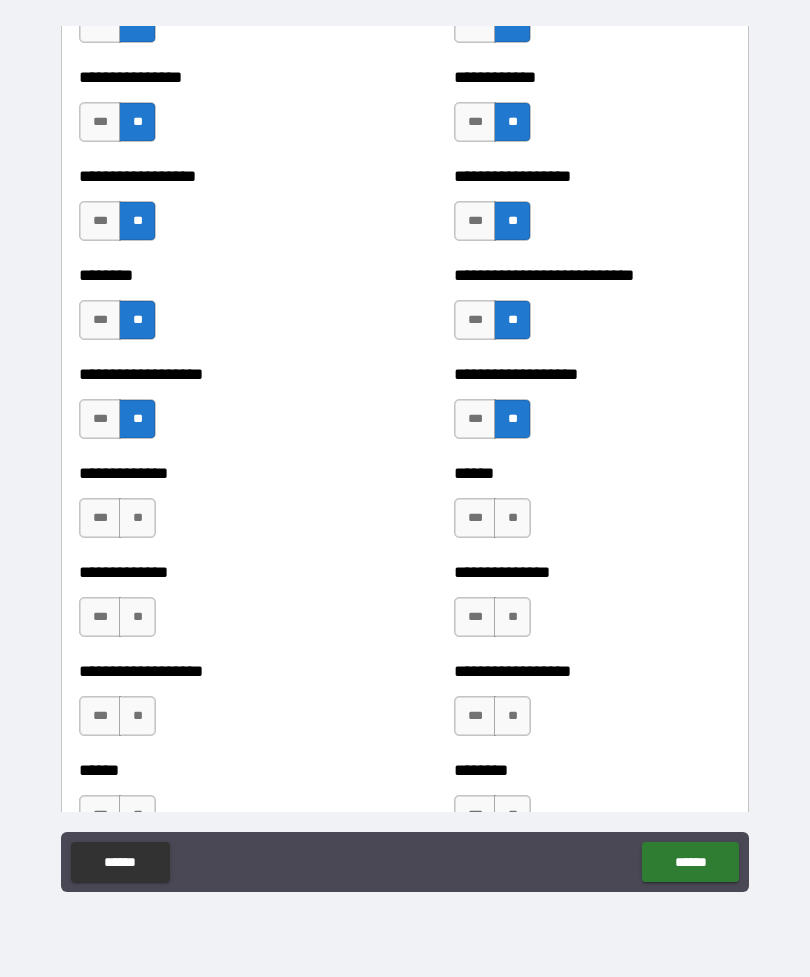 scroll, scrollTop: 4309, scrollLeft: 0, axis: vertical 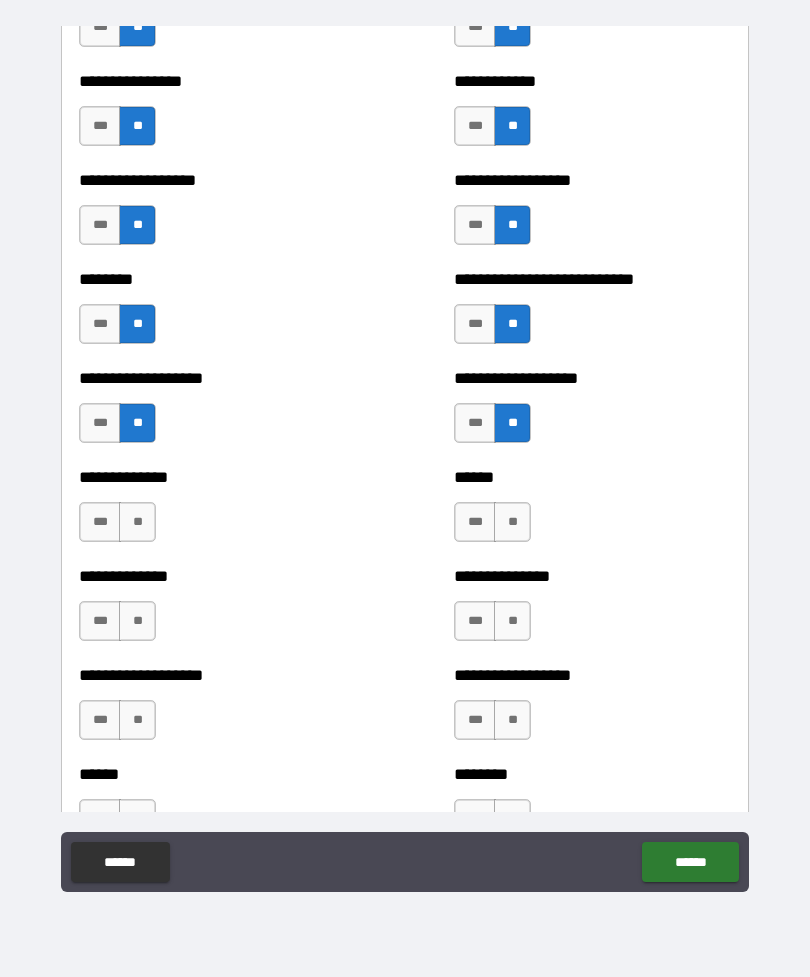 click on "**" at bounding box center (512, 522) 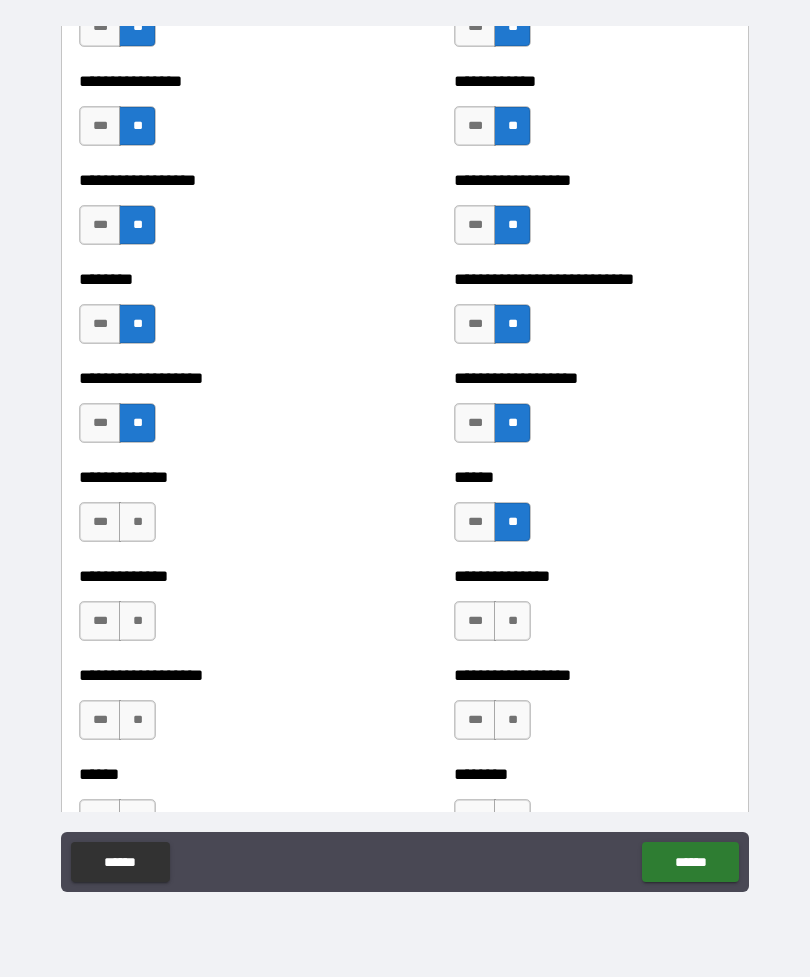 click on "**" at bounding box center (137, 522) 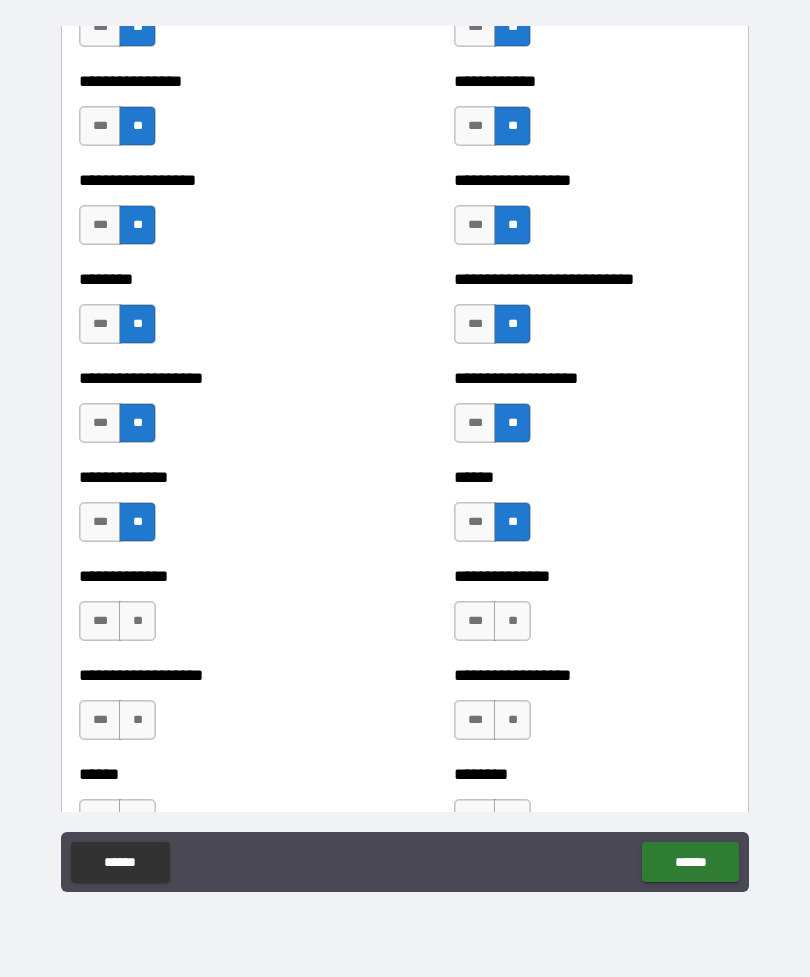 click on "**" at bounding box center [512, 621] 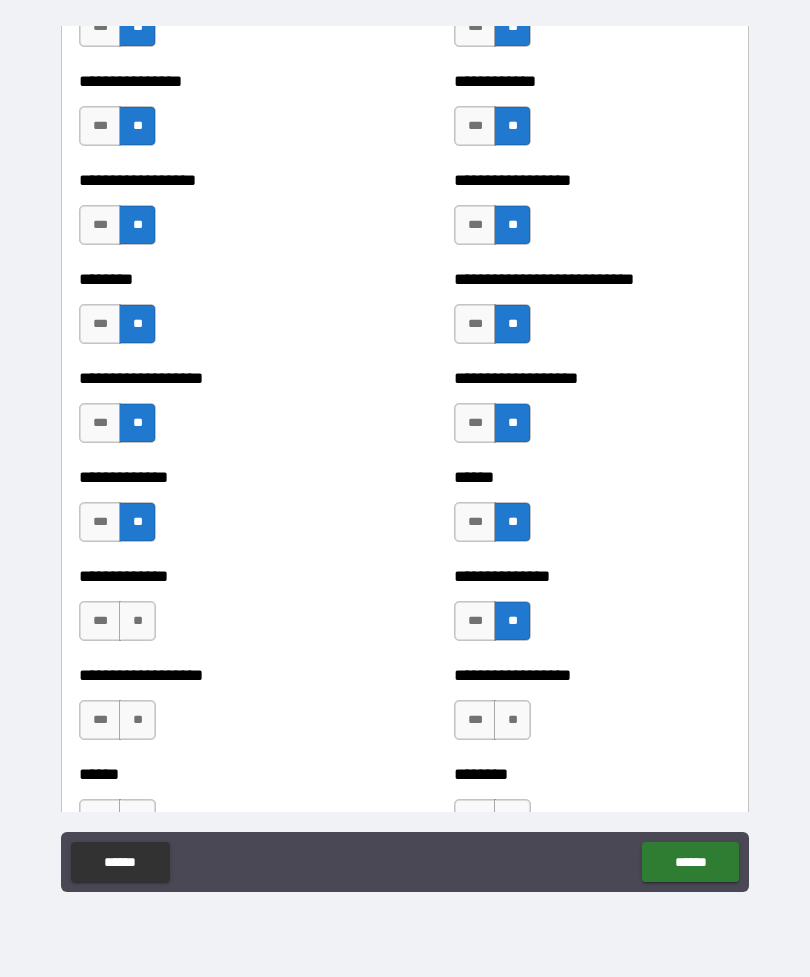 click on "**" at bounding box center [137, 621] 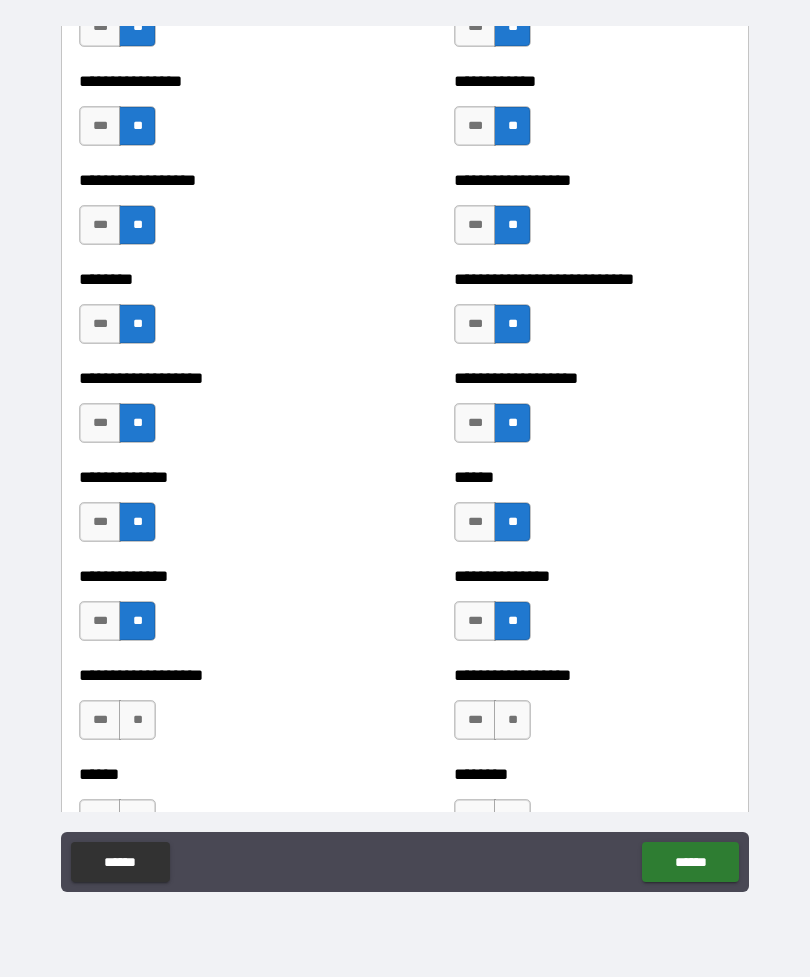 click on "**" at bounding box center (137, 720) 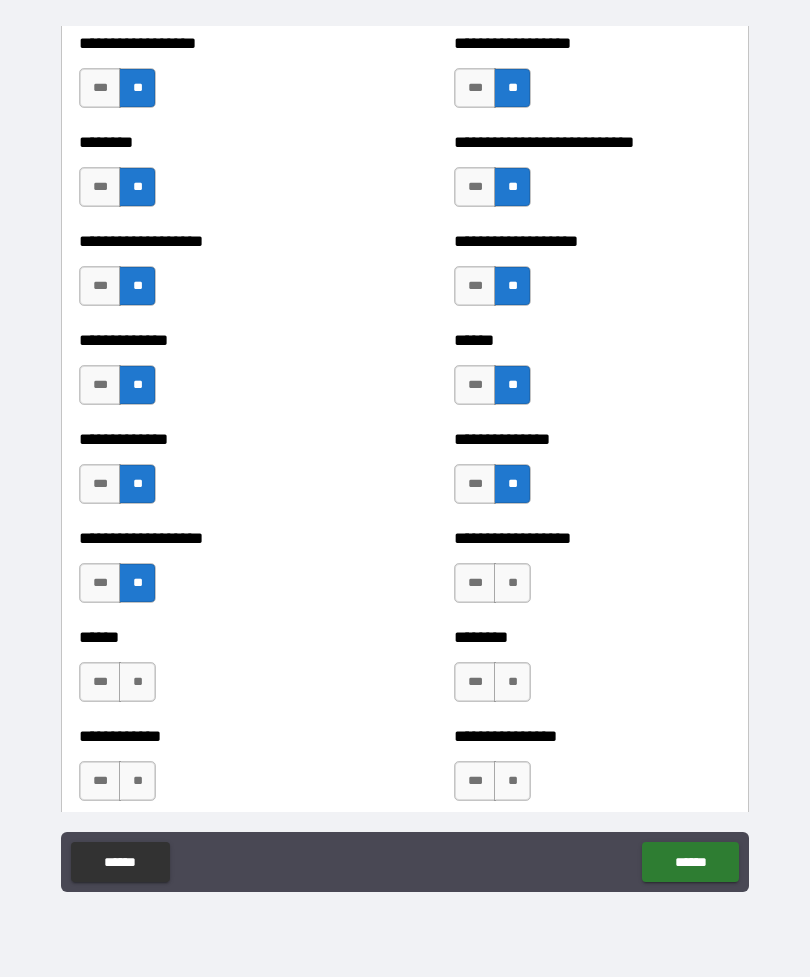 scroll, scrollTop: 4448, scrollLeft: 0, axis: vertical 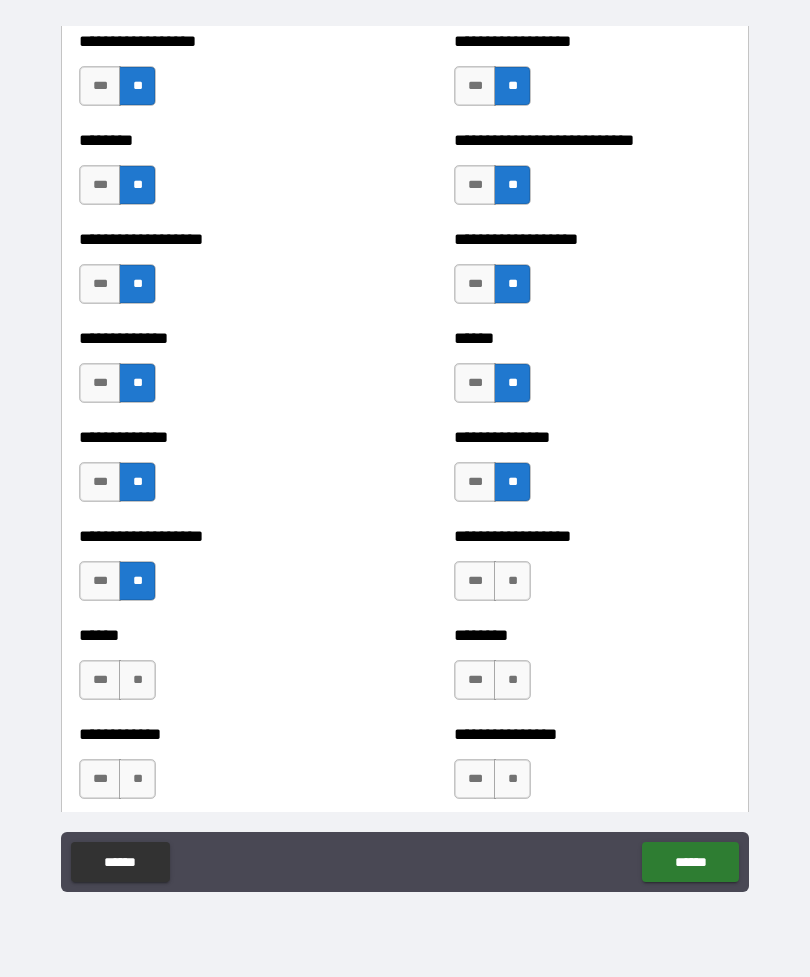 click on "**" at bounding box center [512, 581] 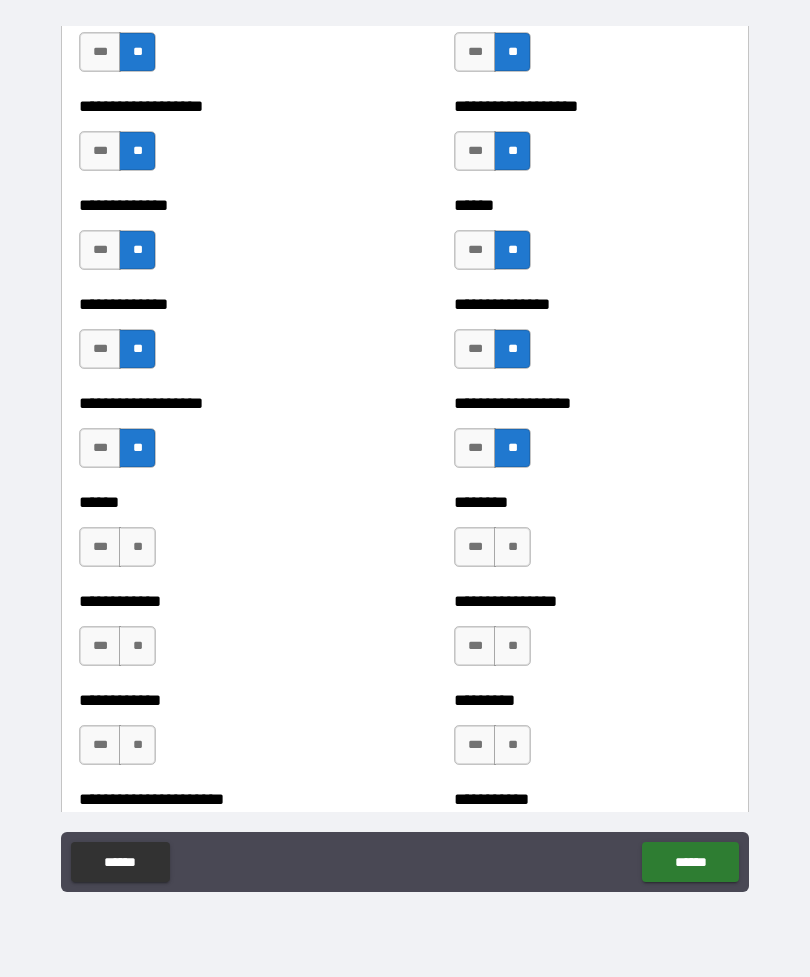 scroll, scrollTop: 4593, scrollLeft: 0, axis: vertical 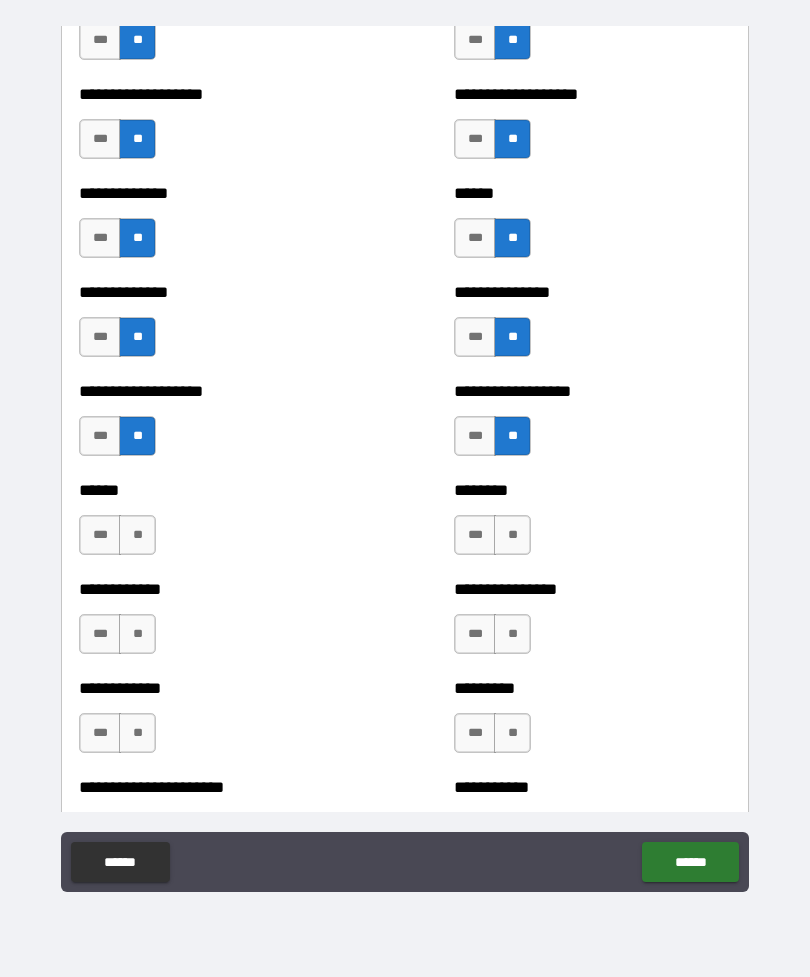 click on "**" at bounding box center [137, 535] 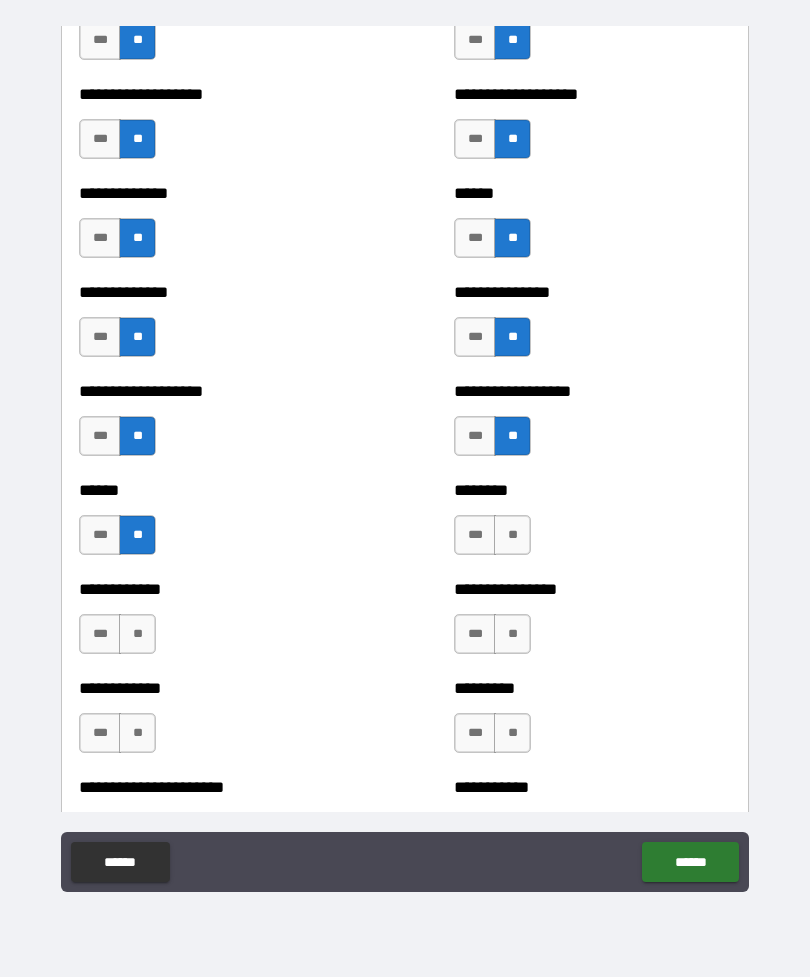 click on "**" at bounding box center (512, 535) 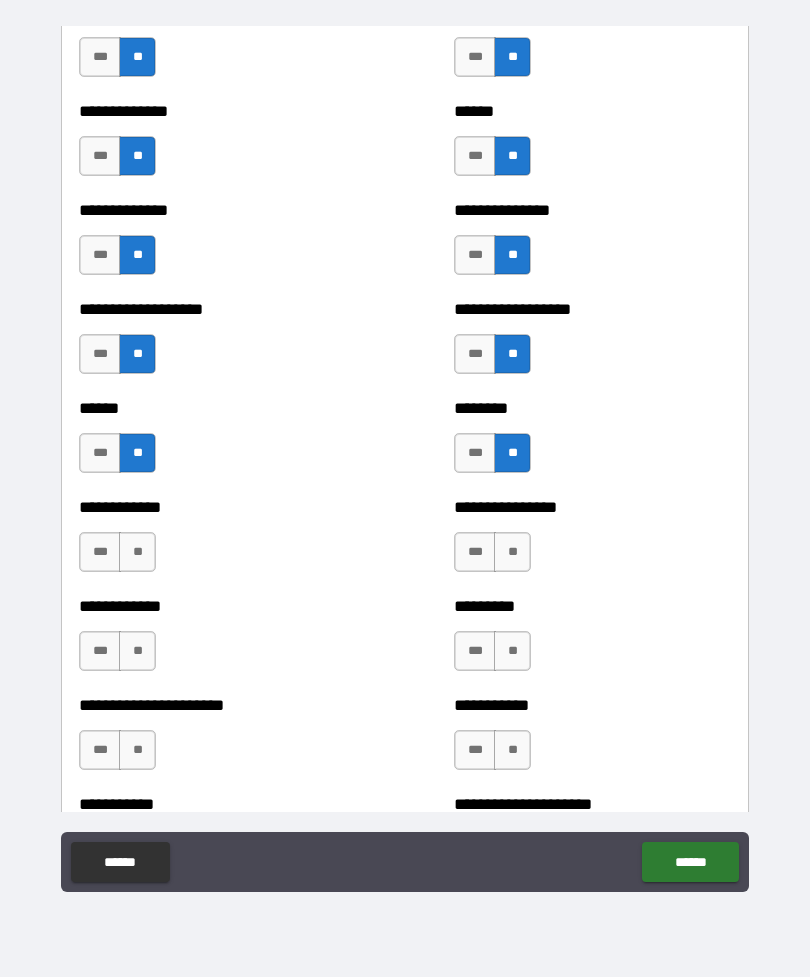 scroll, scrollTop: 4676, scrollLeft: 0, axis: vertical 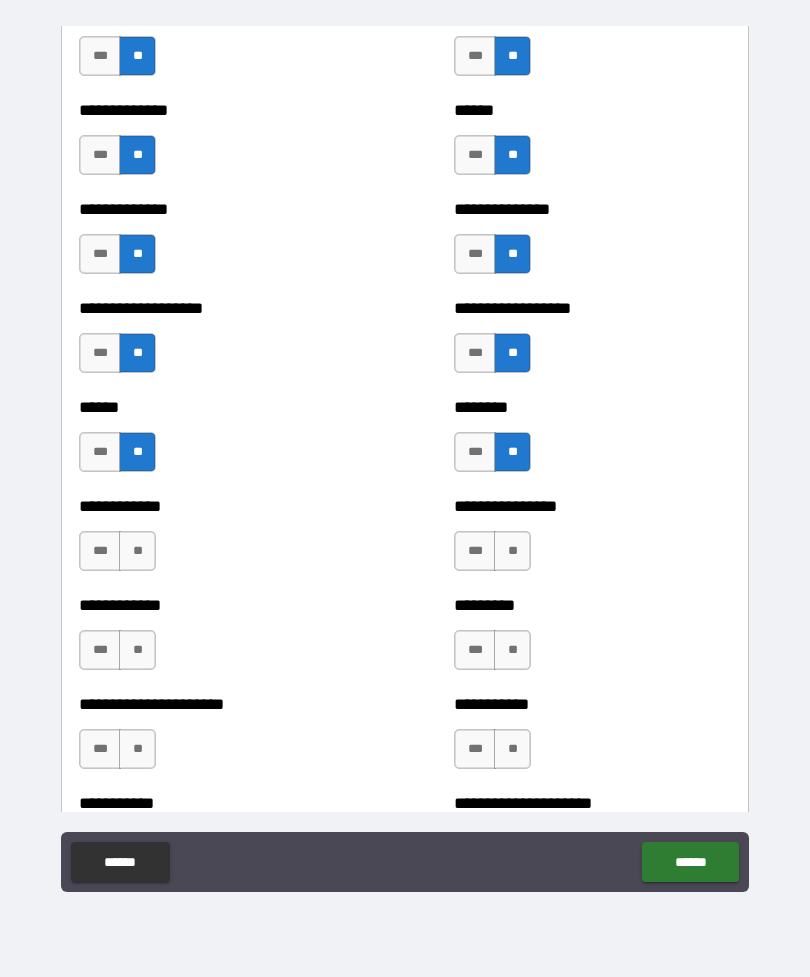 click on "***" at bounding box center [475, 551] 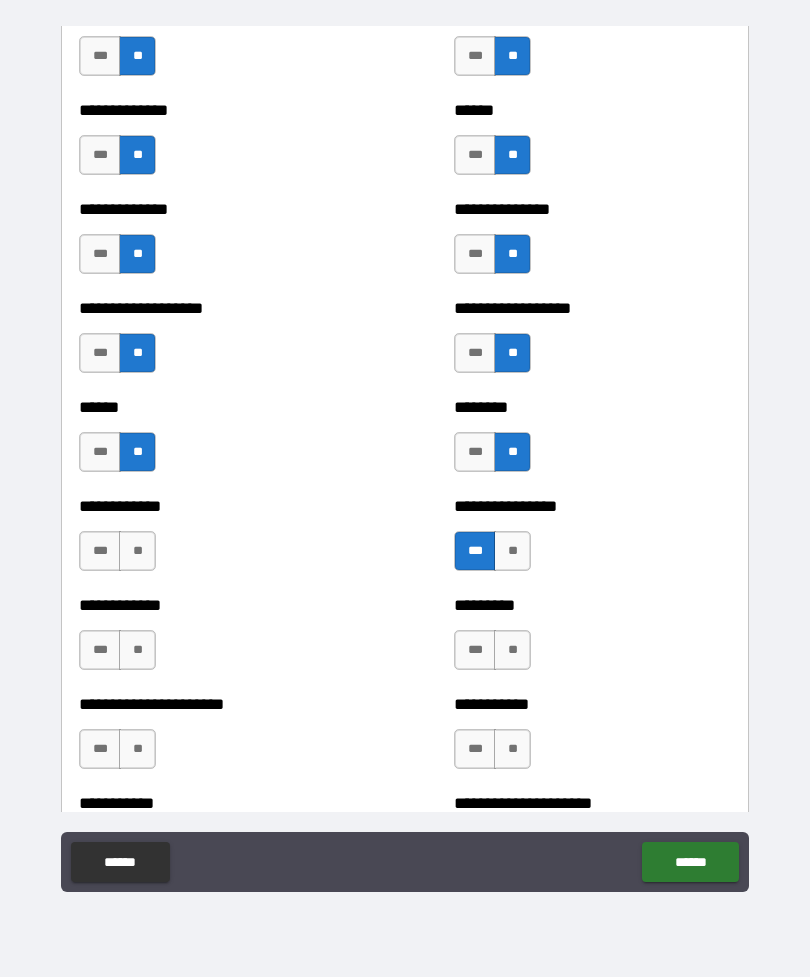 click on "**" at bounding box center [137, 551] 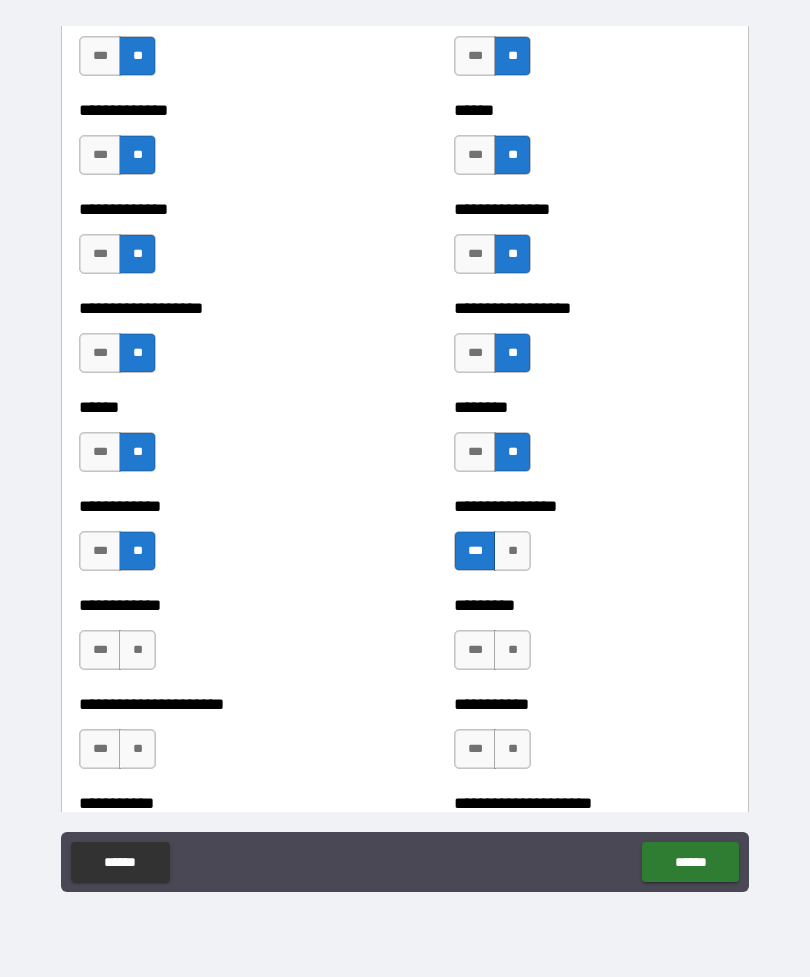 click on "**" at bounding box center [512, 650] 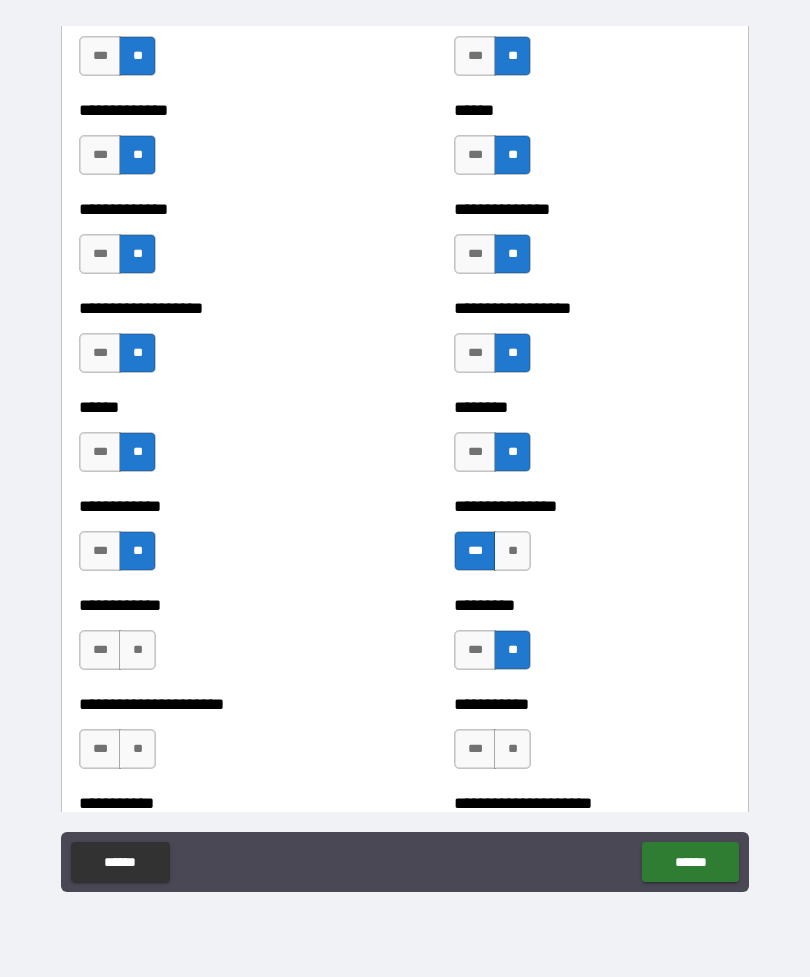 click on "**" at bounding box center (137, 650) 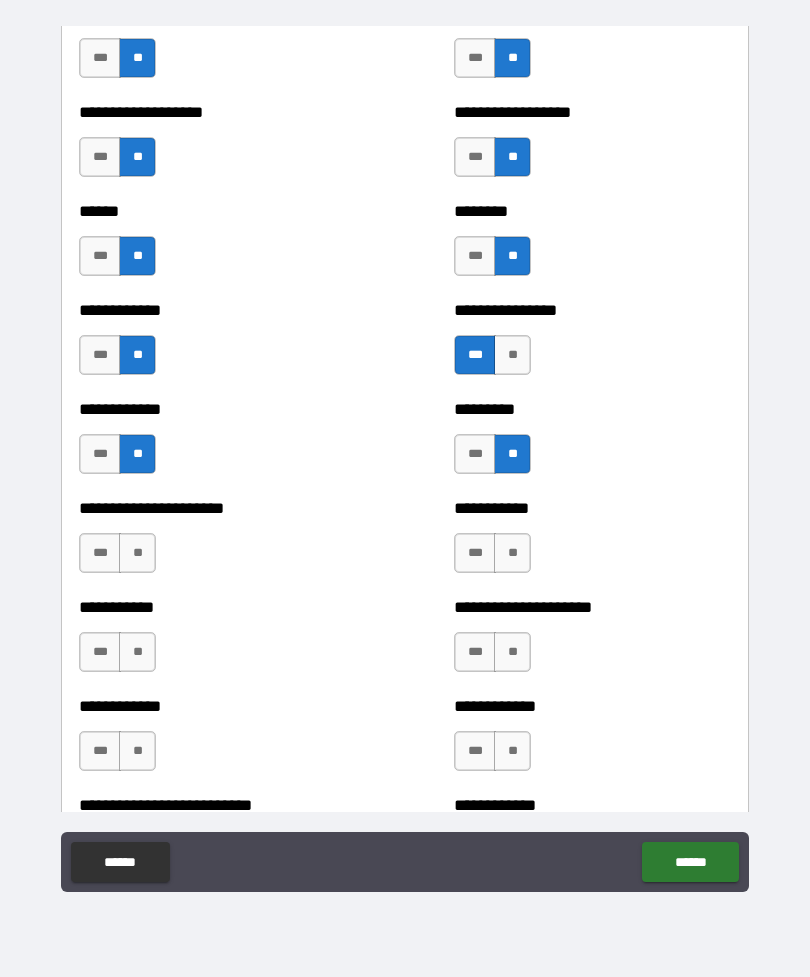 scroll, scrollTop: 4873, scrollLeft: 0, axis: vertical 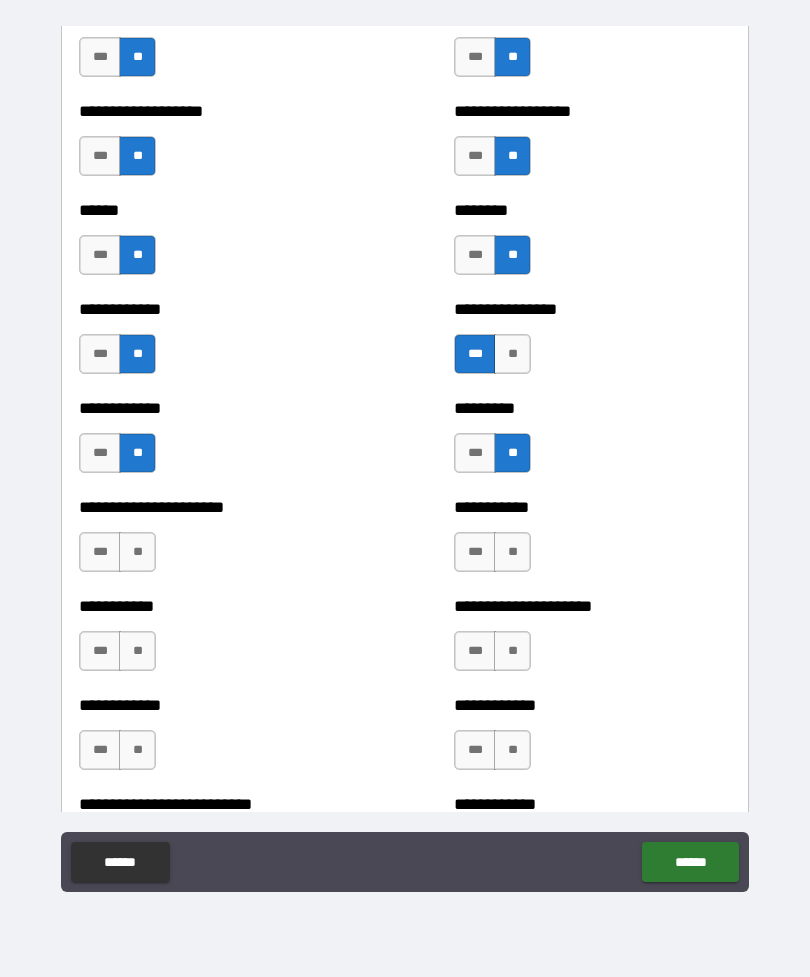 click on "**" at bounding box center [137, 552] 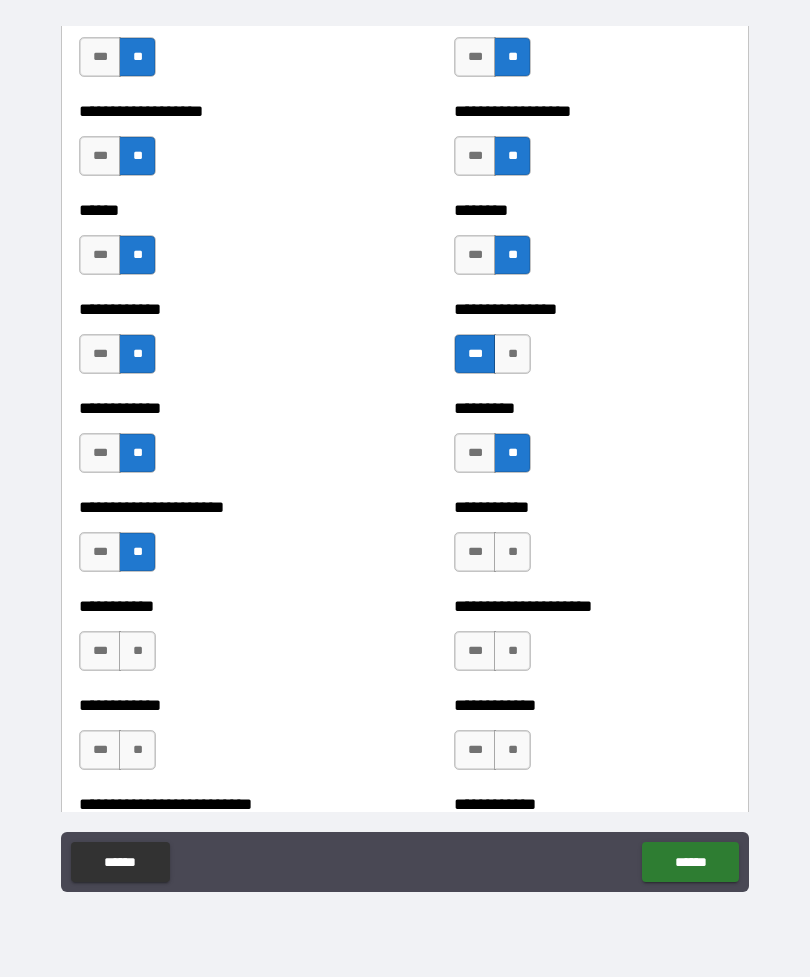 click on "**" at bounding box center [512, 552] 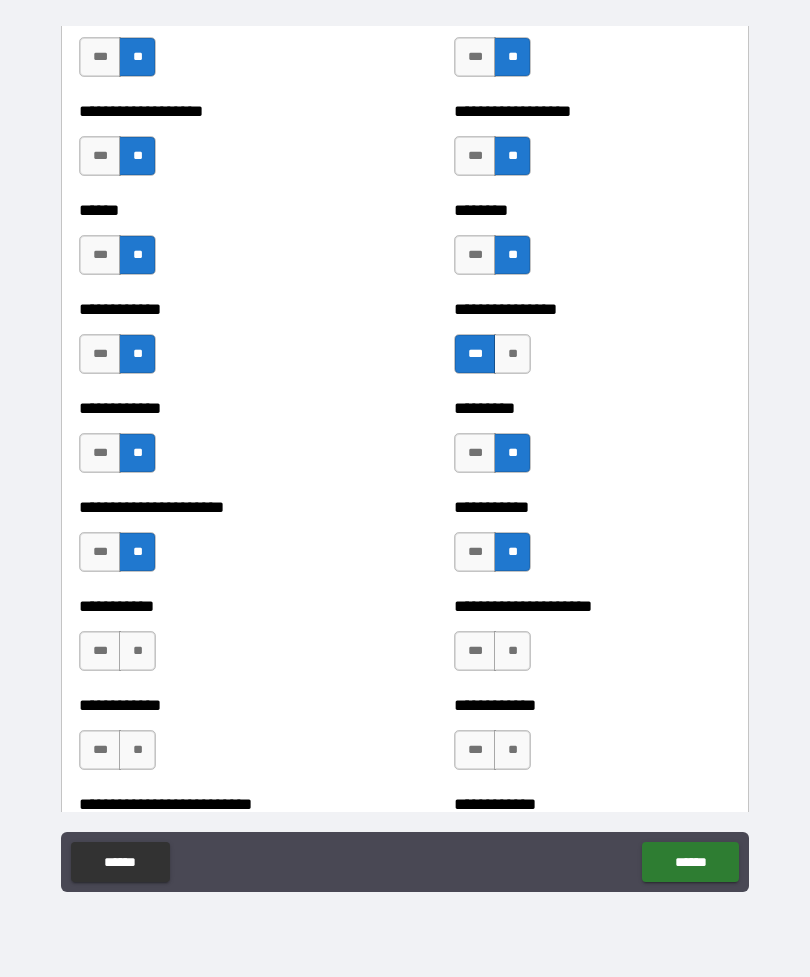 click on "**" at bounding box center (137, 651) 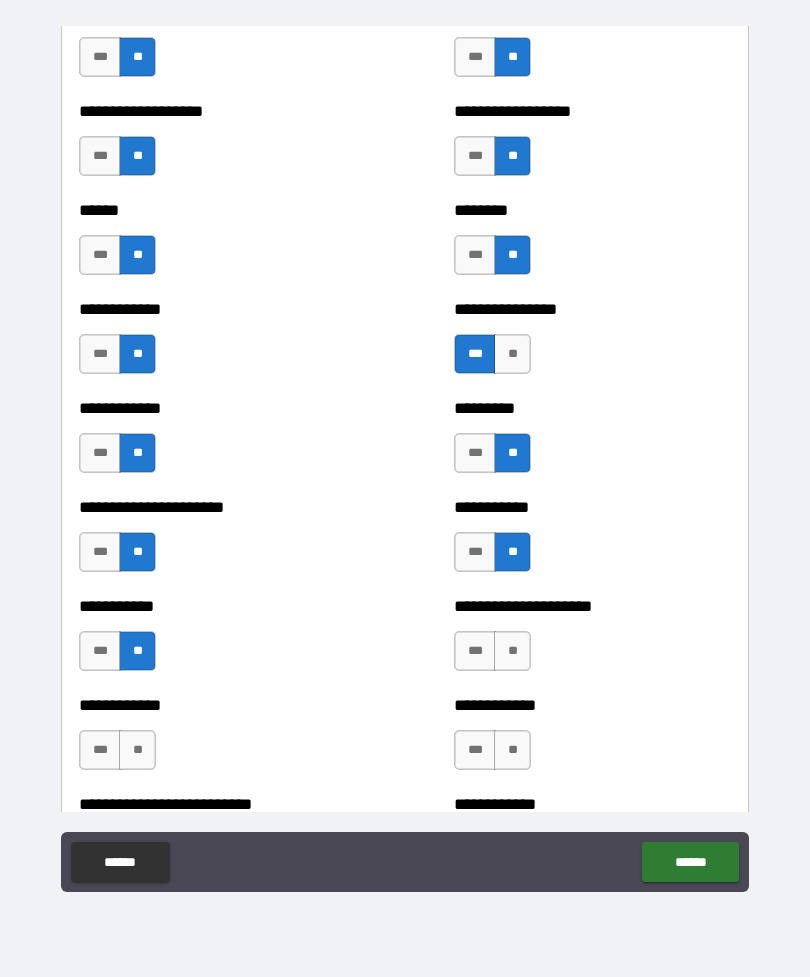click on "**" at bounding box center (512, 651) 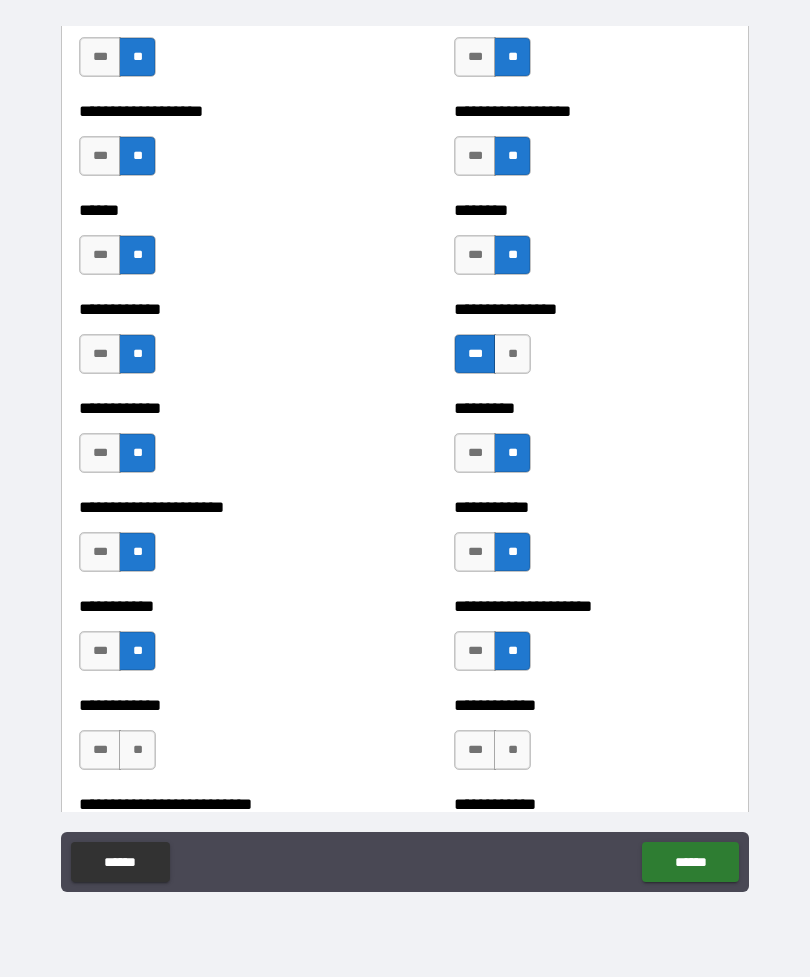 click on "**" at bounding box center (512, 750) 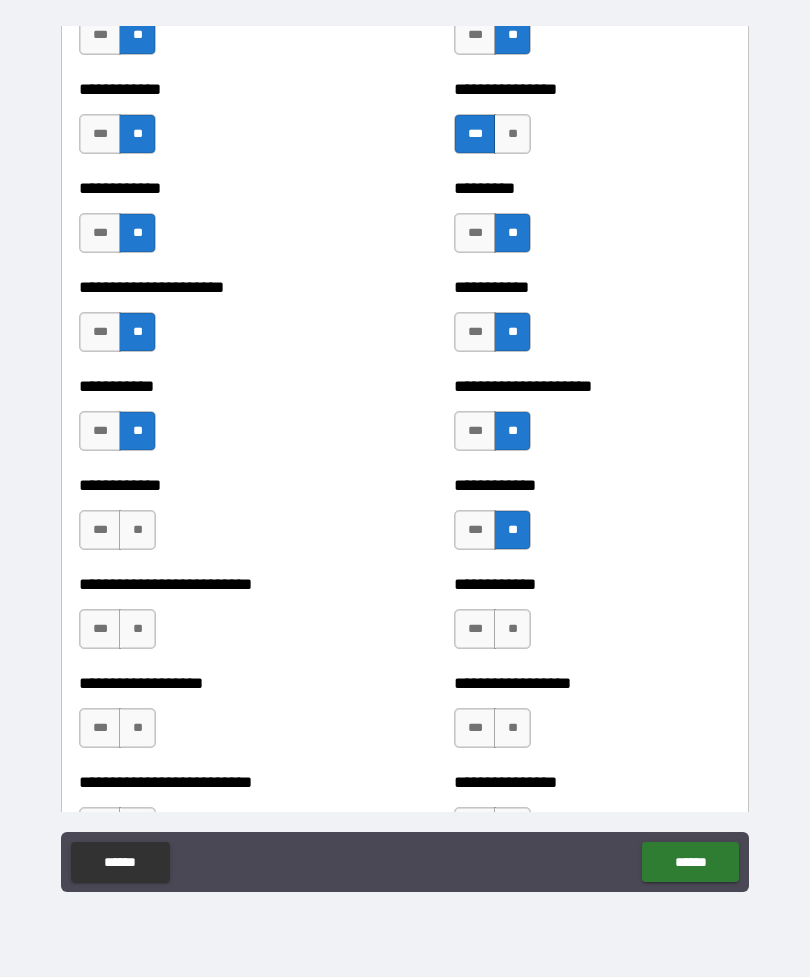 scroll, scrollTop: 5106, scrollLeft: 0, axis: vertical 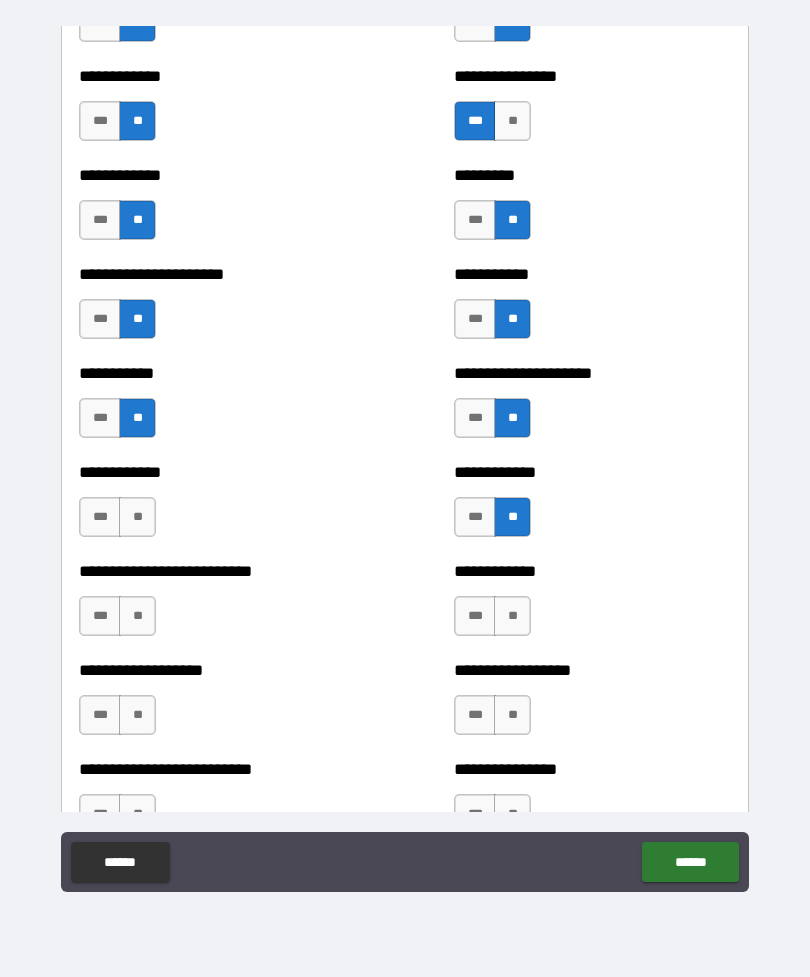 click on "**" at bounding box center (137, 517) 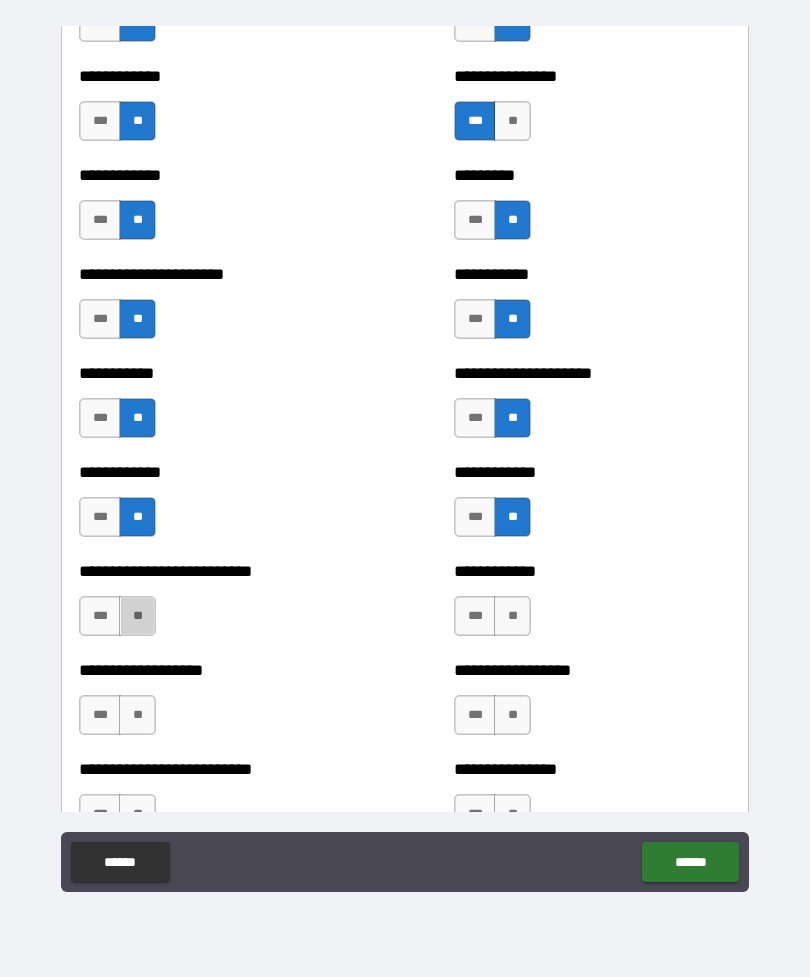 click on "**" at bounding box center [137, 616] 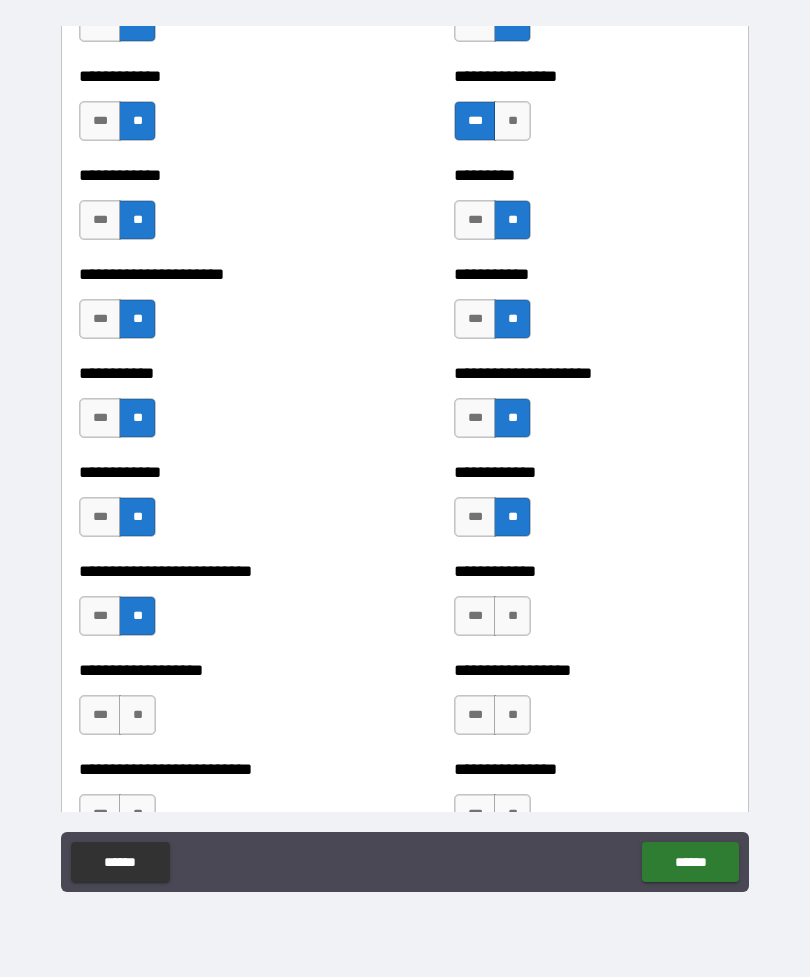 click on "**" at bounding box center (512, 616) 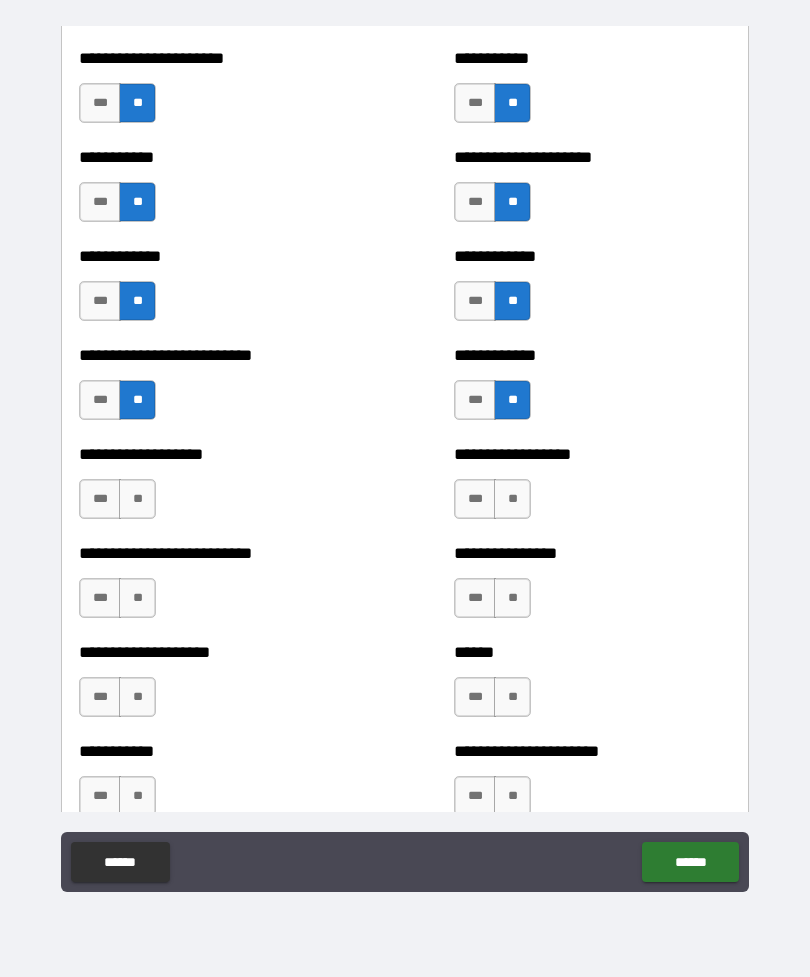 scroll, scrollTop: 5331, scrollLeft: 0, axis: vertical 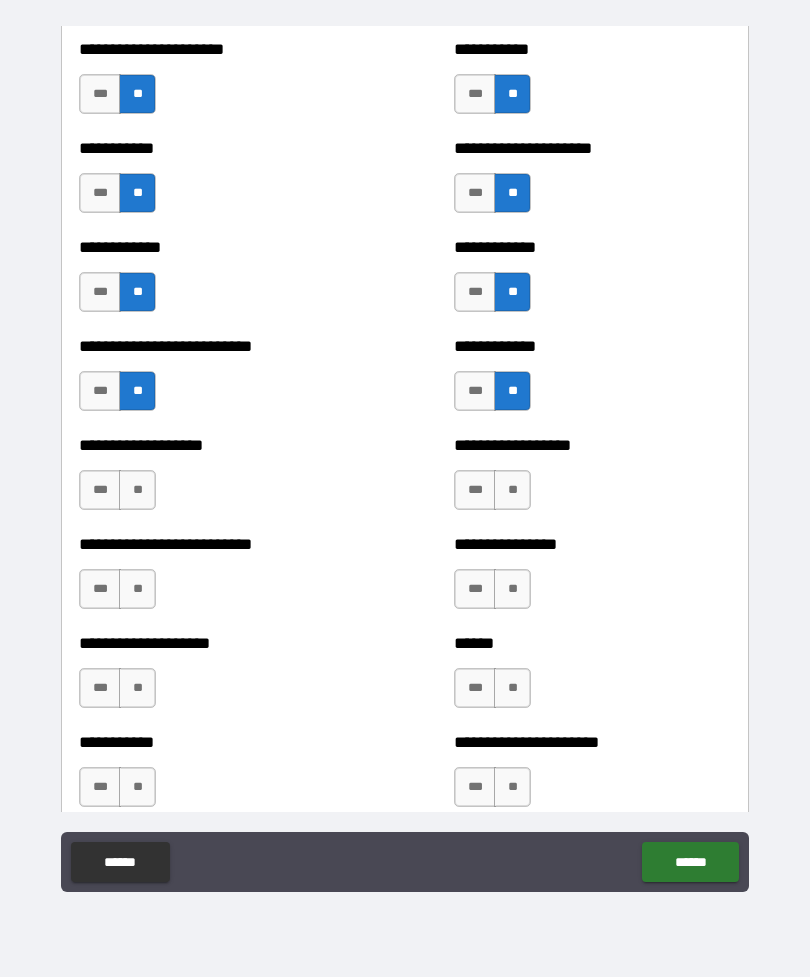 click on "**" at bounding box center [137, 490] 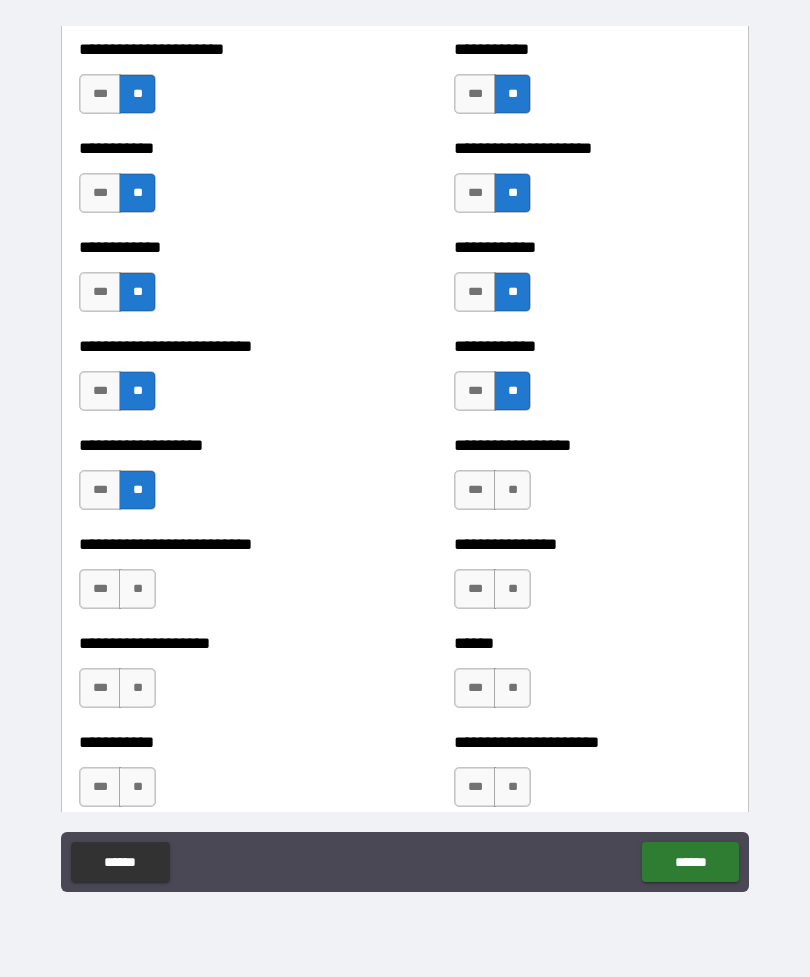 click on "**" at bounding box center (512, 490) 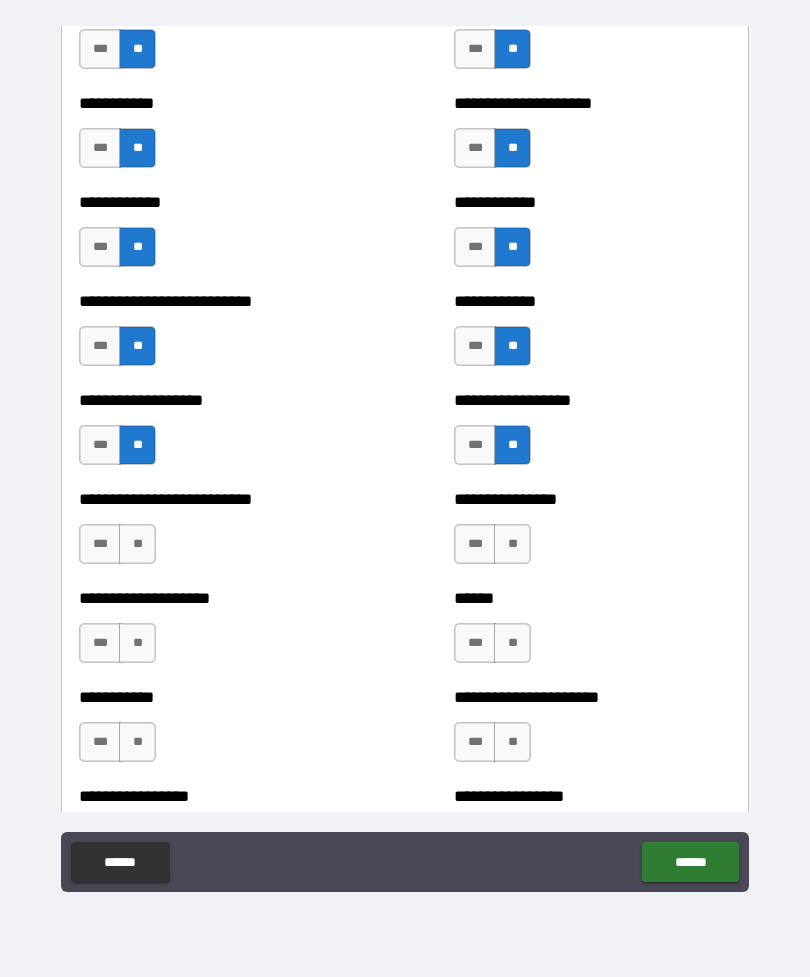 scroll, scrollTop: 5397, scrollLeft: 0, axis: vertical 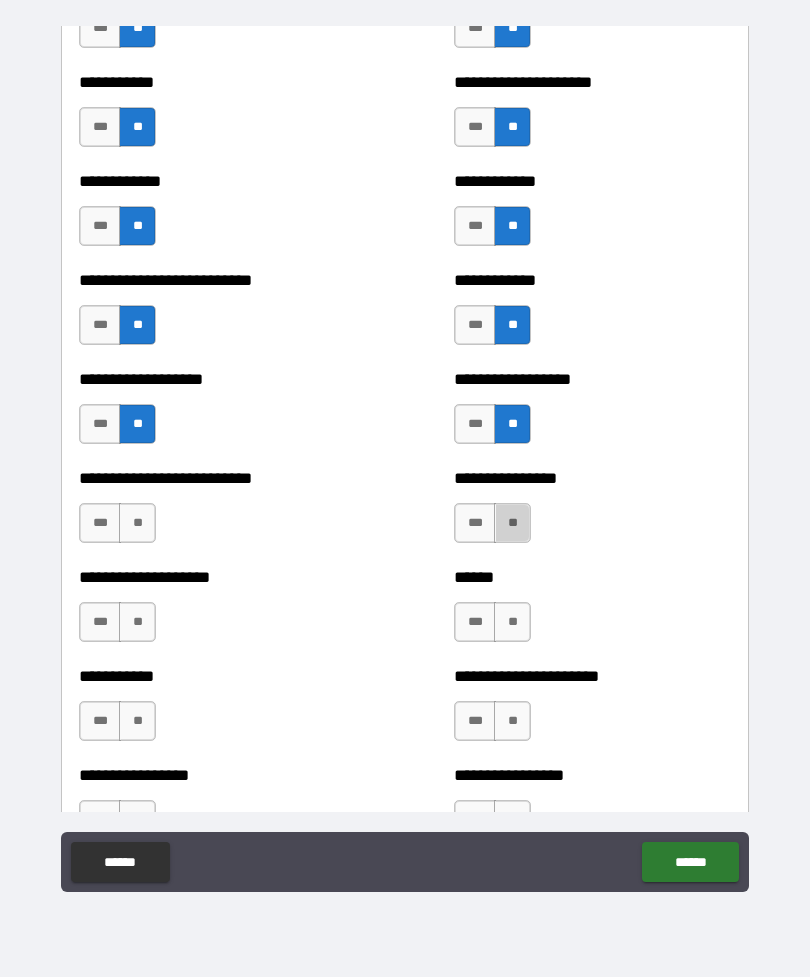 click on "**" at bounding box center [512, 523] 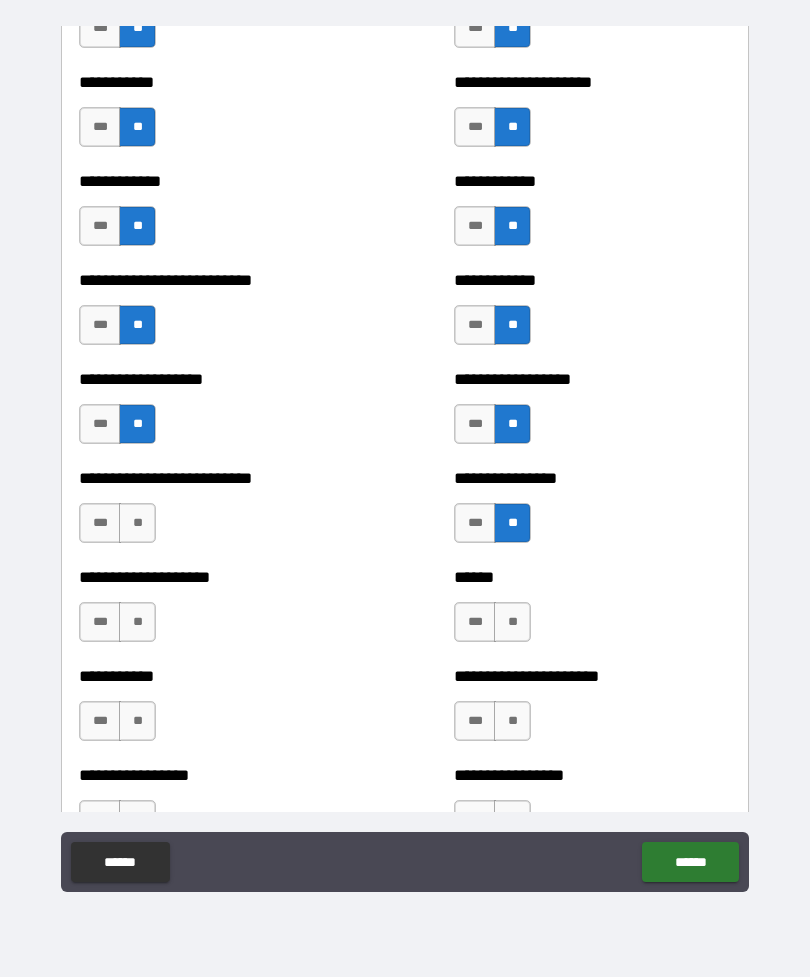 click on "**" at bounding box center [137, 523] 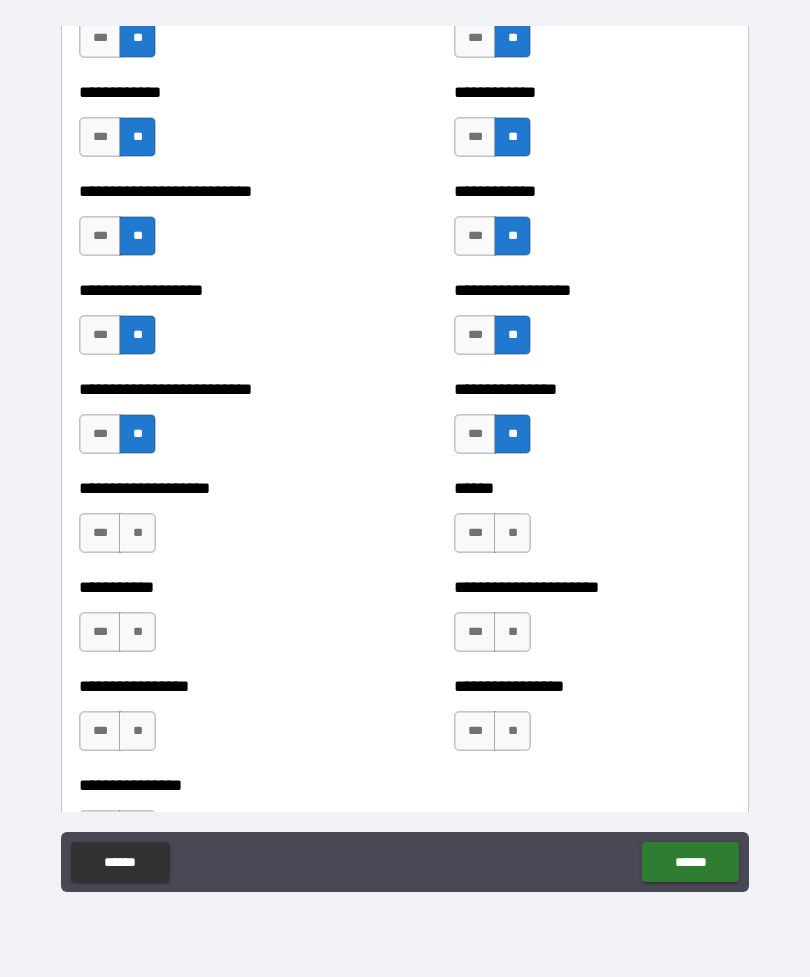 scroll, scrollTop: 5490, scrollLeft: 0, axis: vertical 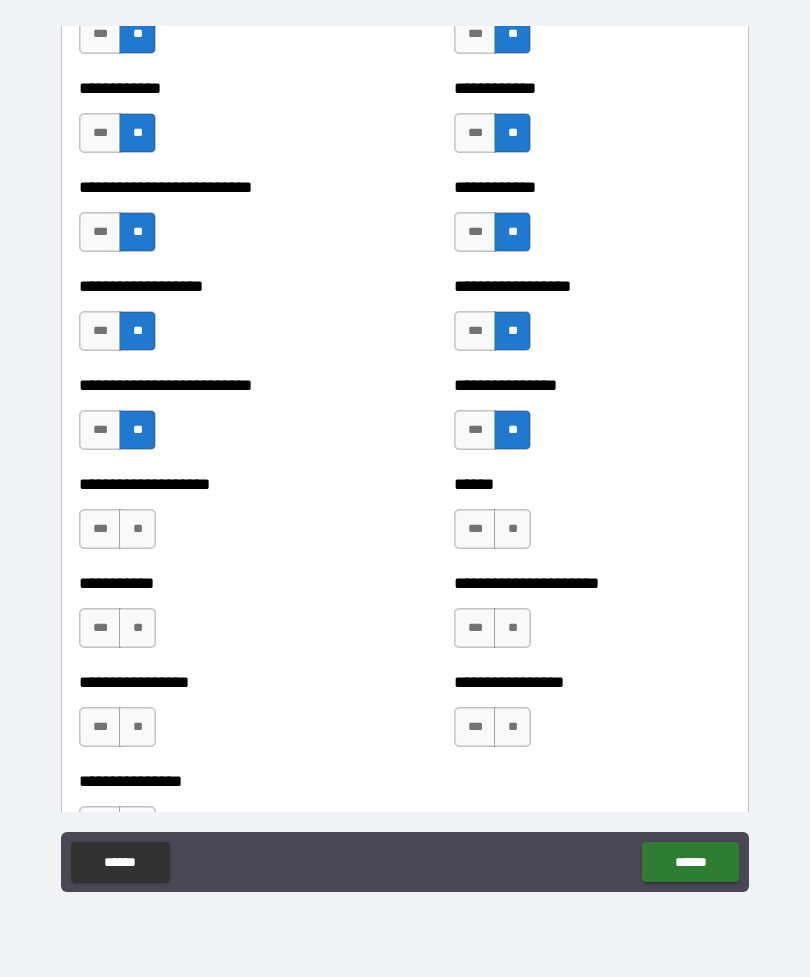 click on "**" at bounding box center [137, 529] 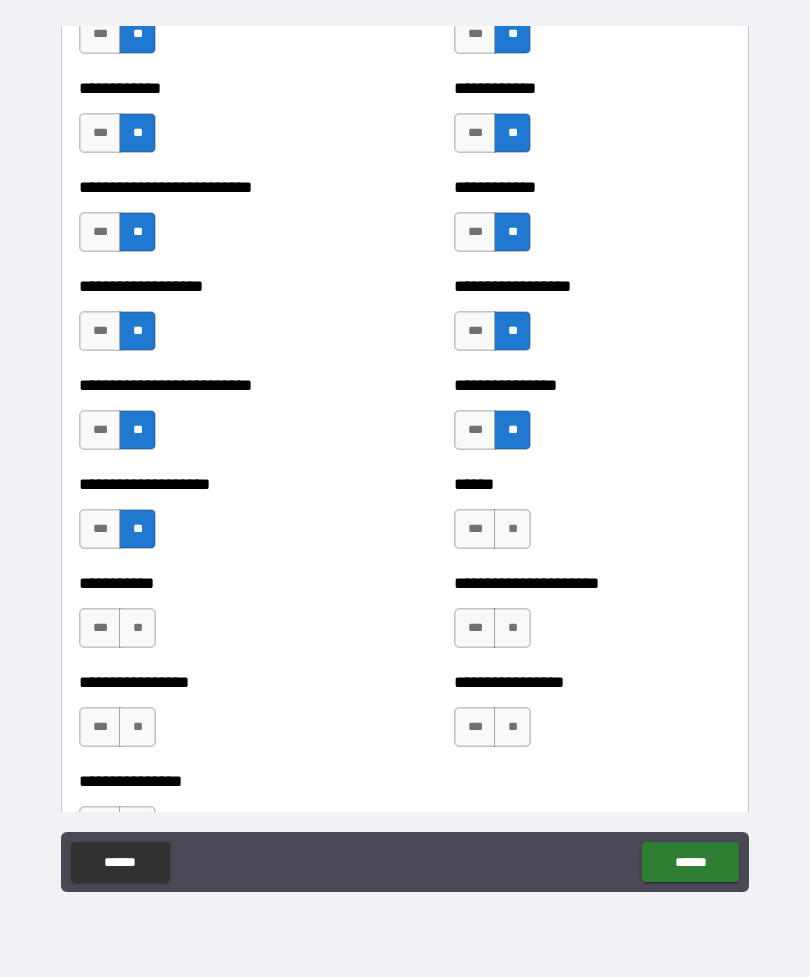 click on "**" at bounding box center [512, 529] 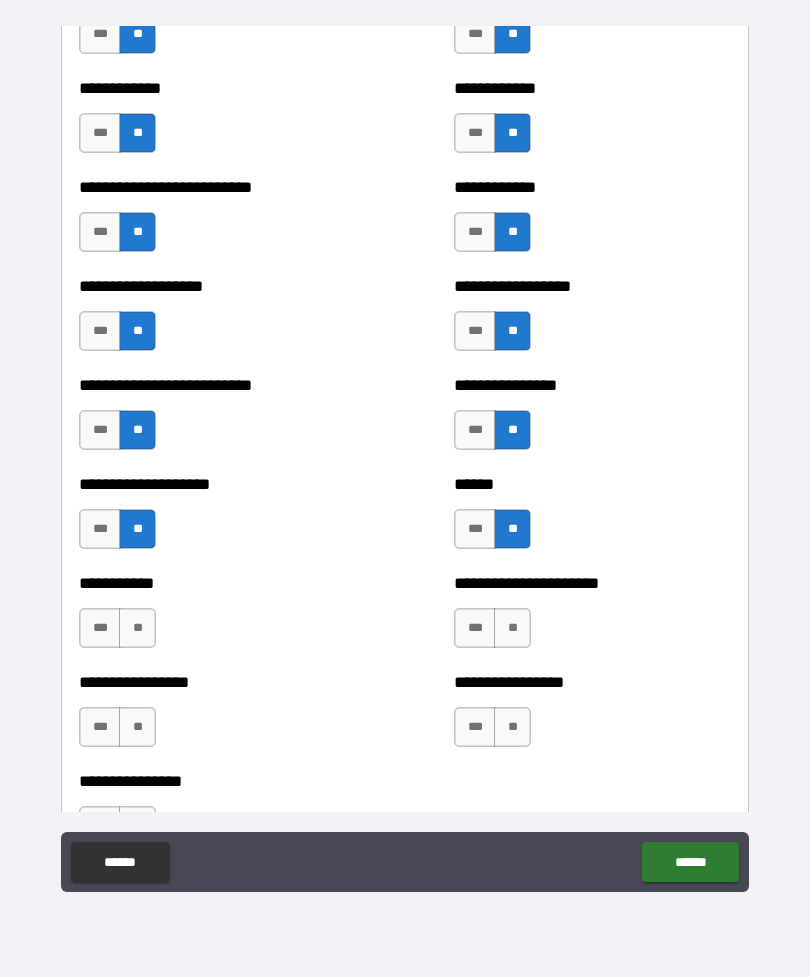click on "**" at bounding box center (137, 628) 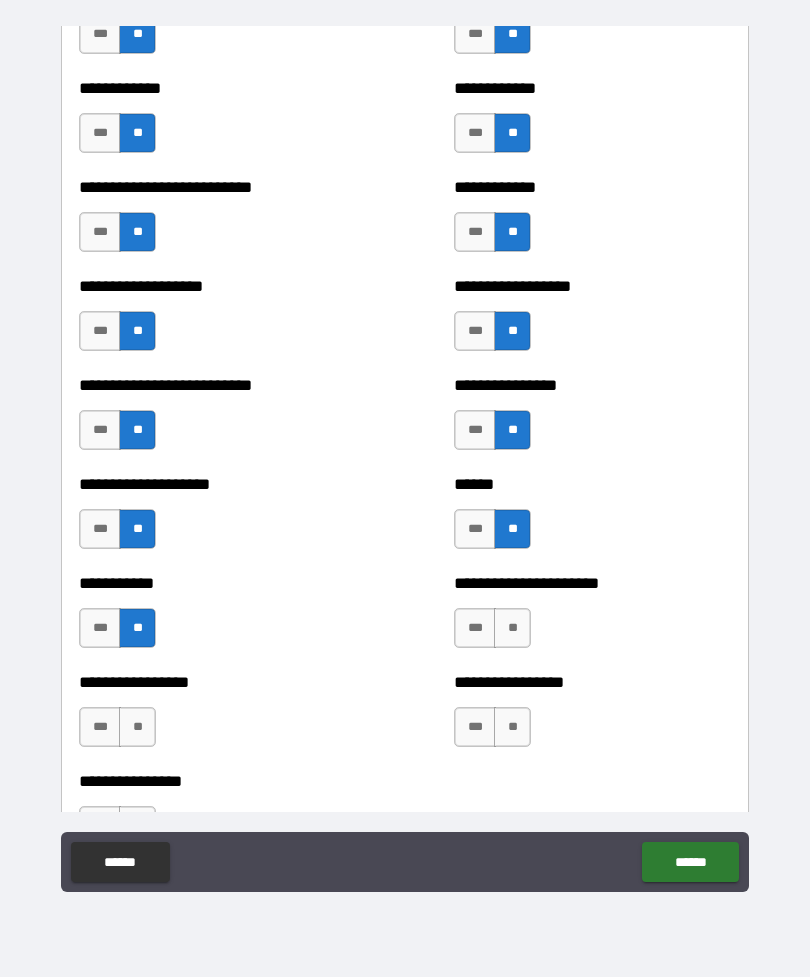 click on "**" at bounding box center [512, 628] 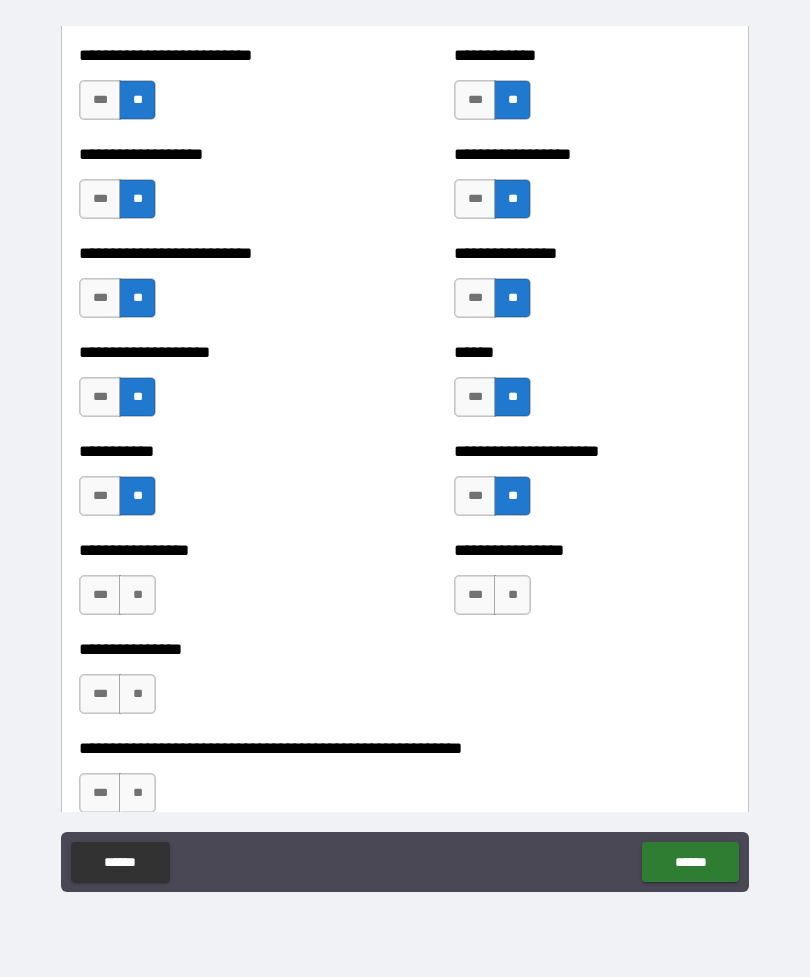 scroll, scrollTop: 5623, scrollLeft: 0, axis: vertical 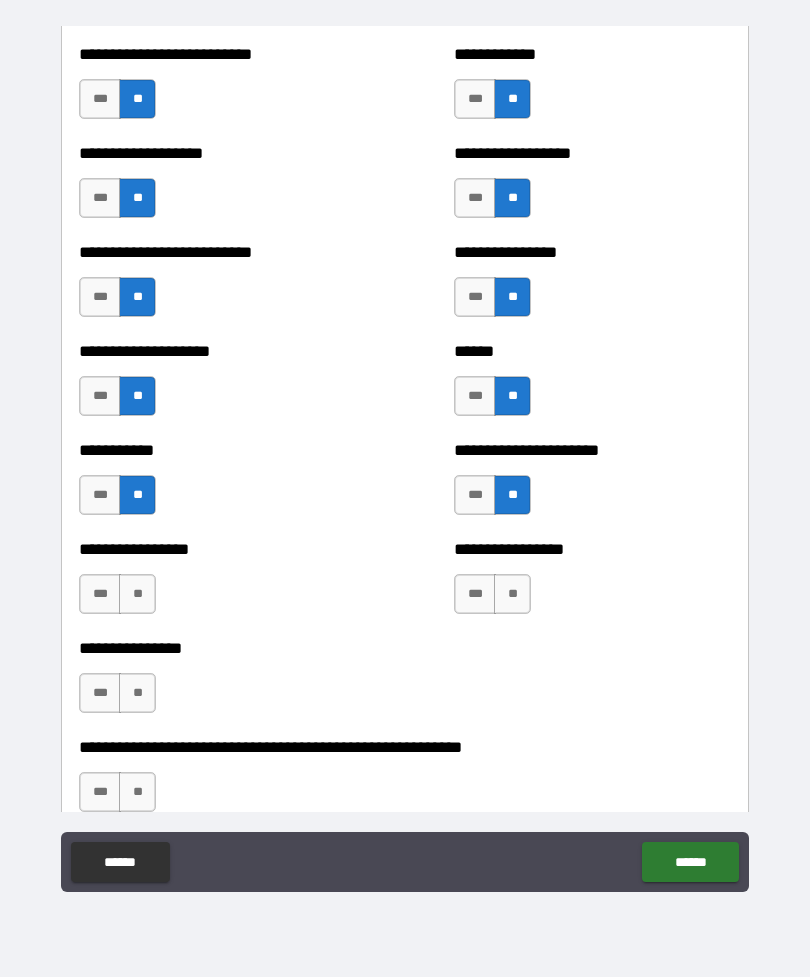 click on "**" at bounding box center [512, 594] 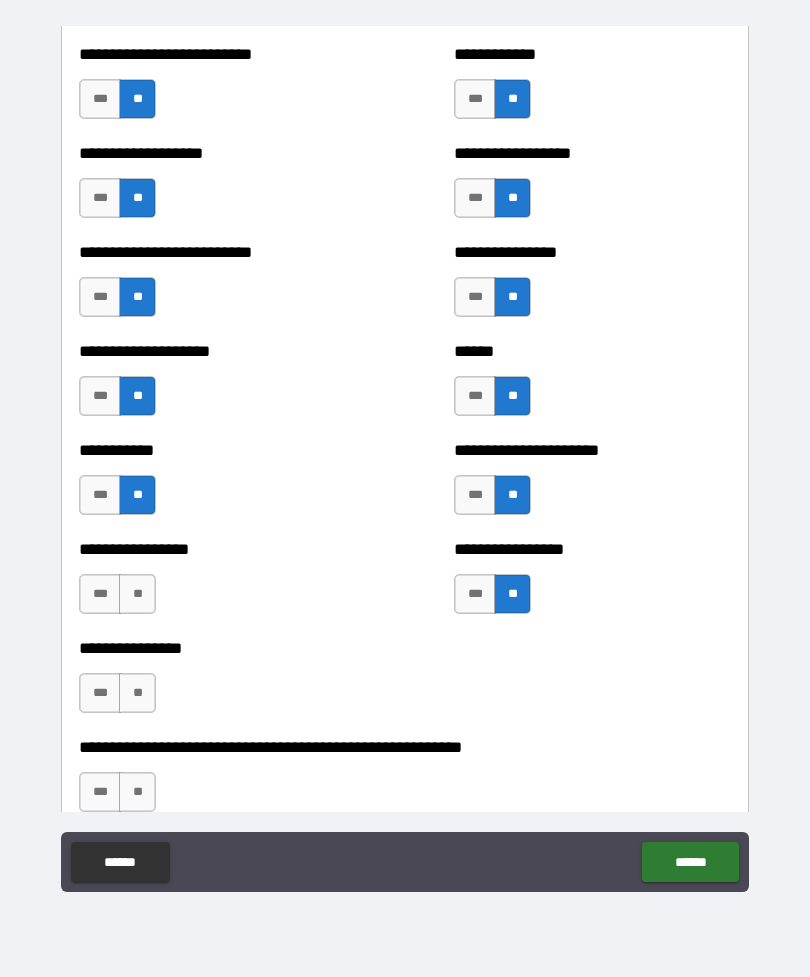 click on "**" at bounding box center (137, 594) 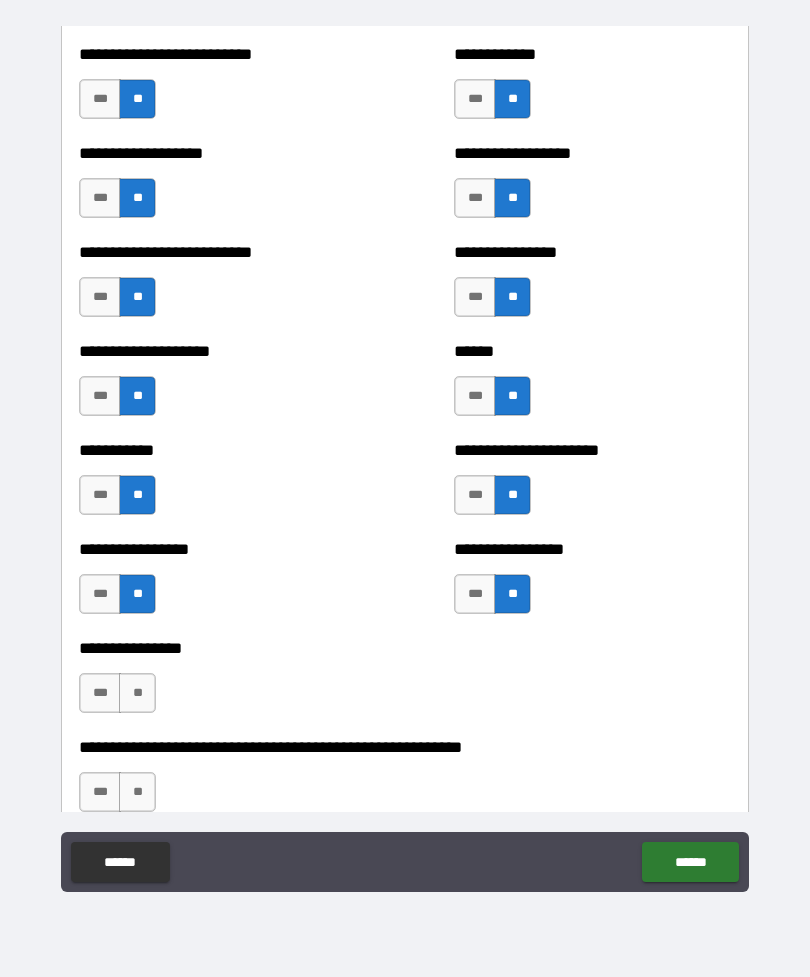 click on "**" at bounding box center [137, 693] 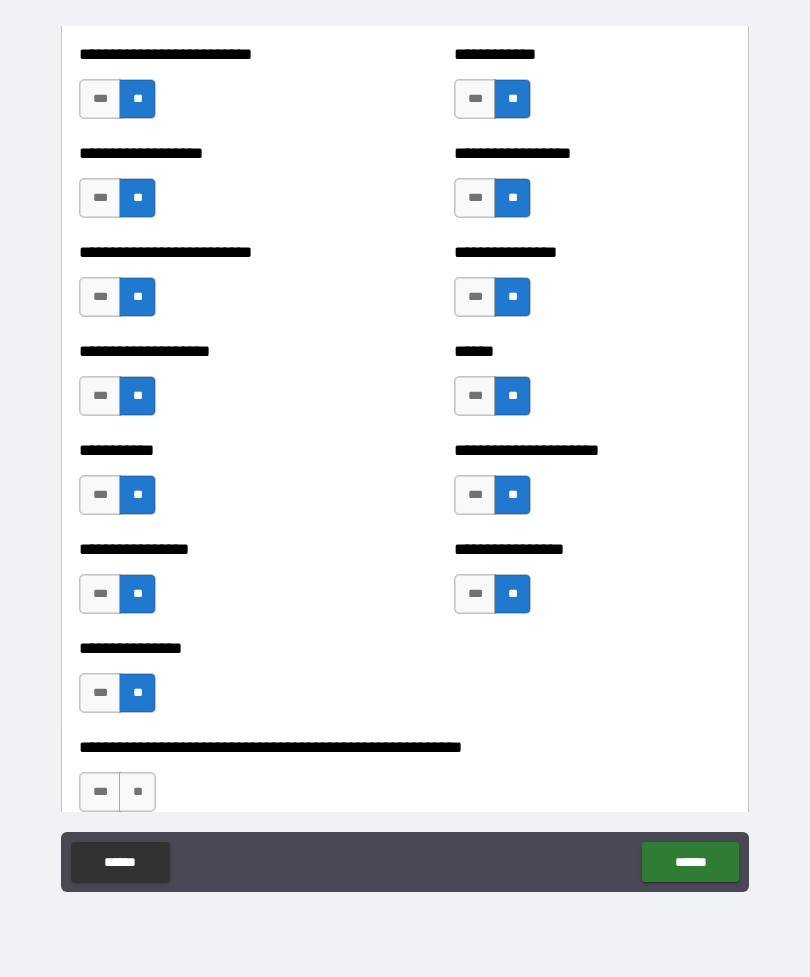 click on "**" at bounding box center (137, 792) 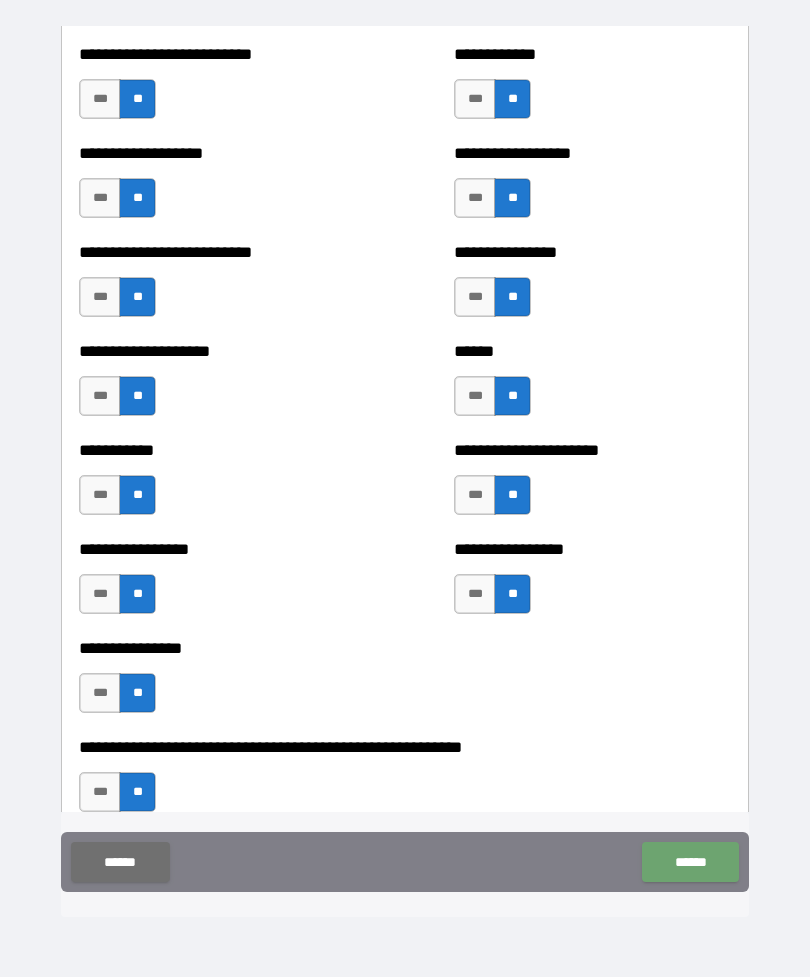 click on "******" at bounding box center (690, 862) 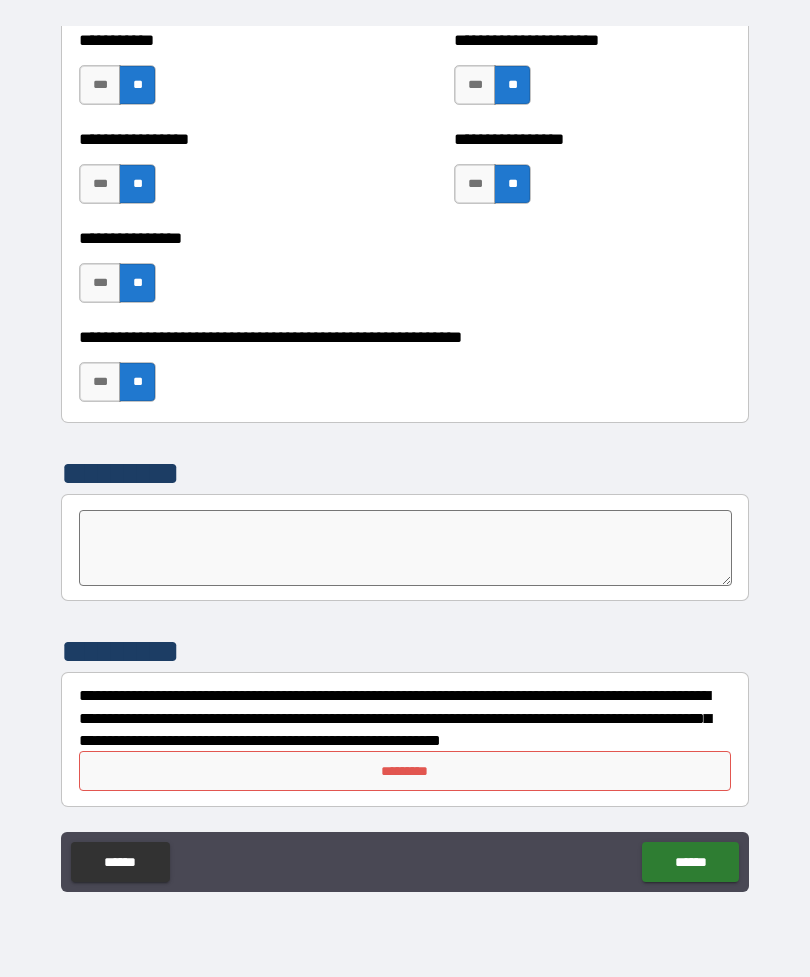 scroll, scrollTop: 6033, scrollLeft: 0, axis: vertical 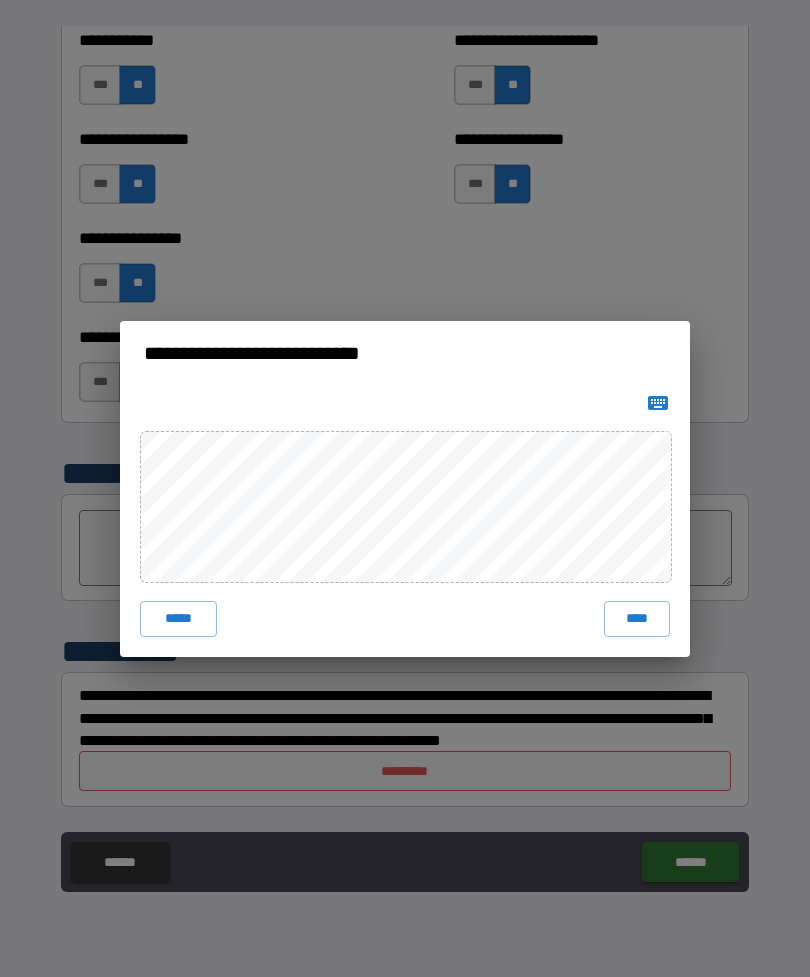 click on "****" at bounding box center [637, 619] 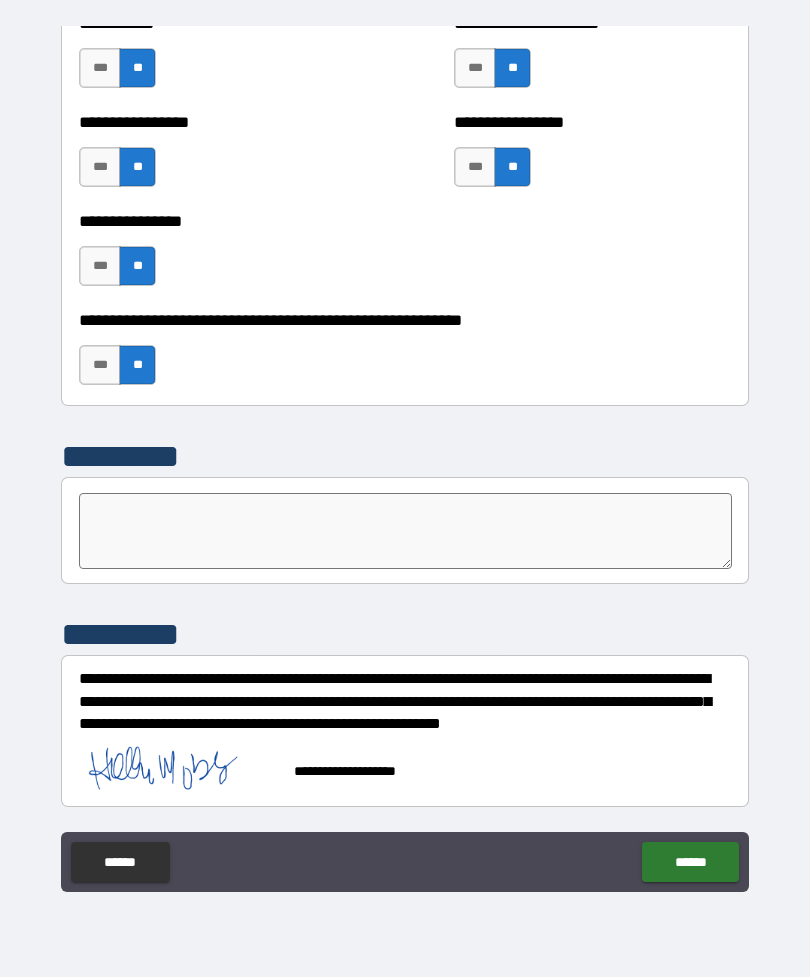 scroll, scrollTop: 6050, scrollLeft: 0, axis: vertical 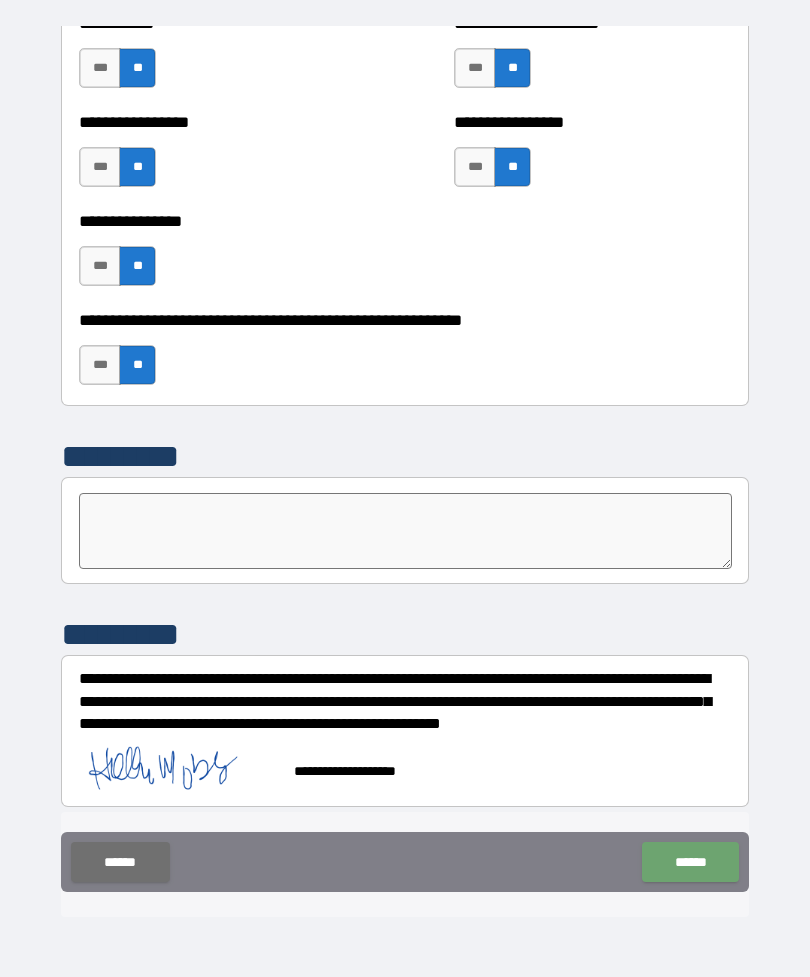 click on "******" at bounding box center [690, 862] 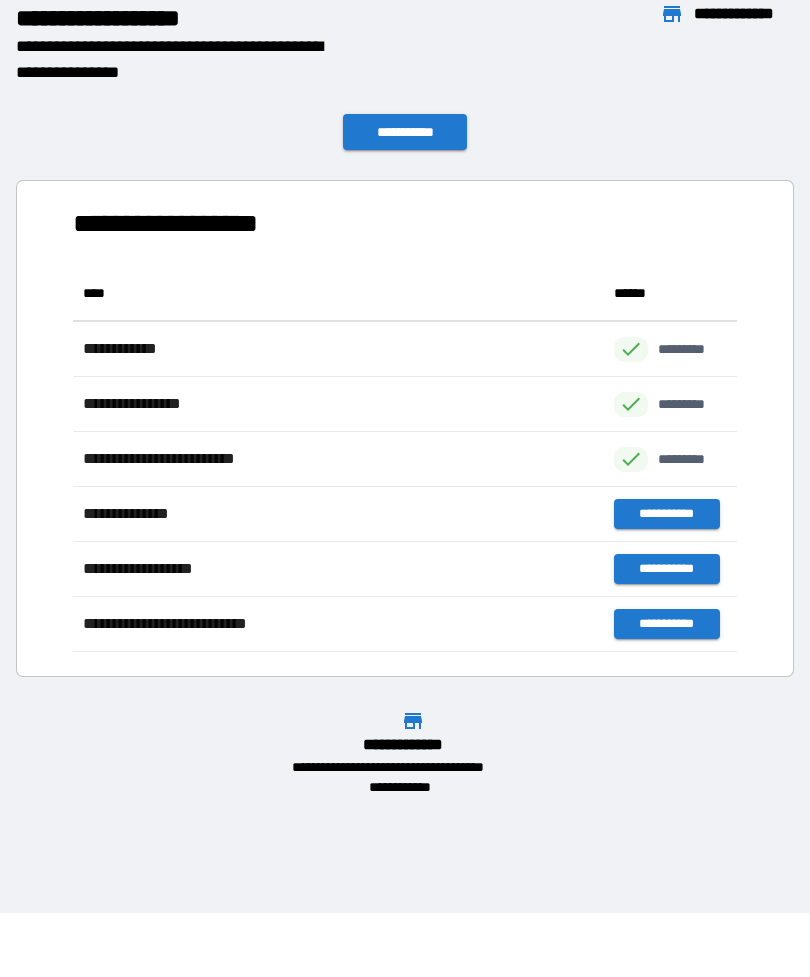 scroll, scrollTop: 386, scrollLeft: 664, axis: both 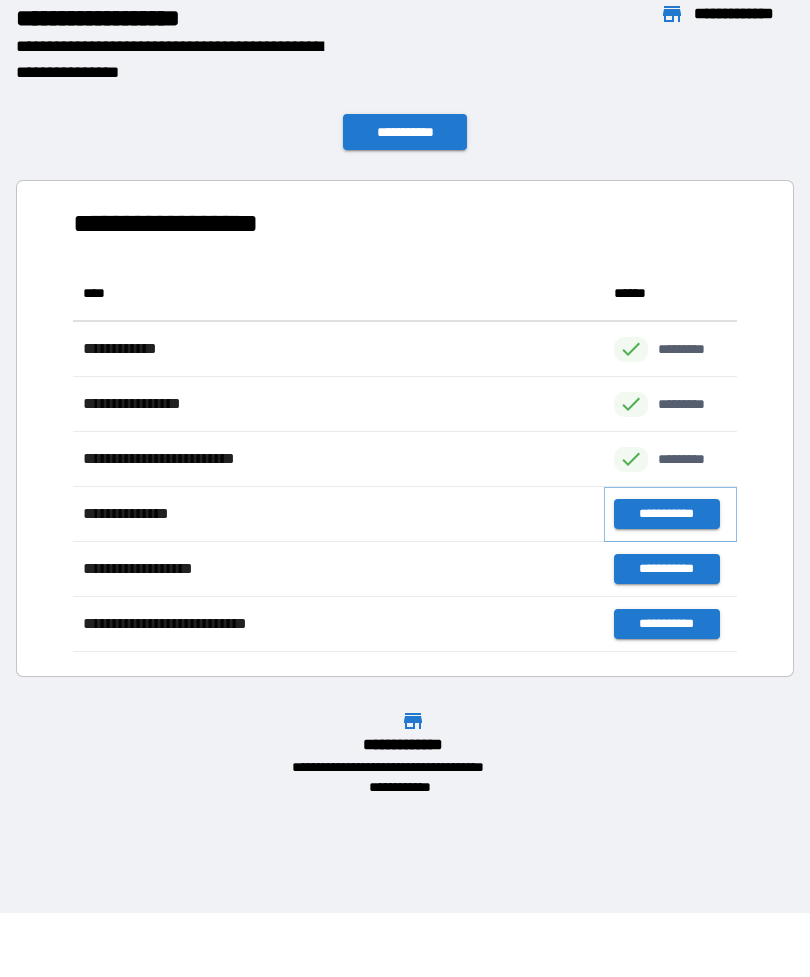 click on "**********" at bounding box center (666, 514) 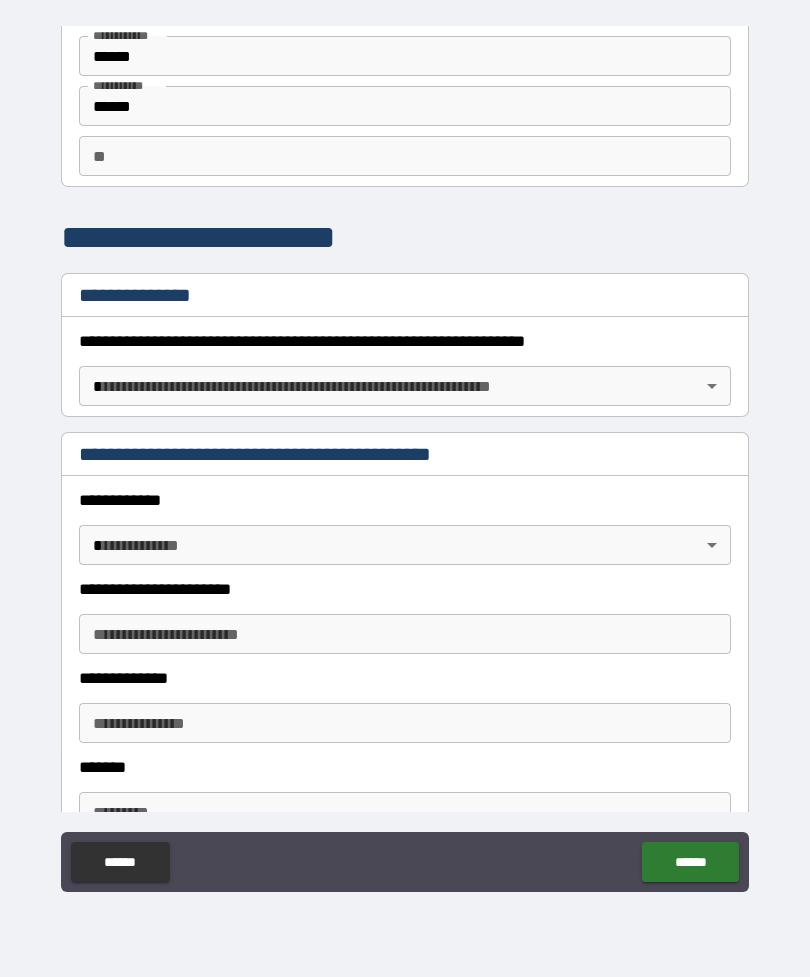 scroll, scrollTop: 86, scrollLeft: 0, axis: vertical 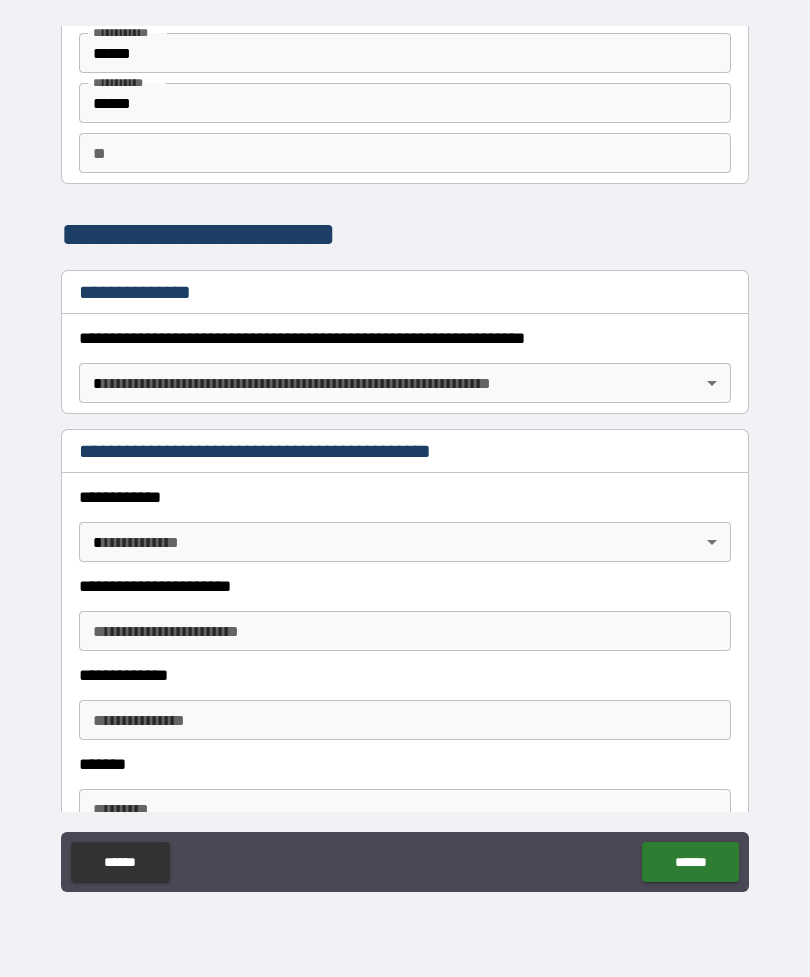 click on "**********" at bounding box center [405, 456] 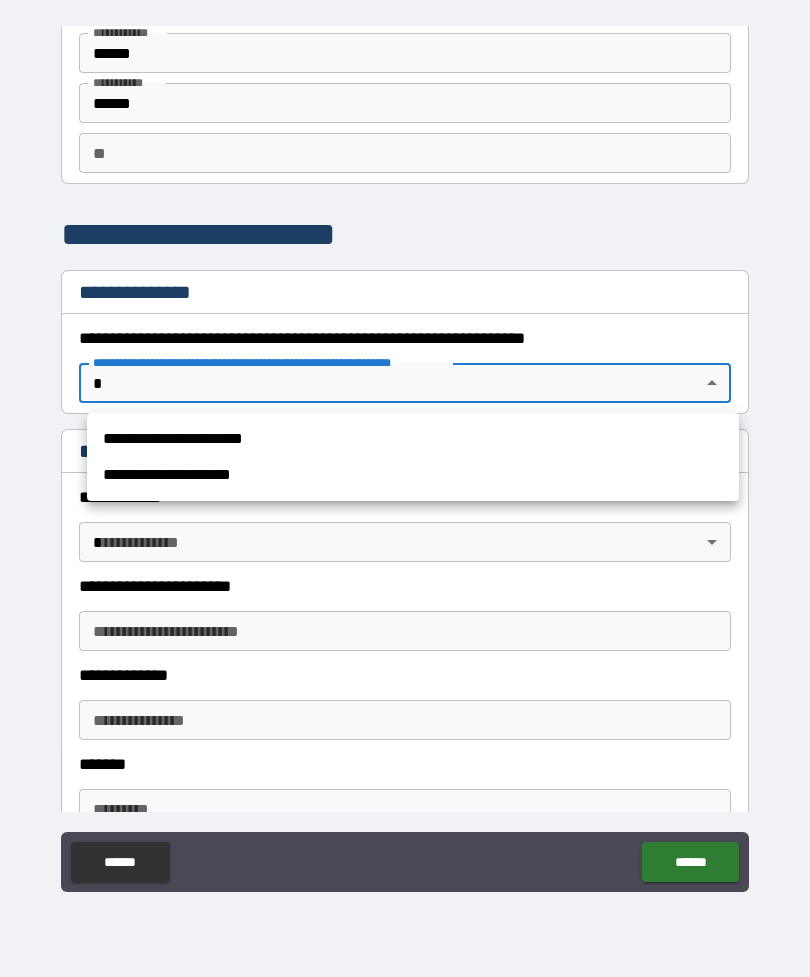 click on "**********" at bounding box center [413, 439] 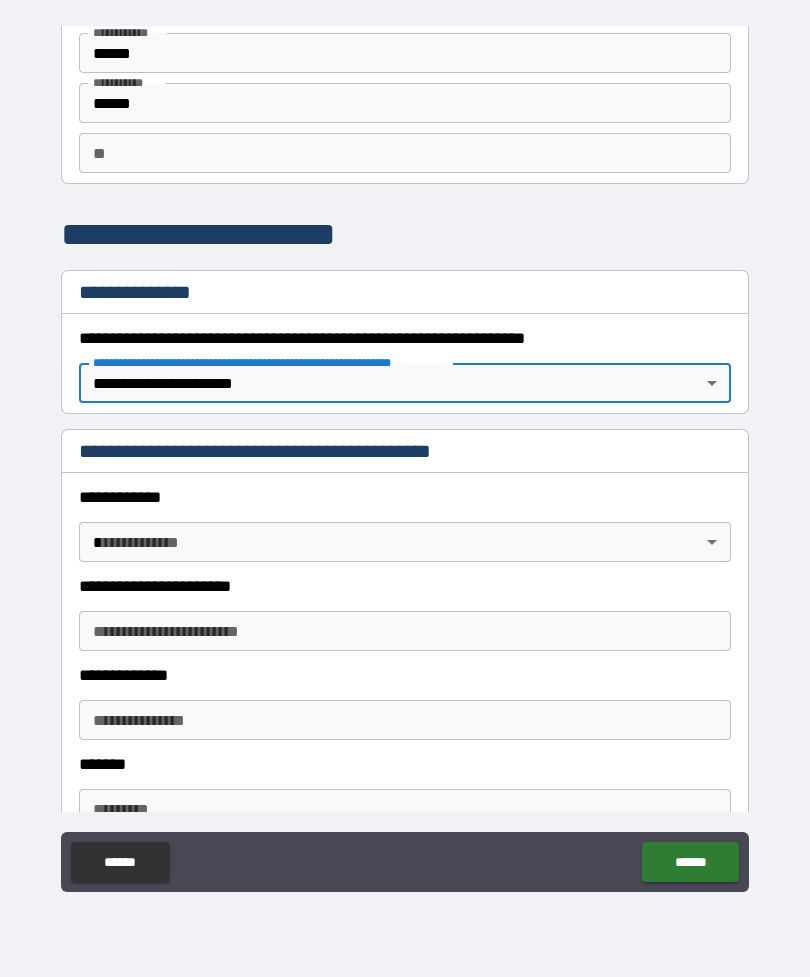 click on "**********" at bounding box center (405, 456) 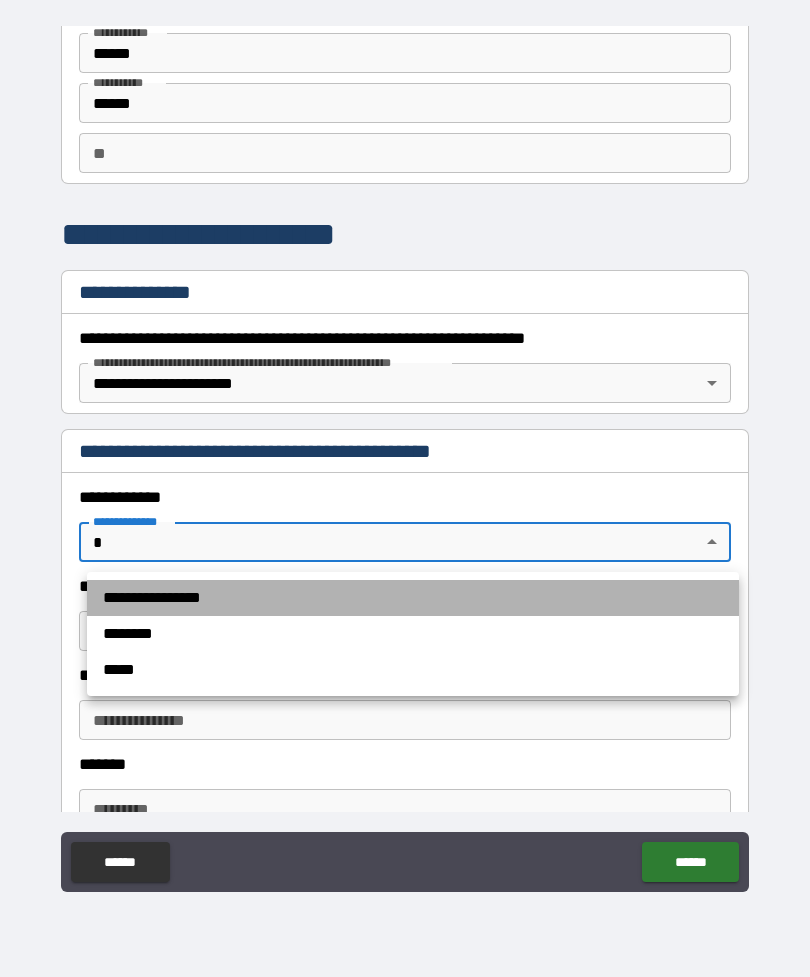 click on "**********" at bounding box center [413, 598] 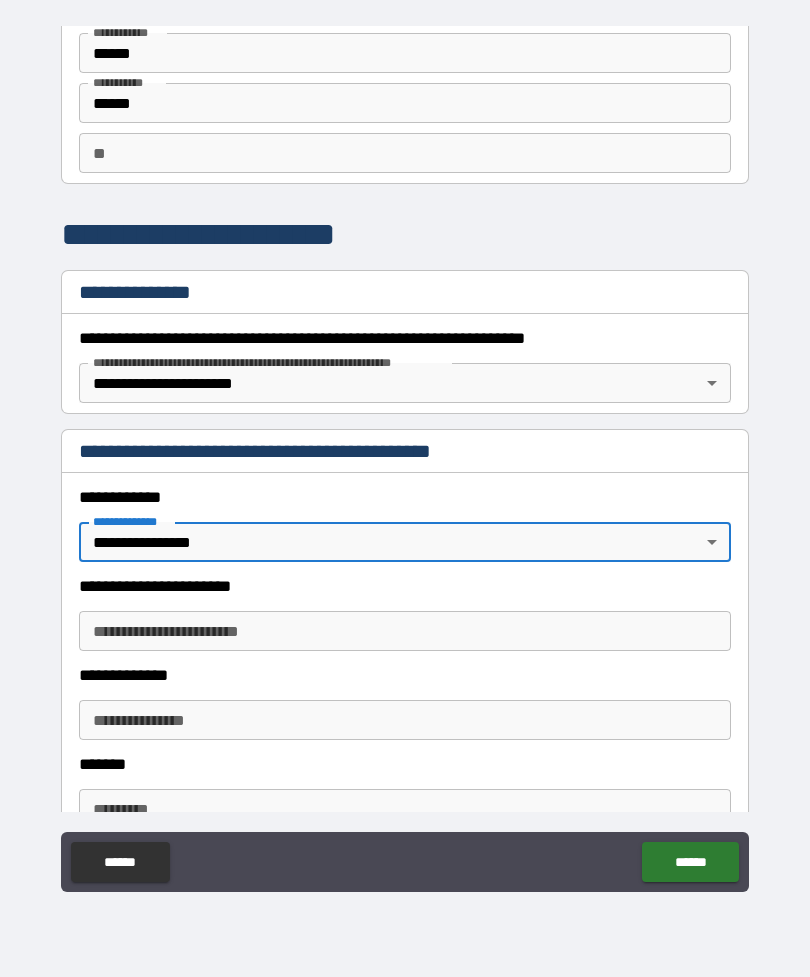 type on "*" 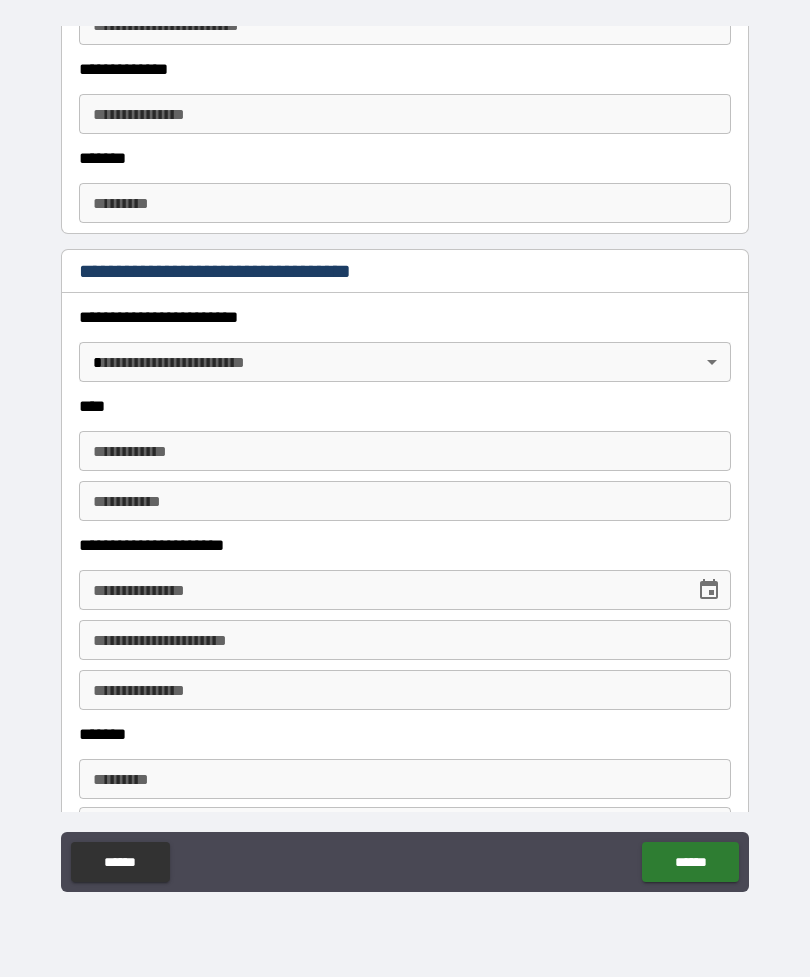 scroll, scrollTop: 691, scrollLeft: 0, axis: vertical 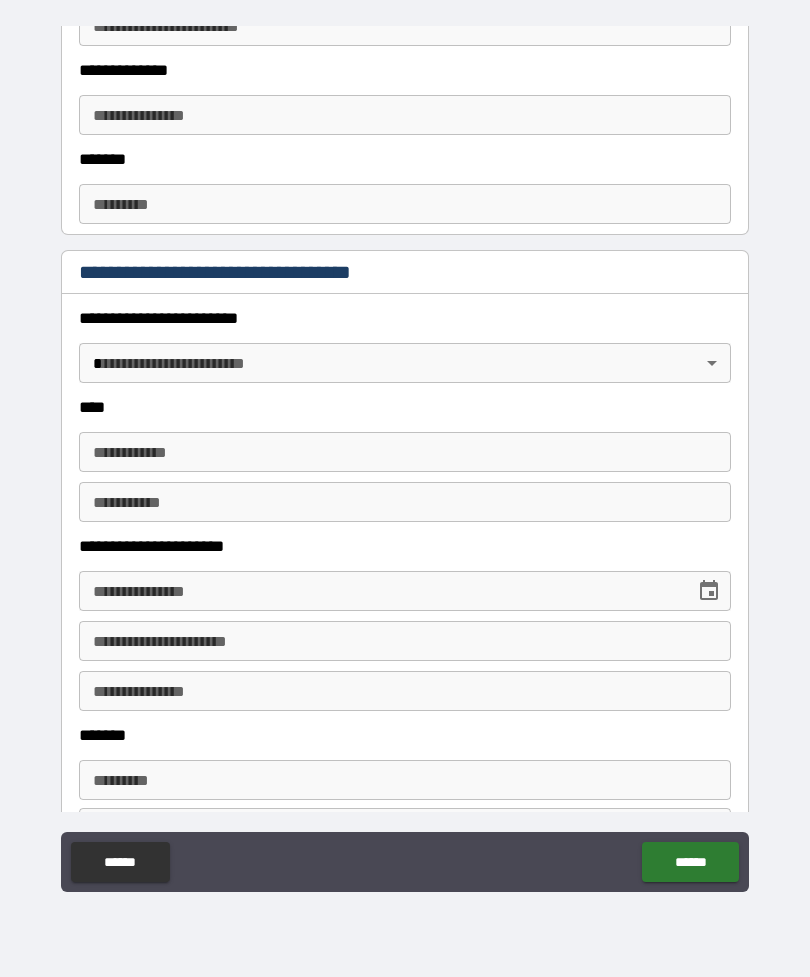 click on "**********" at bounding box center (405, 456) 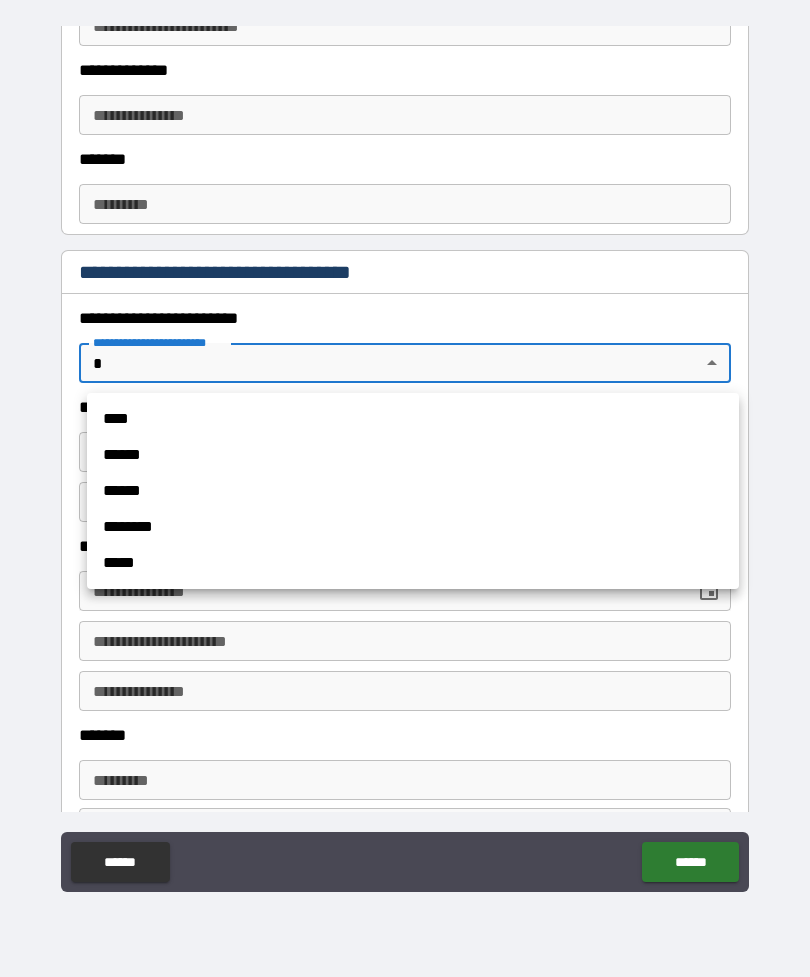 click on "******" at bounding box center (413, 491) 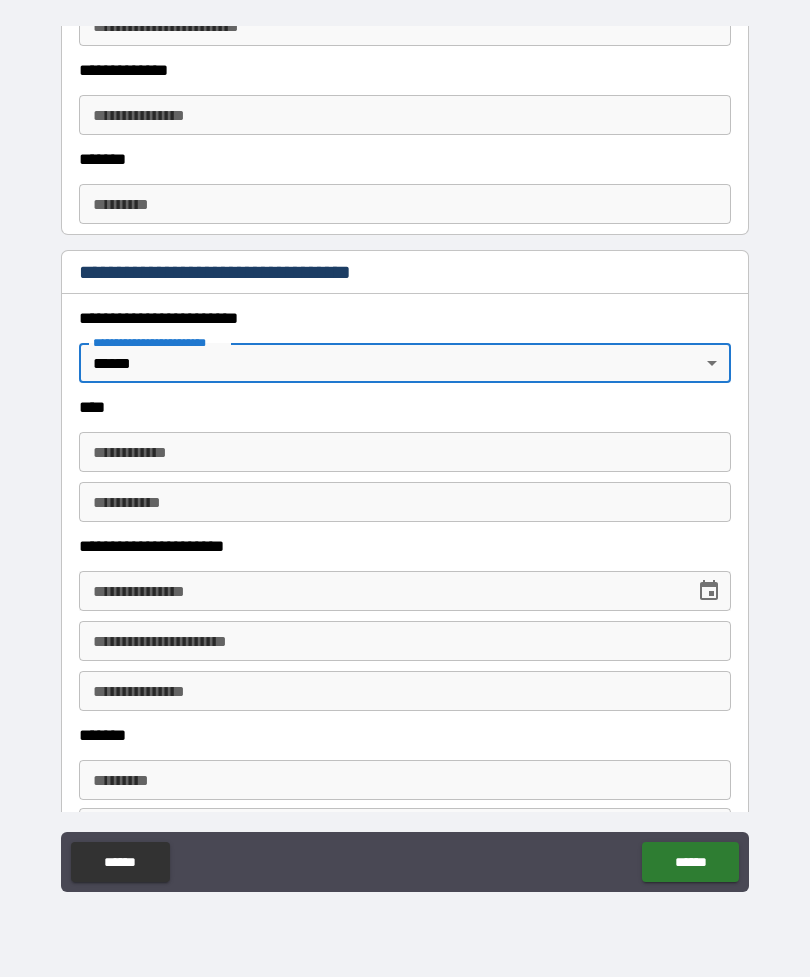 click on "**********" at bounding box center (405, 452) 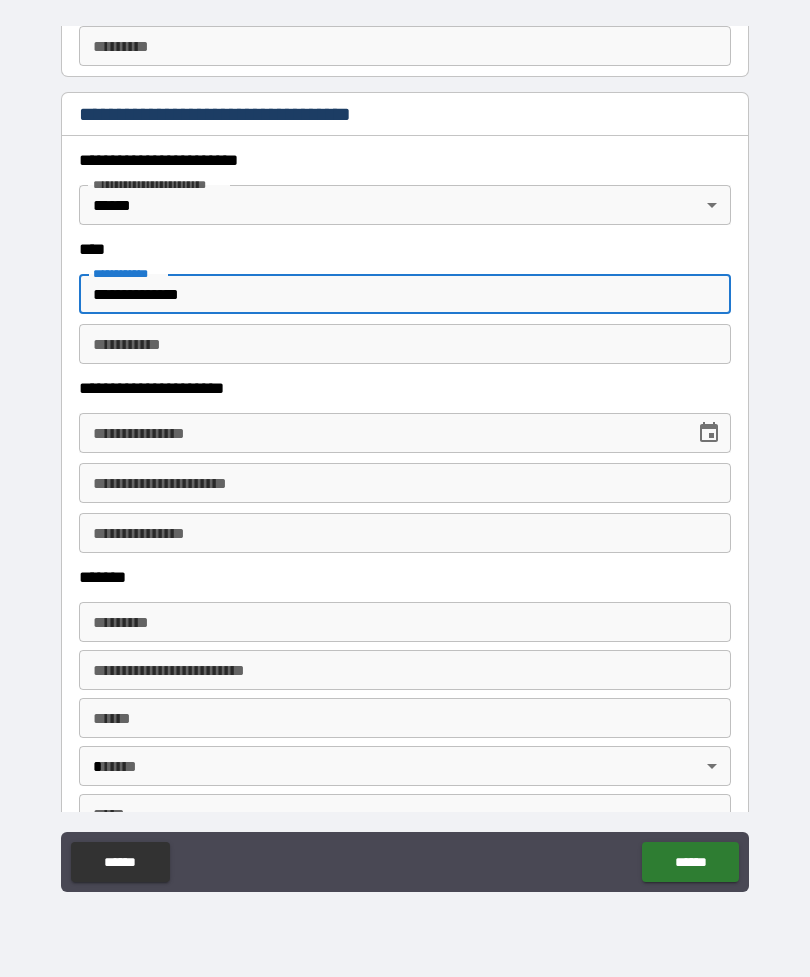 scroll, scrollTop: 858, scrollLeft: 0, axis: vertical 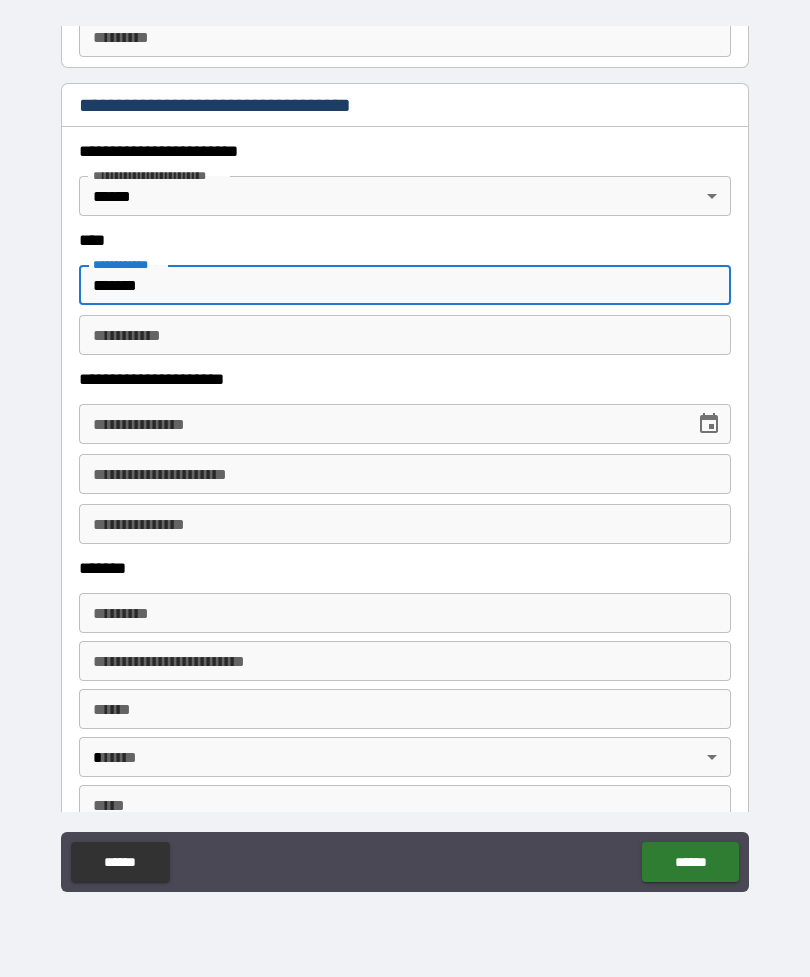 type on "*******" 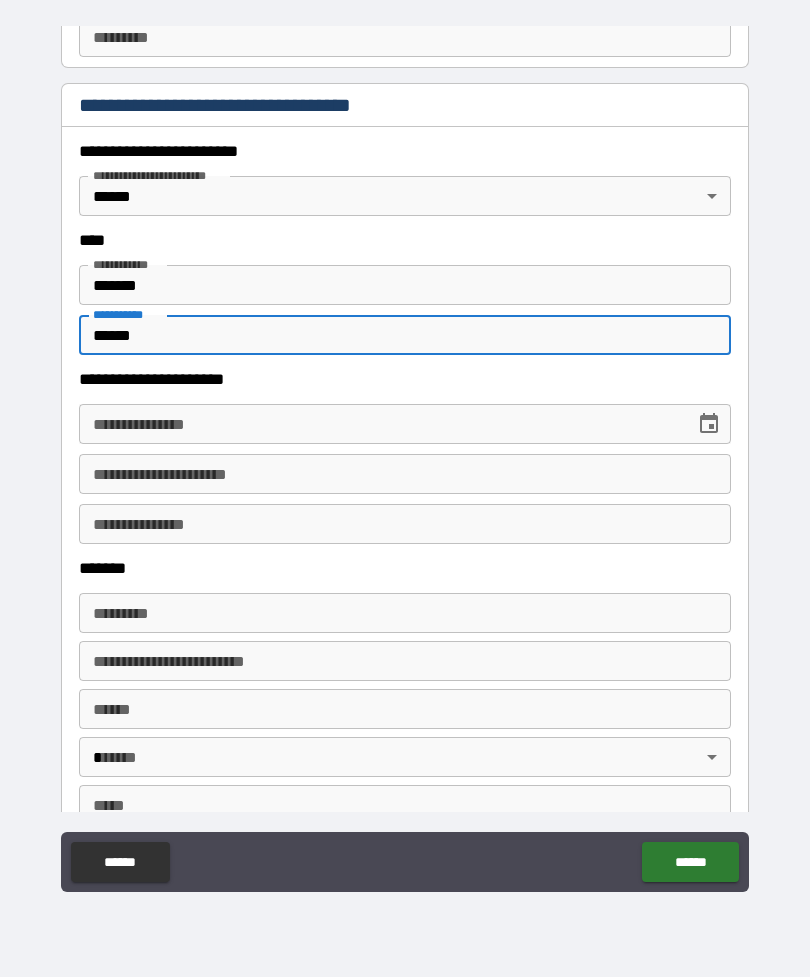 type on "******" 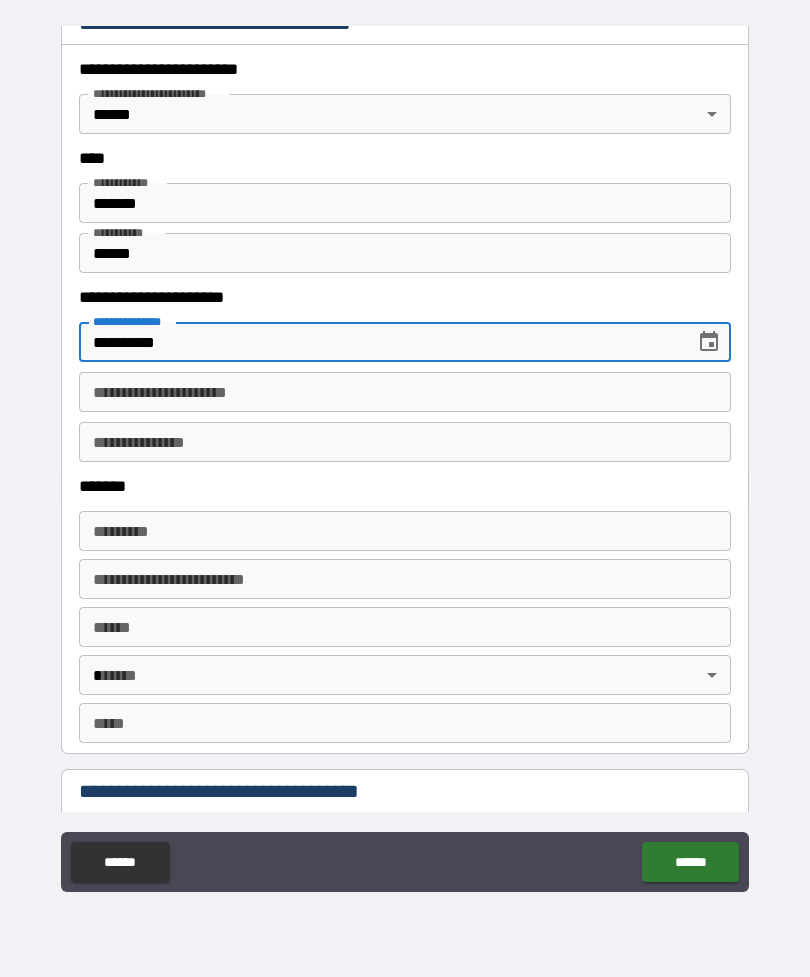 scroll, scrollTop: 941, scrollLeft: 0, axis: vertical 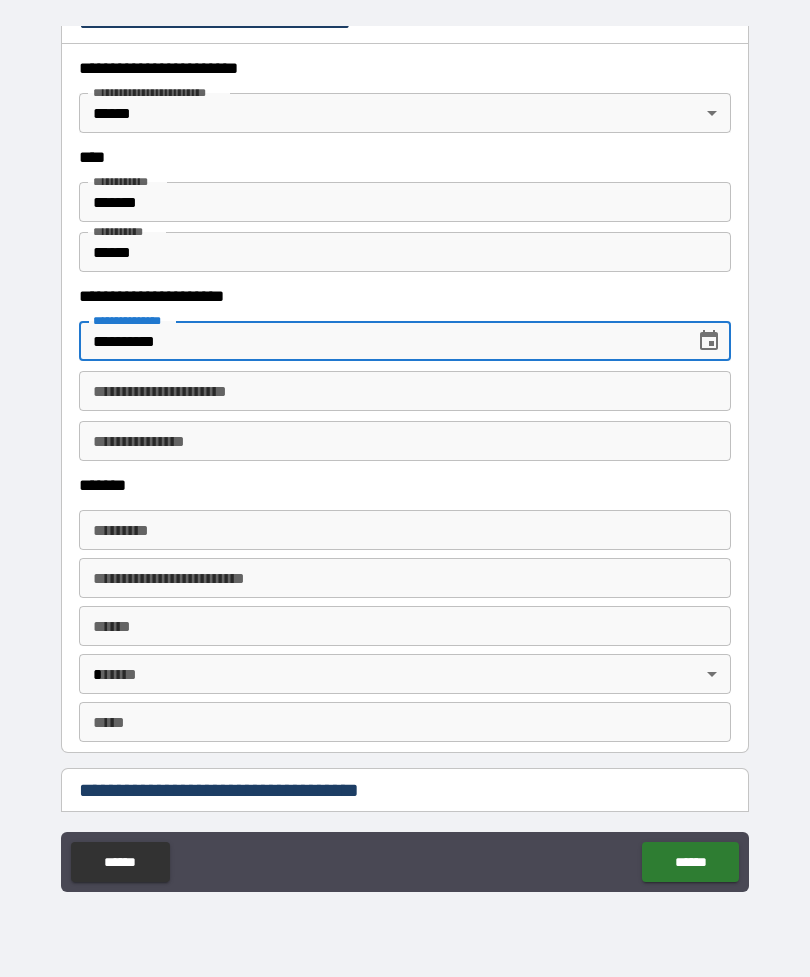 type on "**********" 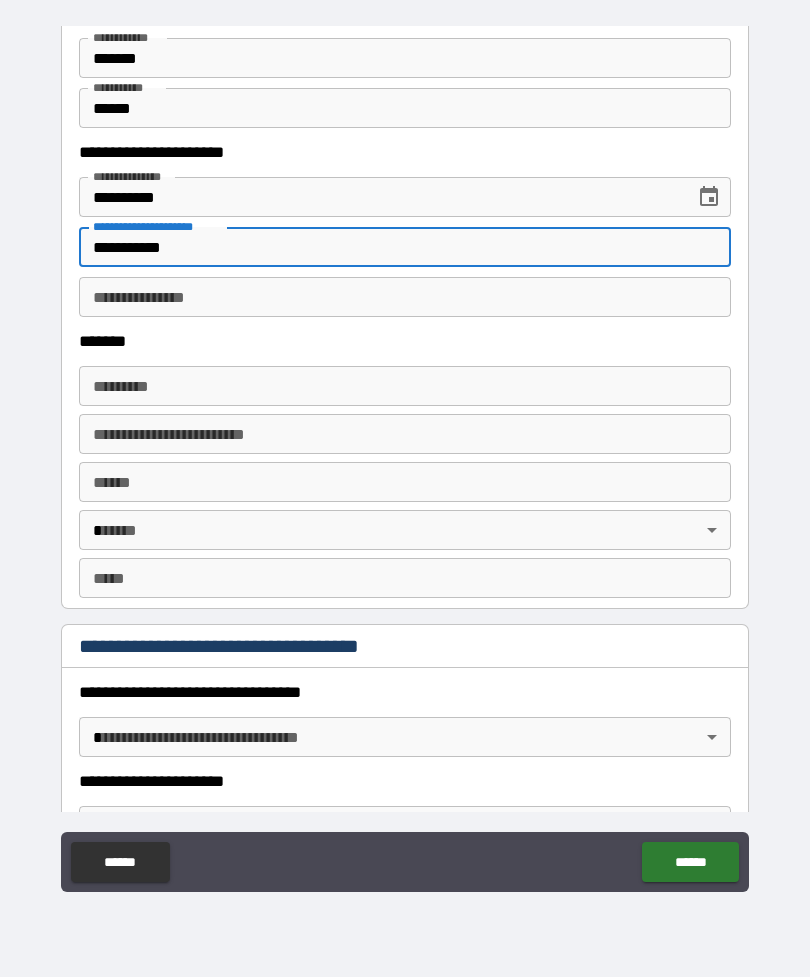 scroll, scrollTop: 1097, scrollLeft: 0, axis: vertical 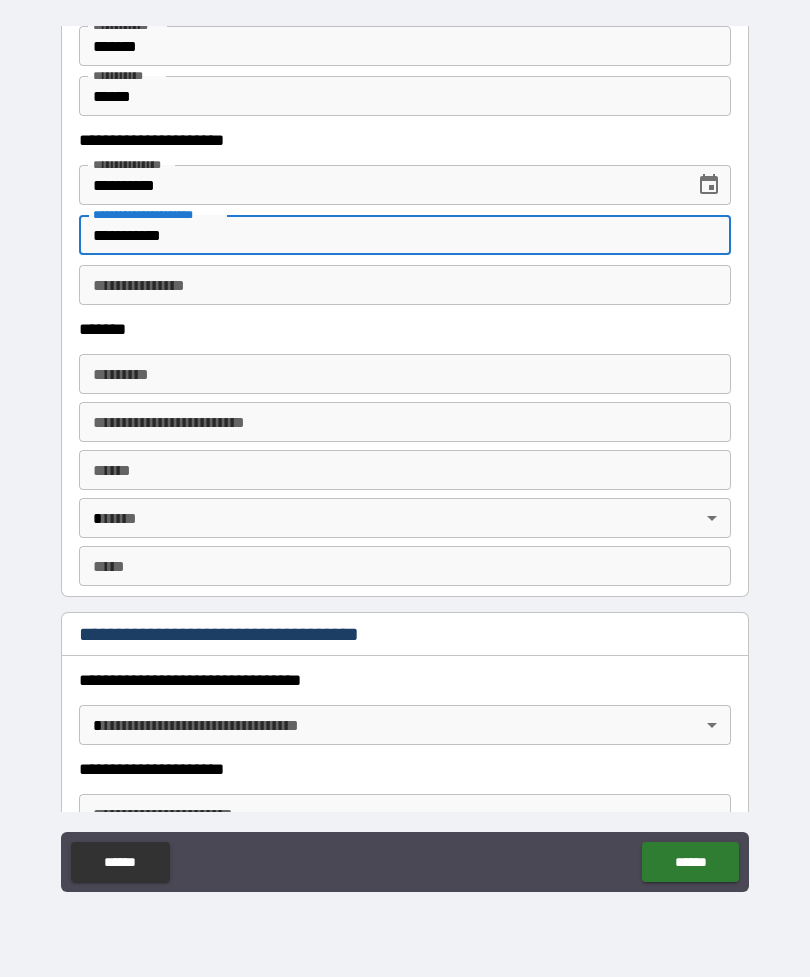 type on "**********" 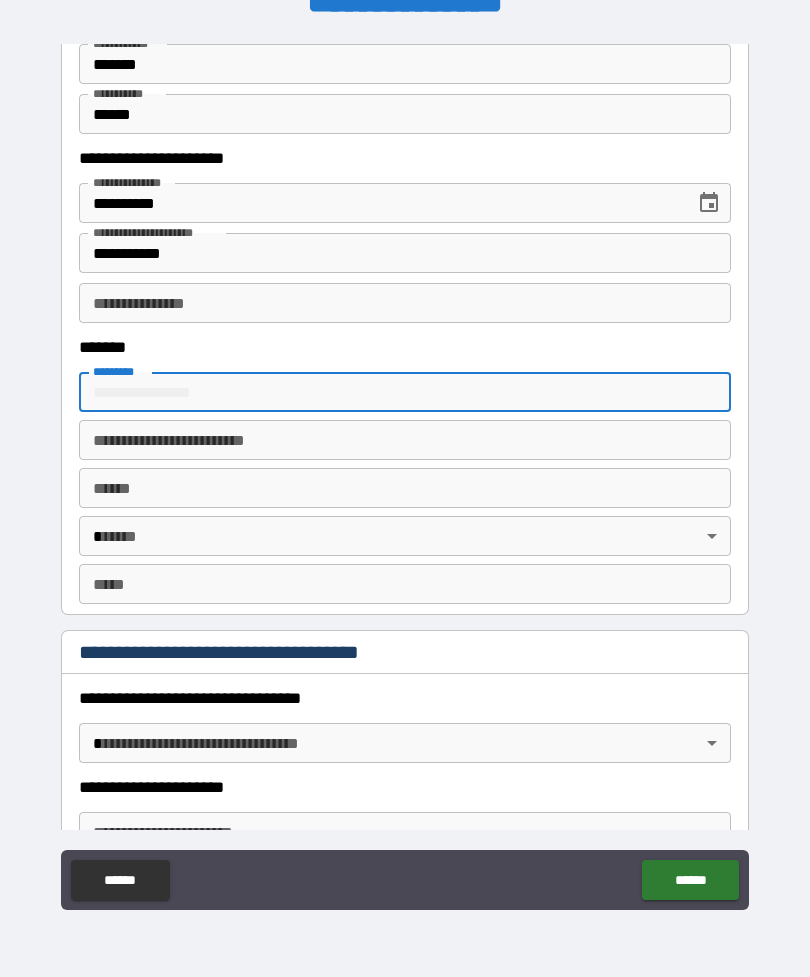 scroll, scrollTop: 0, scrollLeft: 0, axis: both 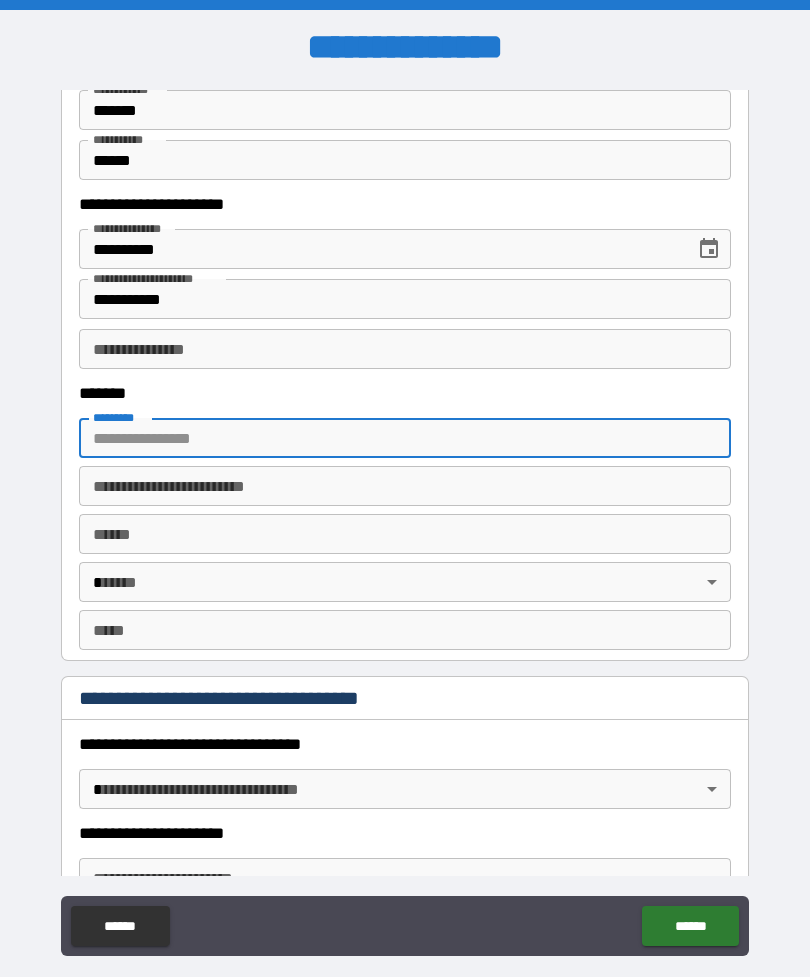 click on "**********" at bounding box center (380, 249) 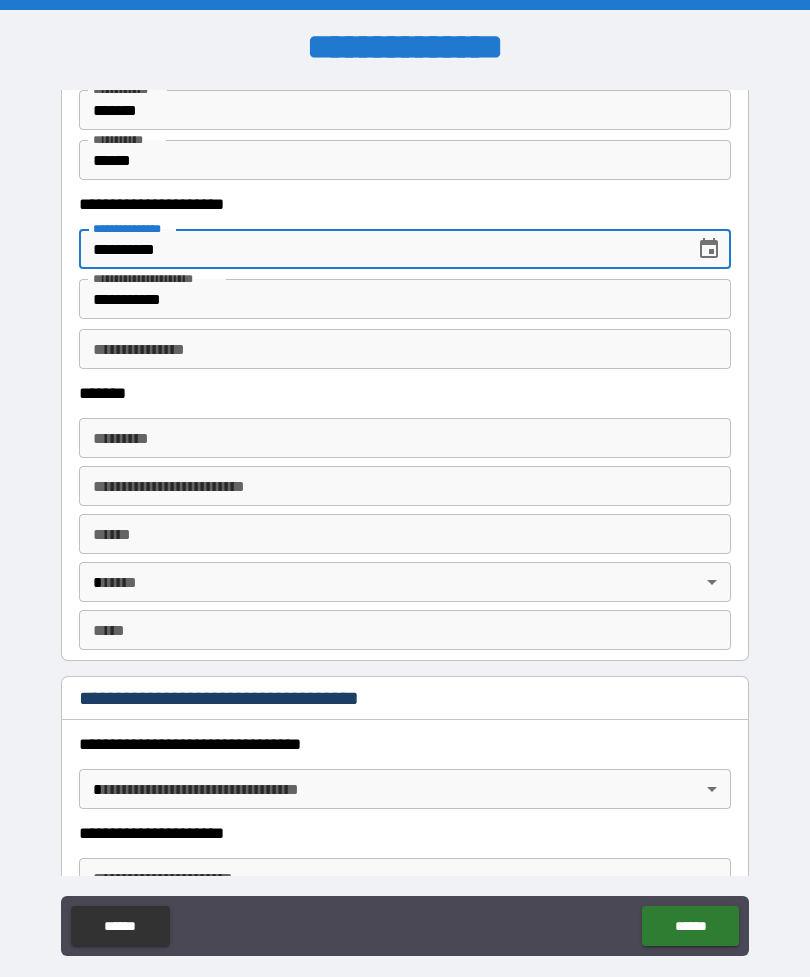 click on "**********" at bounding box center (380, 249) 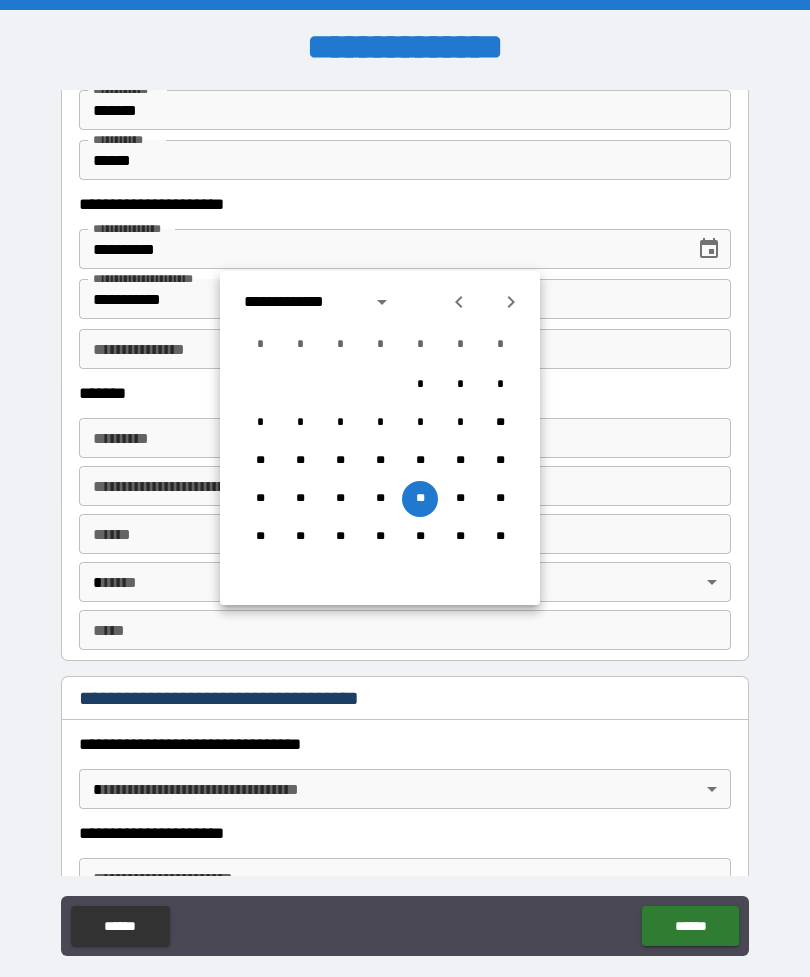 click 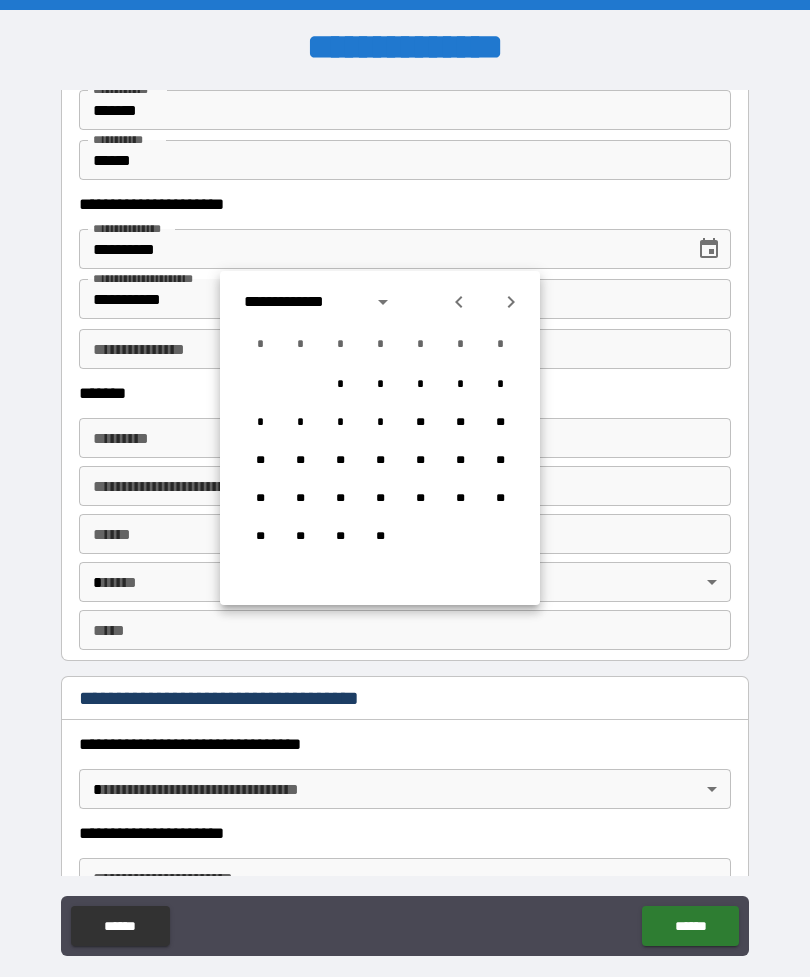 click on "**********" at bounding box center (380, 249) 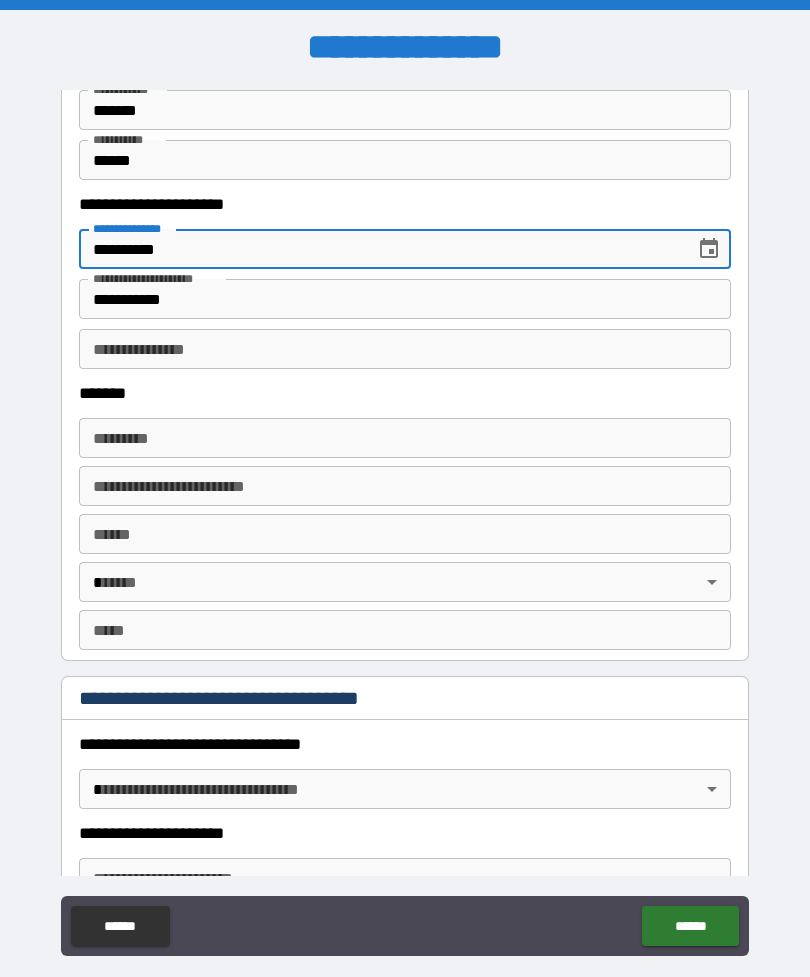 click on "**********" at bounding box center (380, 249) 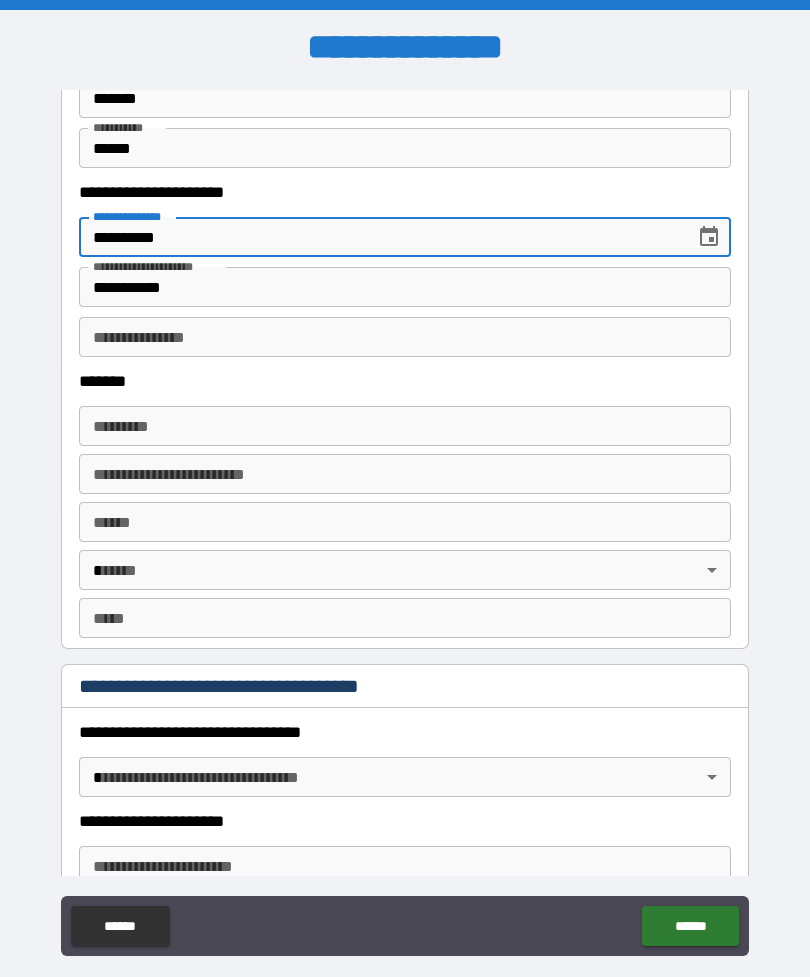 type on "**********" 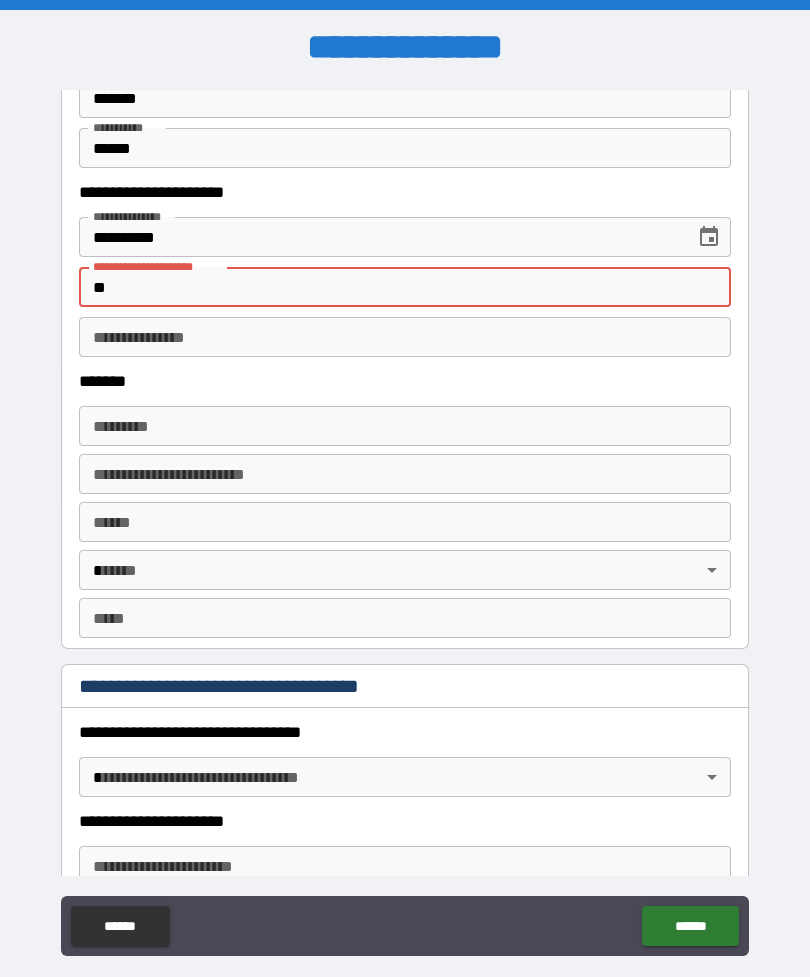 type on "*" 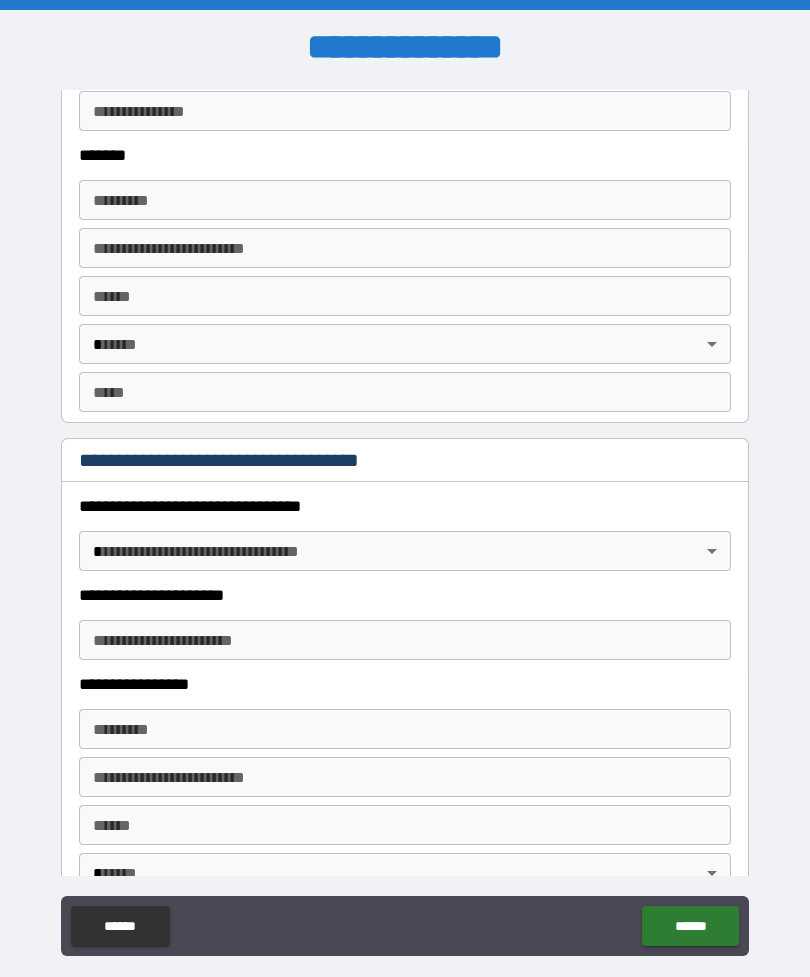 scroll, scrollTop: 1346, scrollLeft: 0, axis: vertical 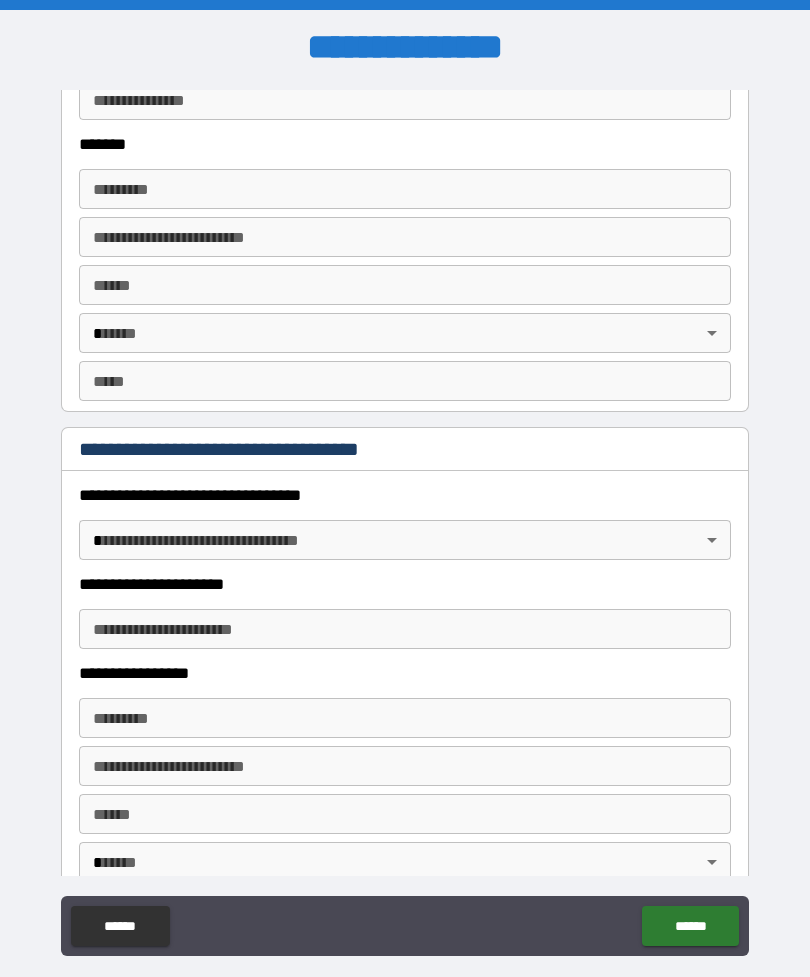 type 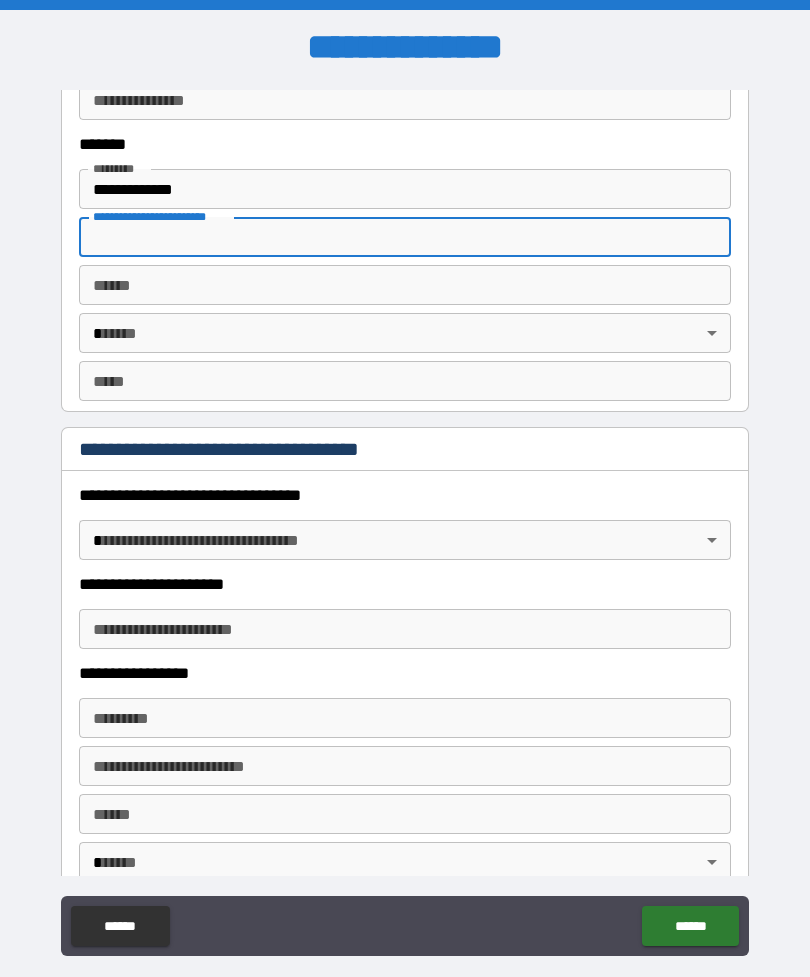 type on "**********" 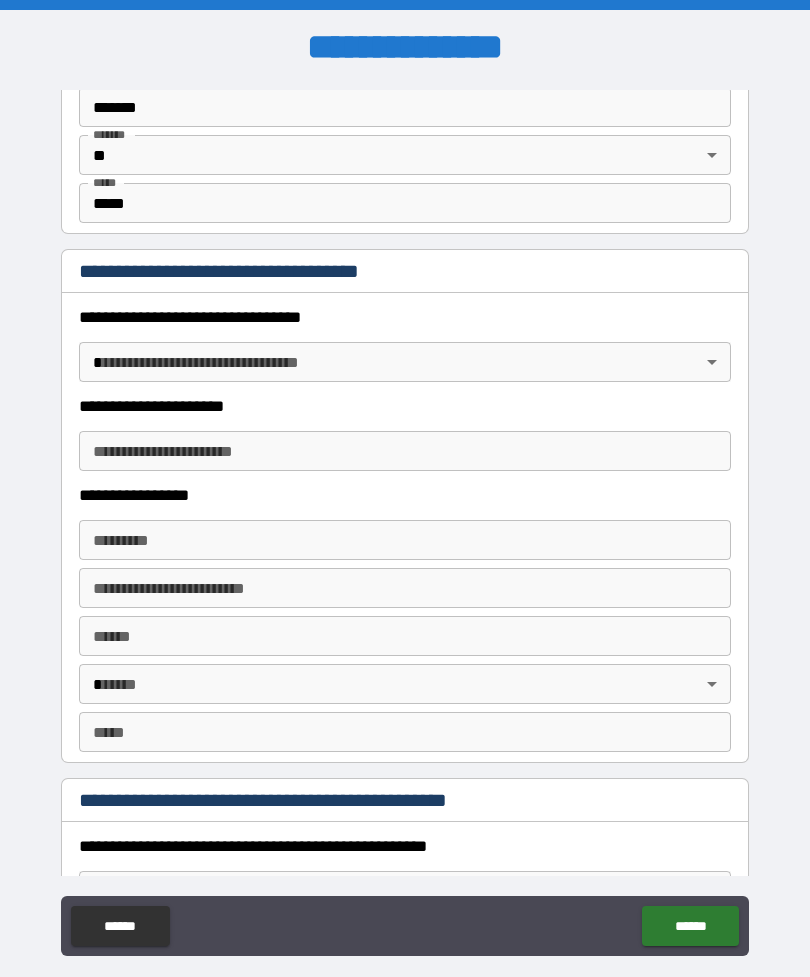 scroll, scrollTop: 1561, scrollLeft: 0, axis: vertical 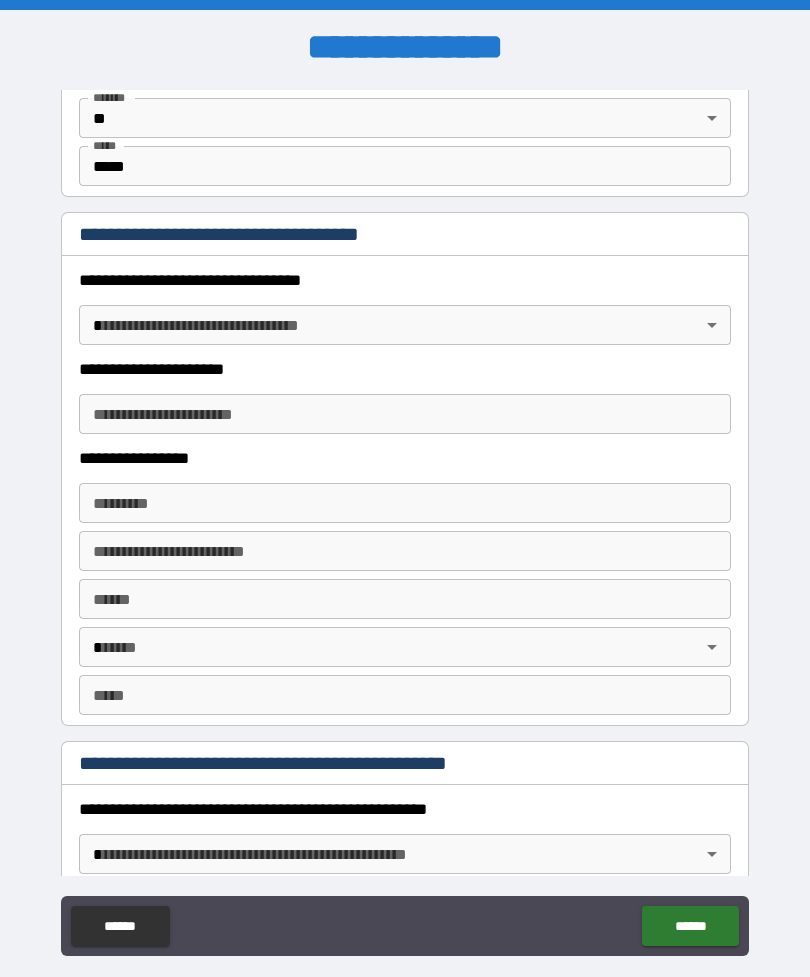 click on "**********" at bounding box center [405, 520] 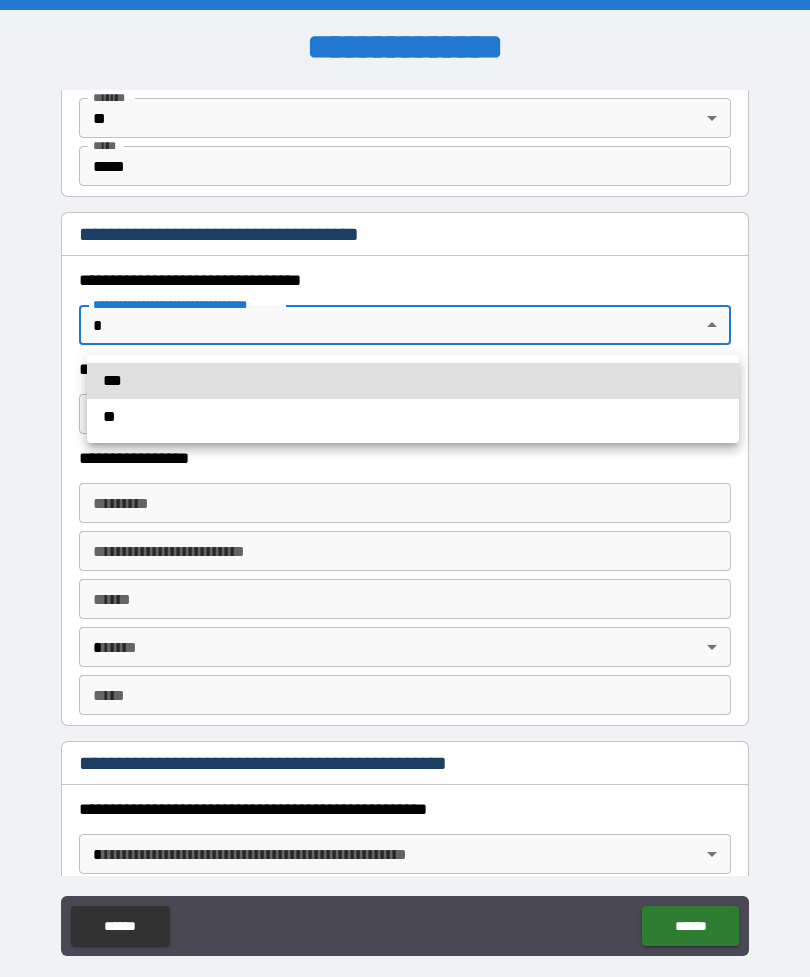 click on "***" at bounding box center (413, 381) 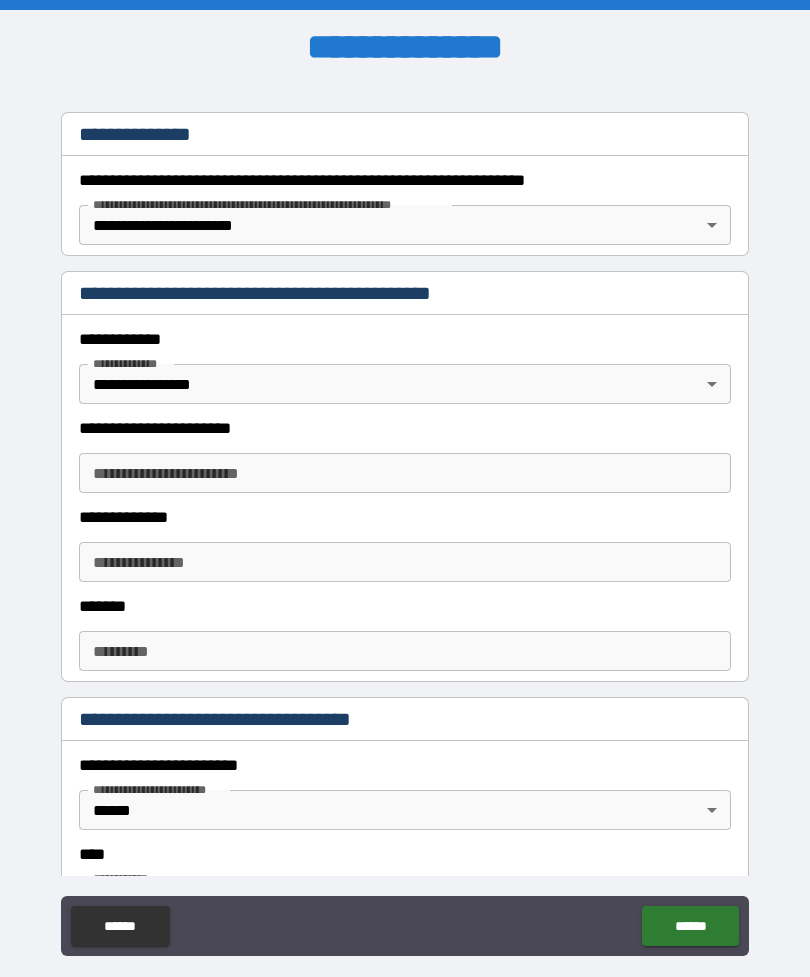 scroll, scrollTop: 310, scrollLeft: 0, axis: vertical 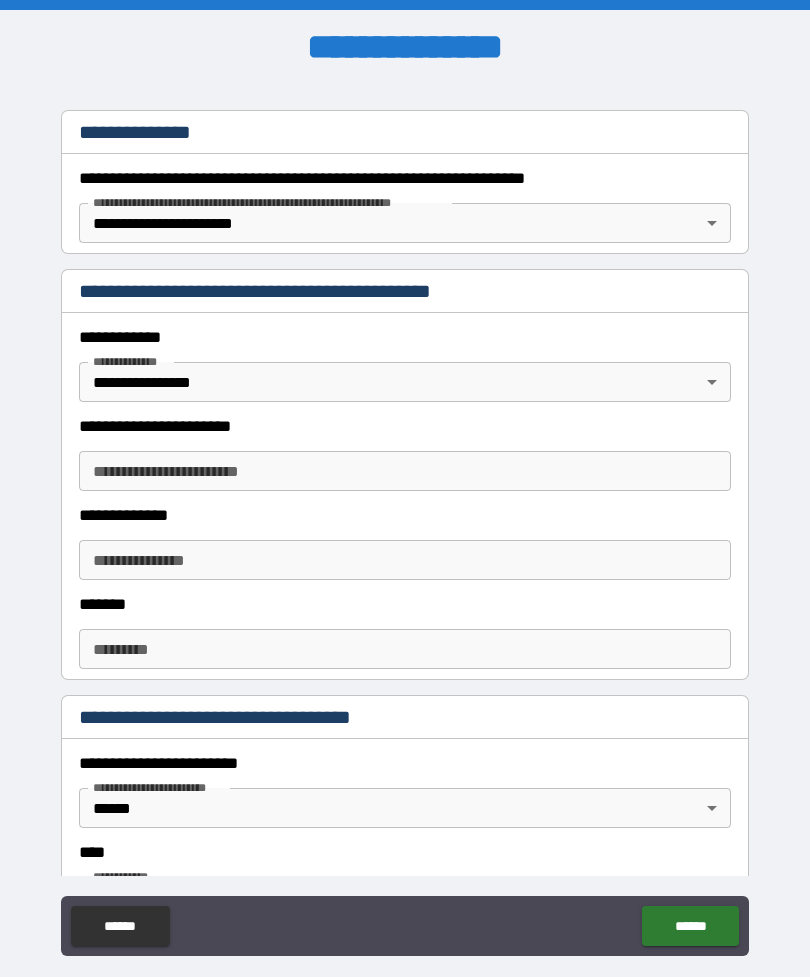 click on "**********" at bounding box center (405, 520) 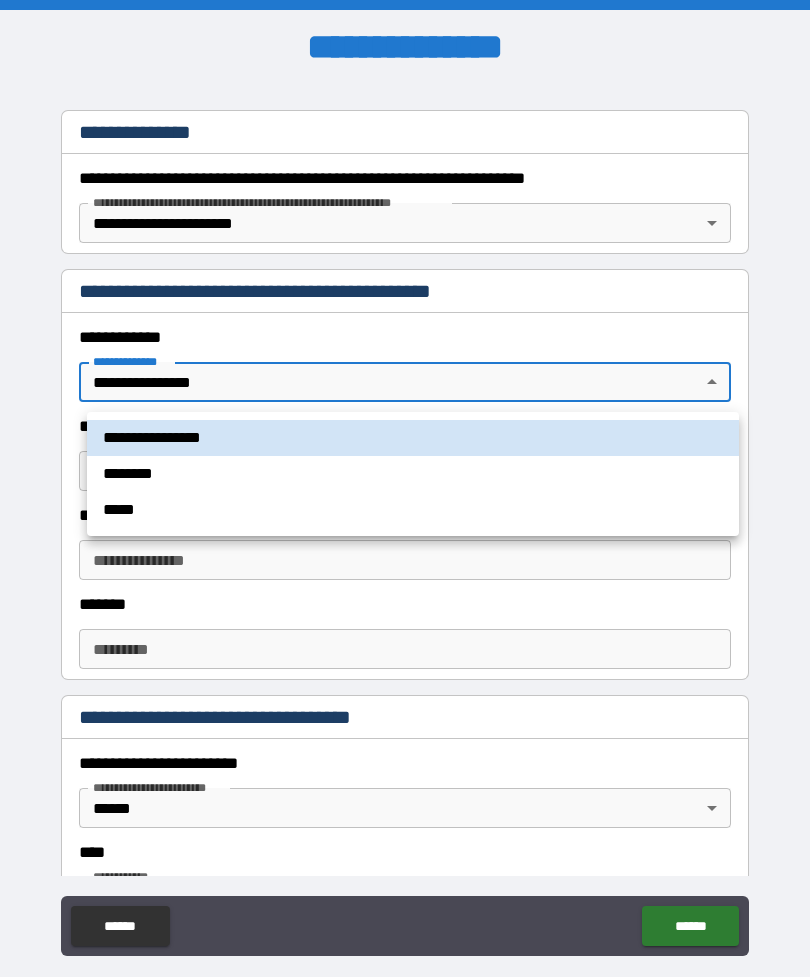 click on "*****" at bounding box center (413, 510) 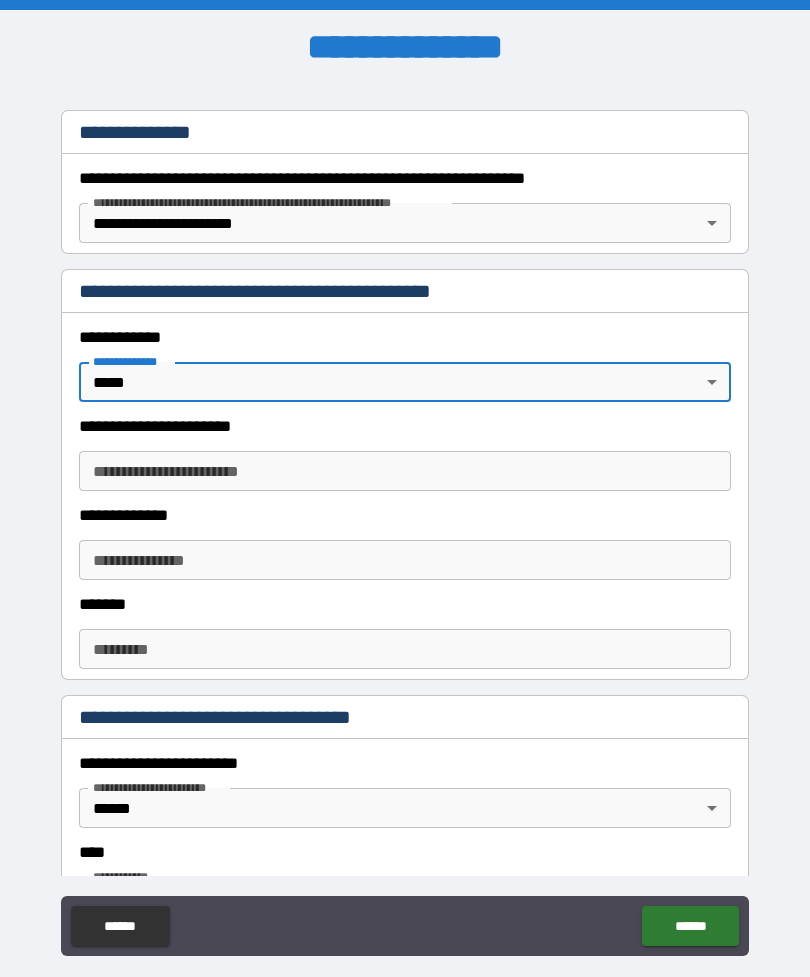 type on "*" 